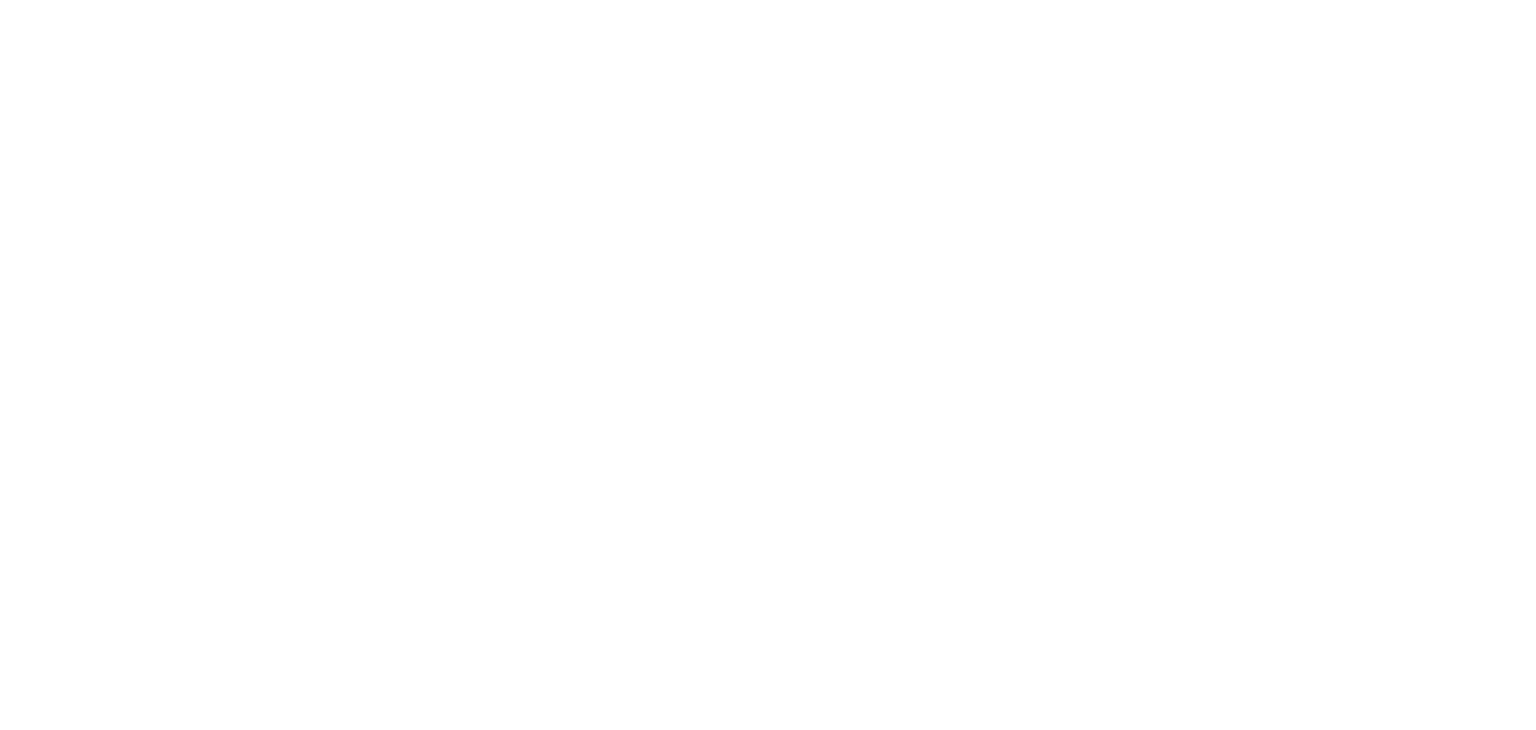 scroll, scrollTop: 0, scrollLeft: 0, axis: both 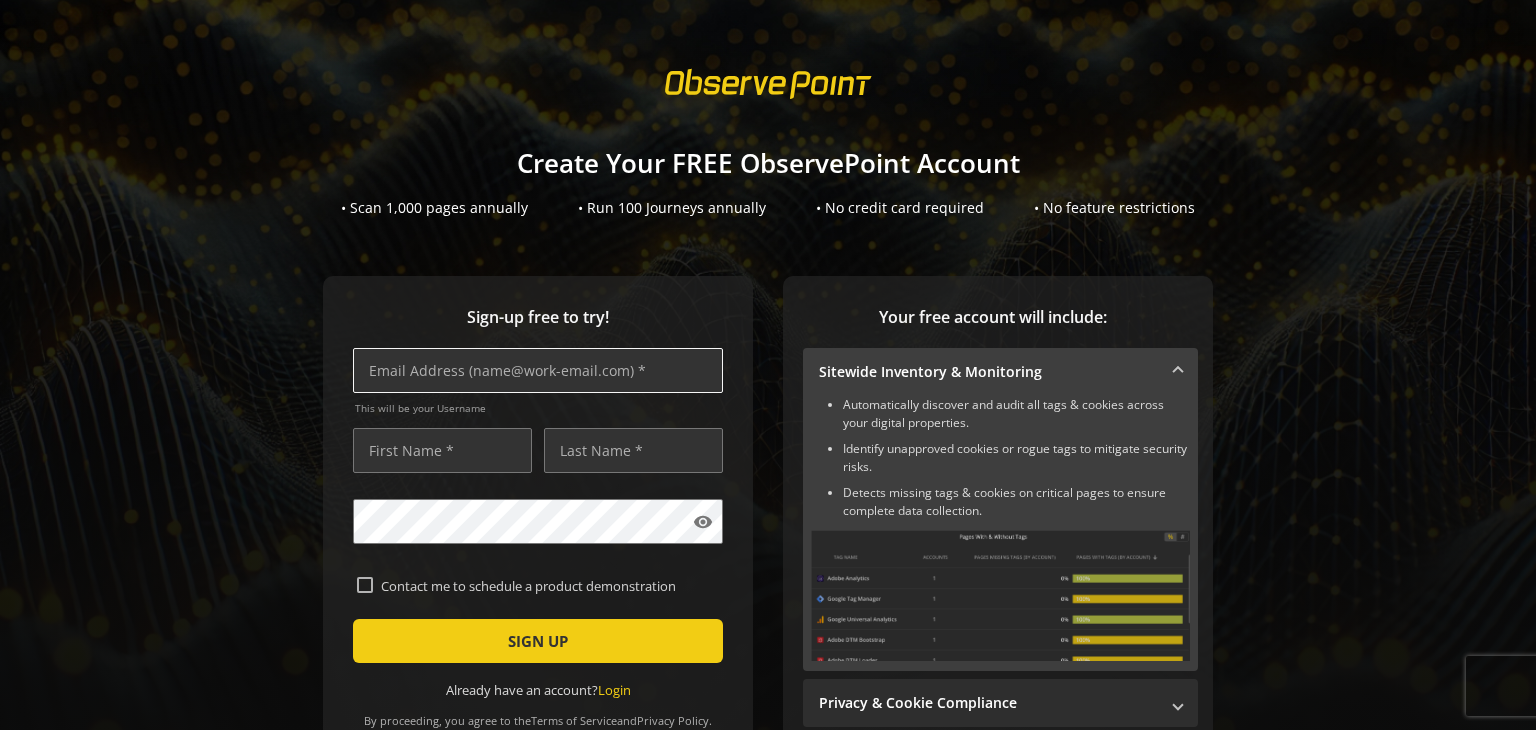 click at bounding box center (538, 370) 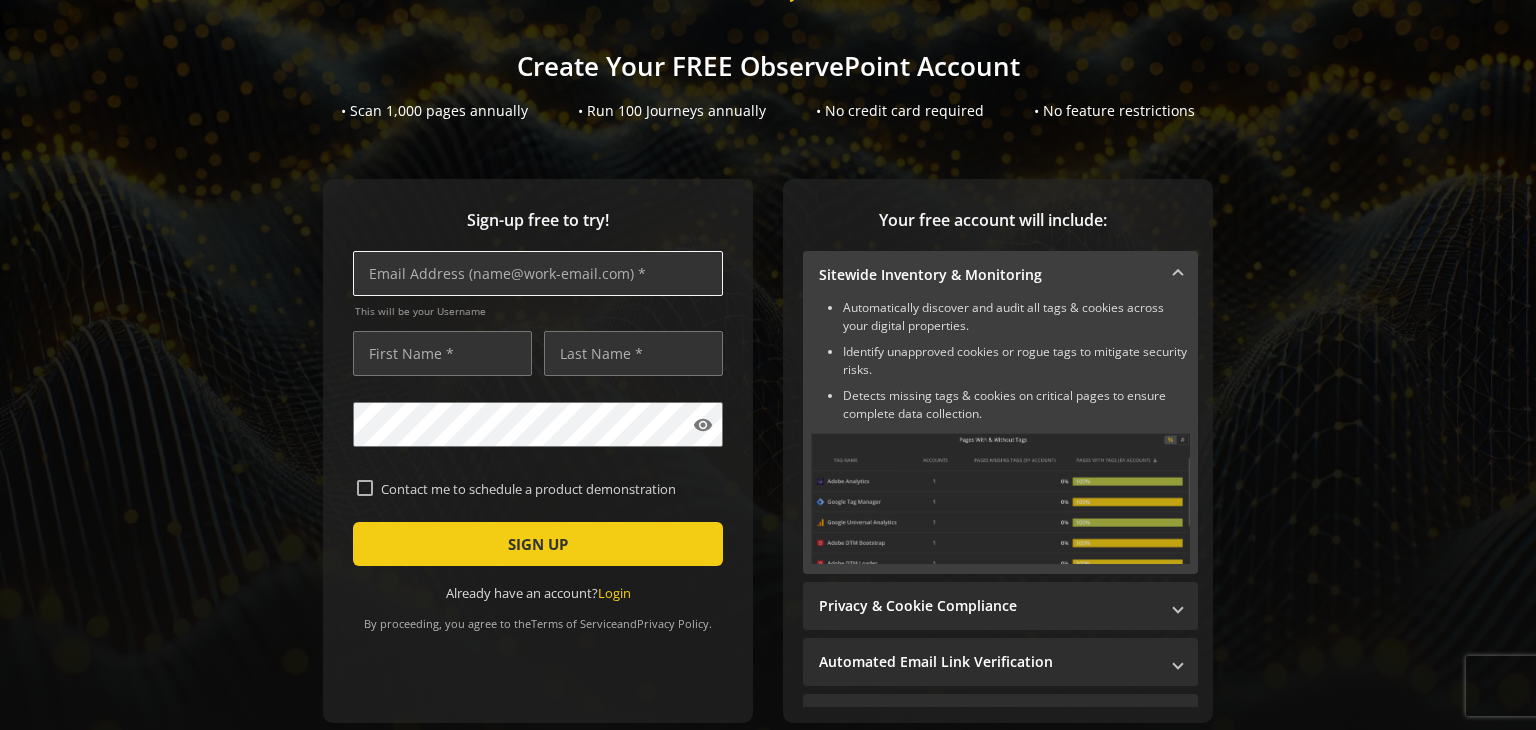 scroll, scrollTop: 200, scrollLeft: 0, axis: vertical 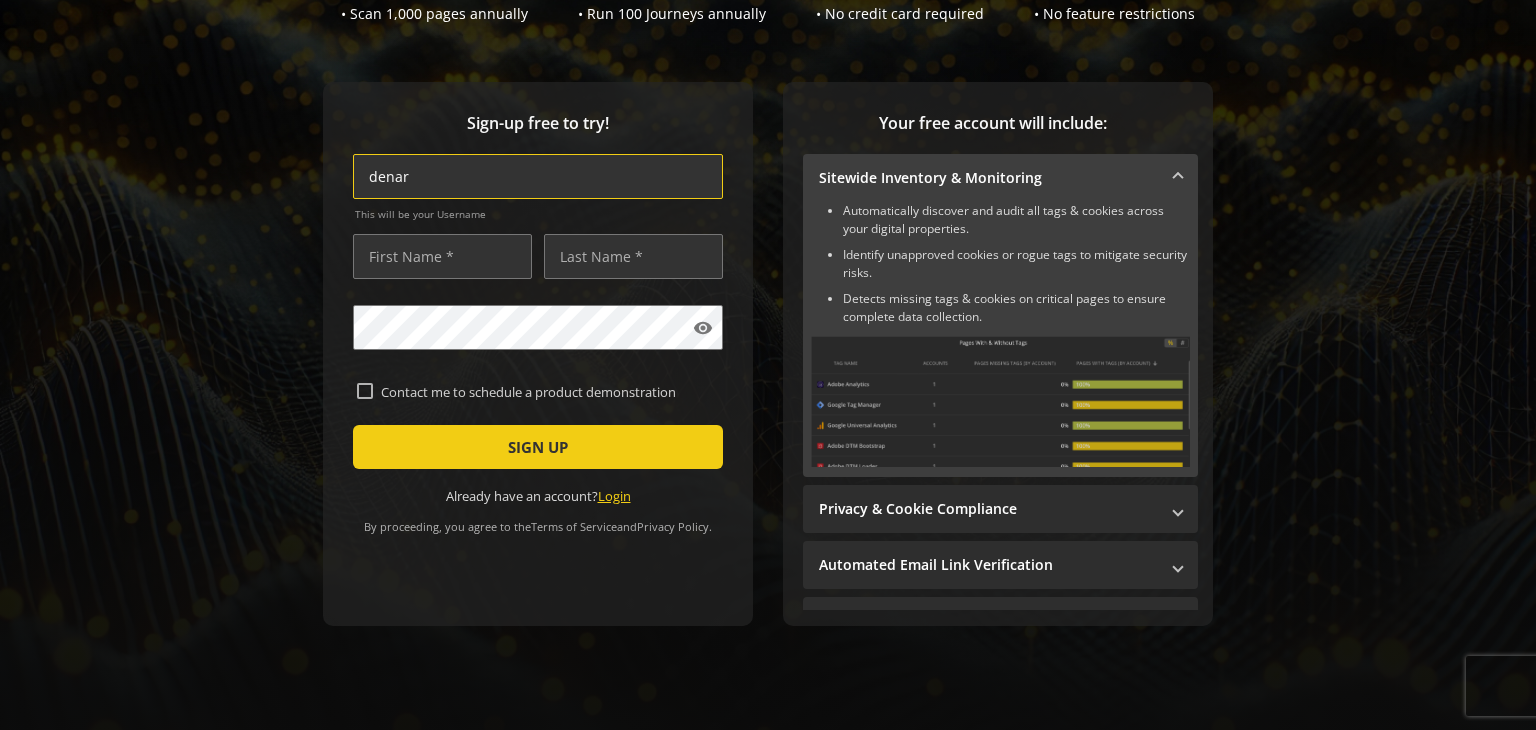 type on "denar" 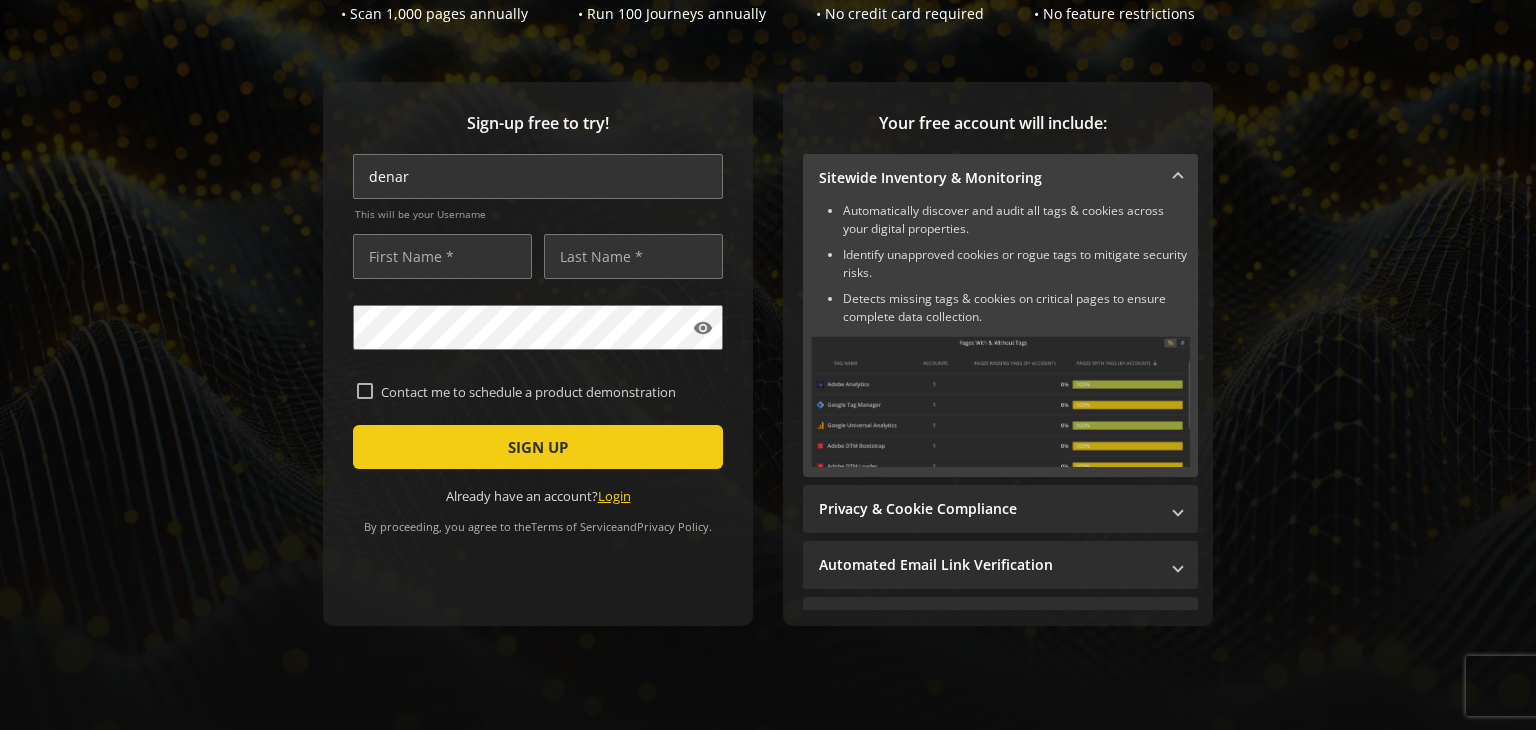 click on "Login" at bounding box center (614, 496) 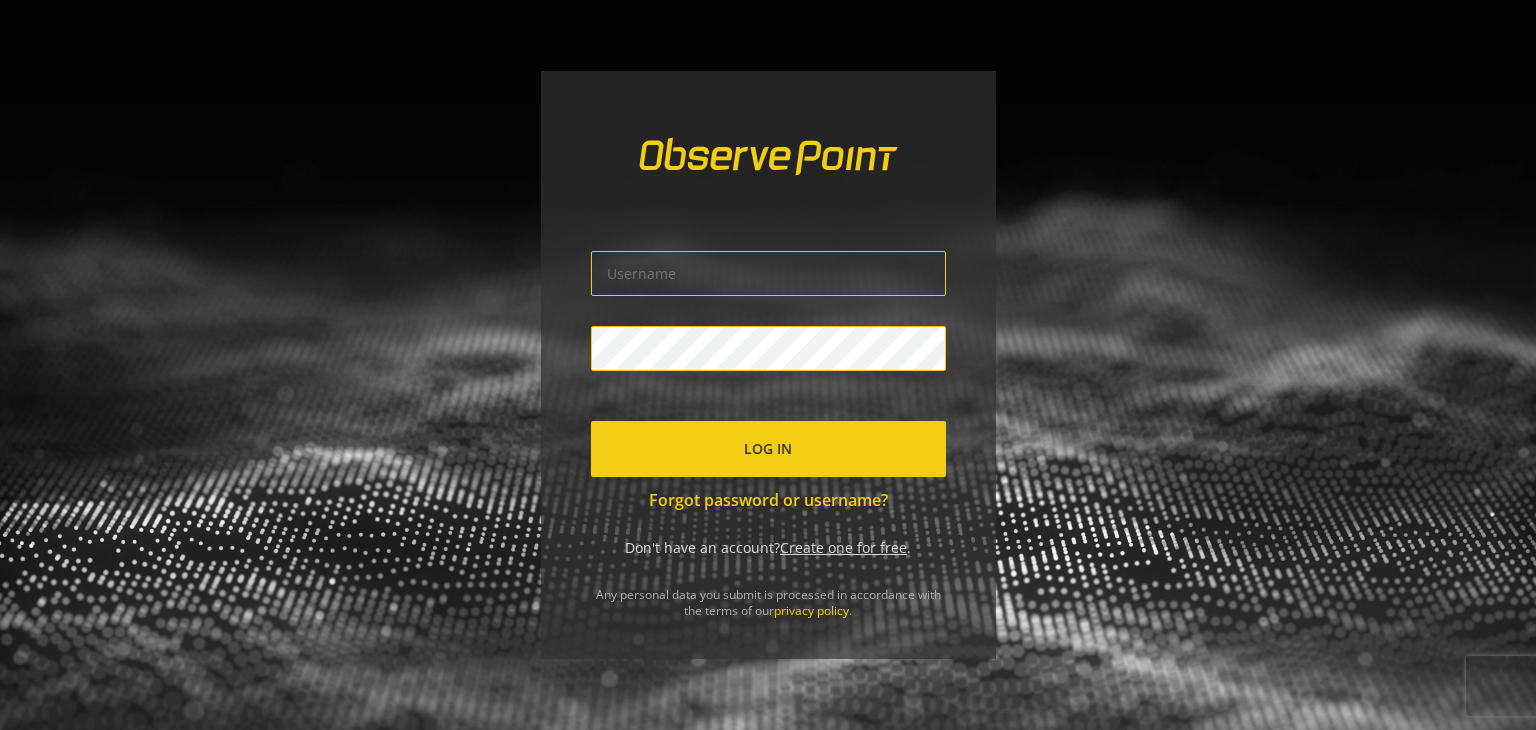 click at bounding box center [768, 273] 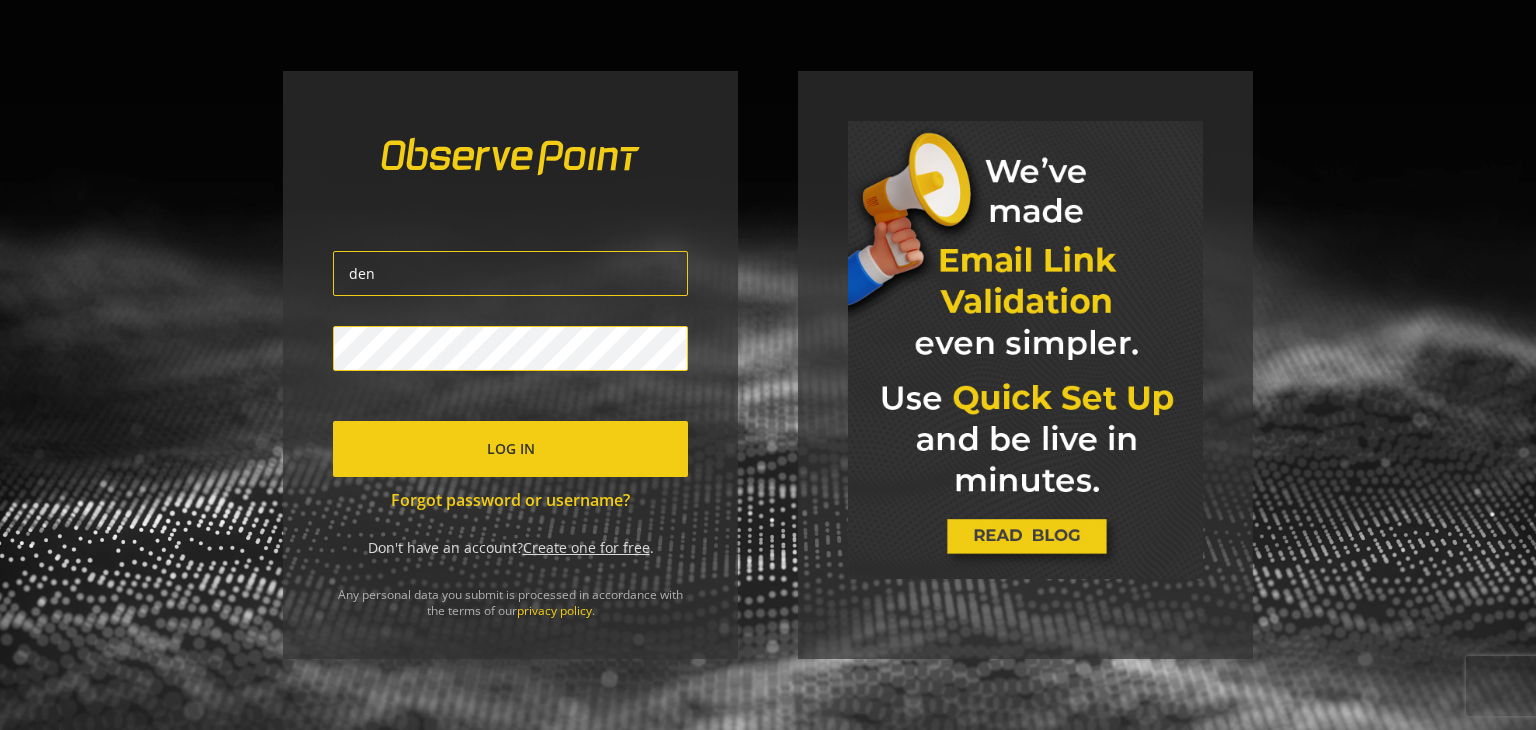 click on "Don't have an account?  Create one for free ." 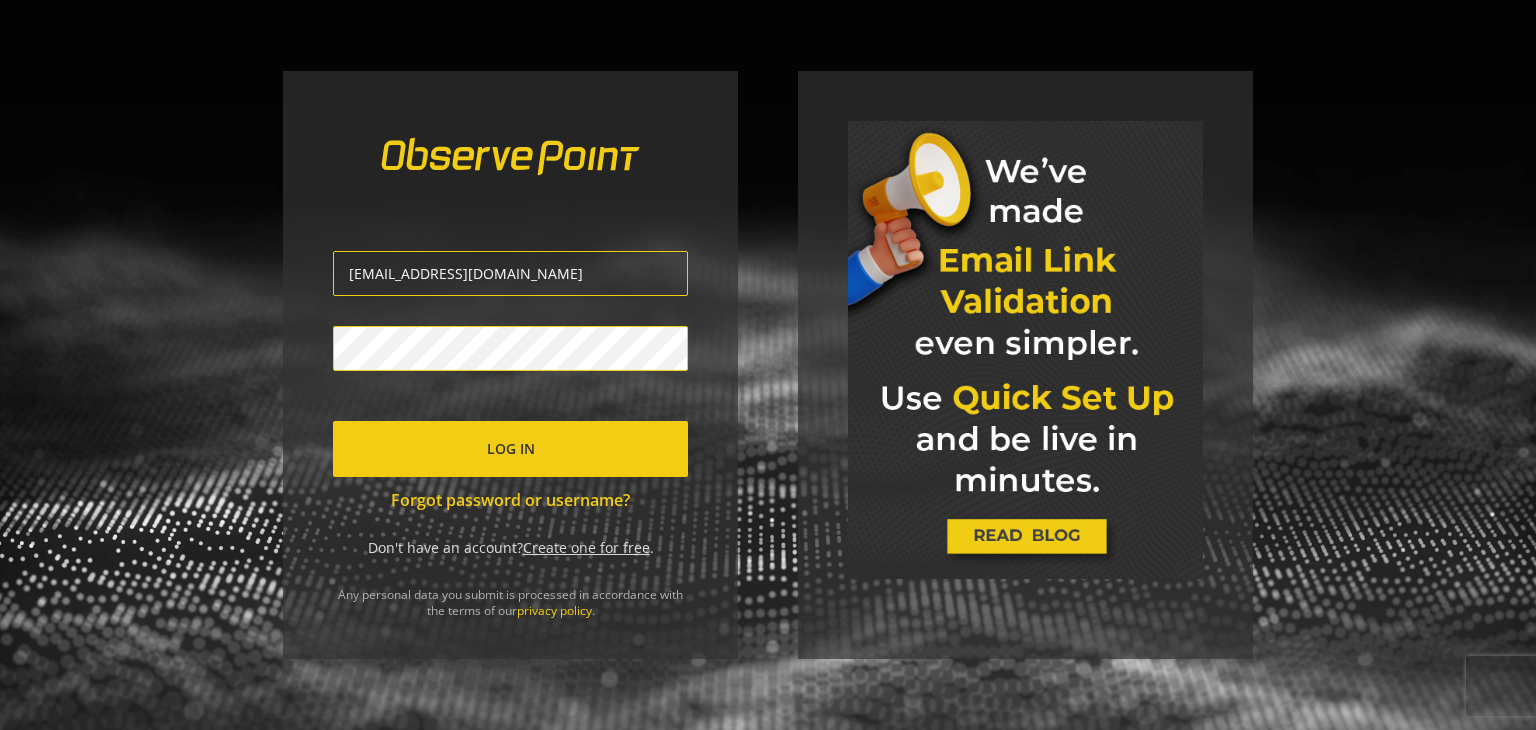 type on "[EMAIL_ADDRESS][DOMAIN_NAME]" 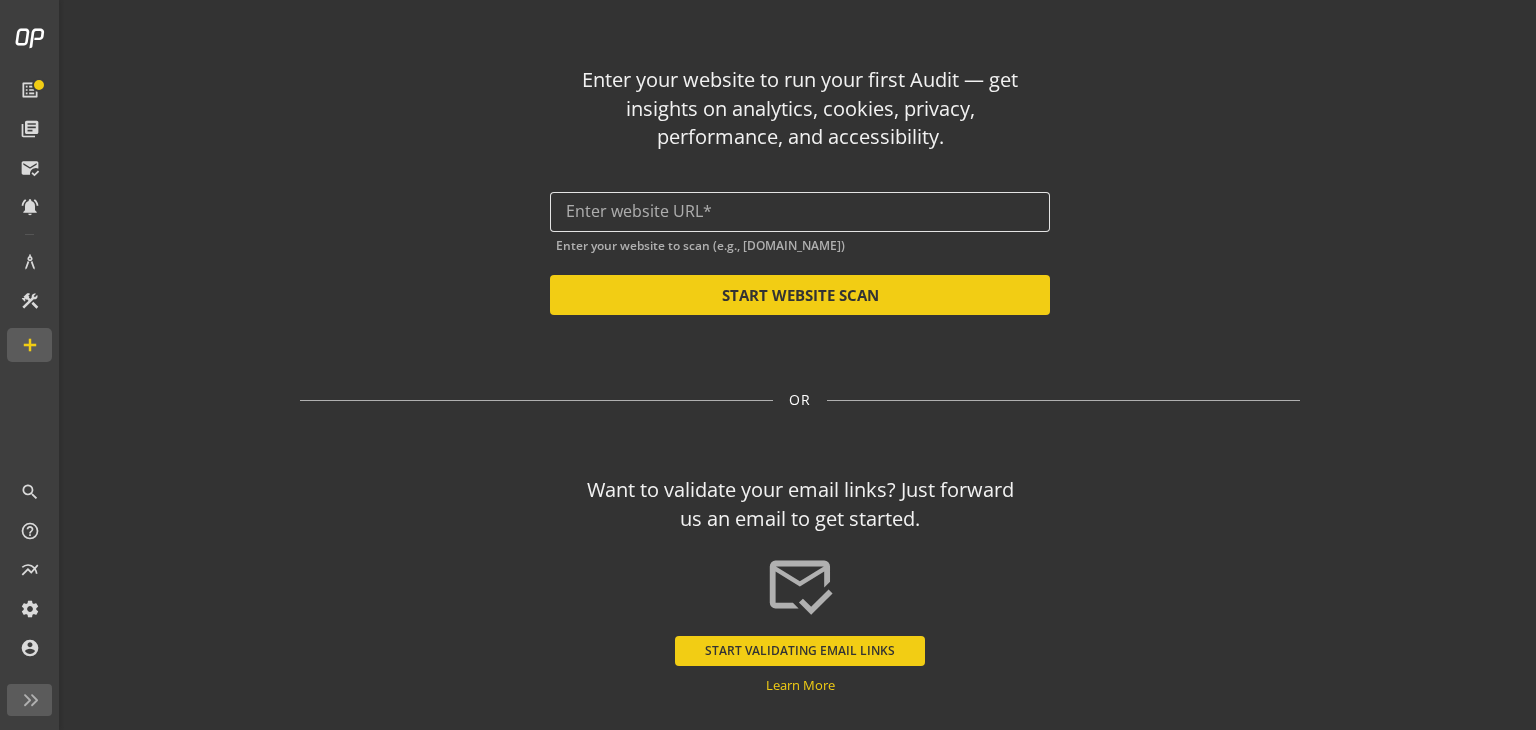 click 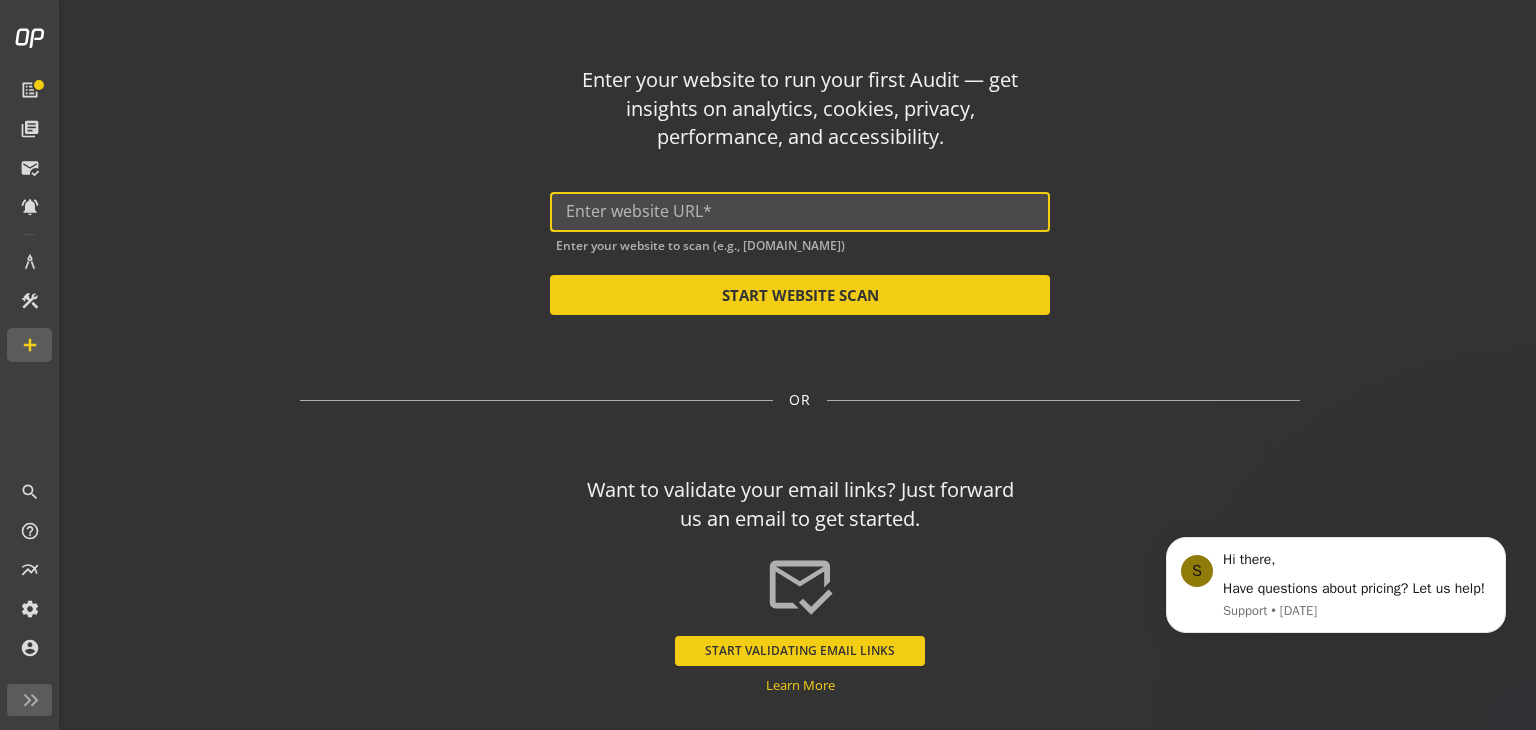 scroll, scrollTop: 0, scrollLeft: 0, axis: both 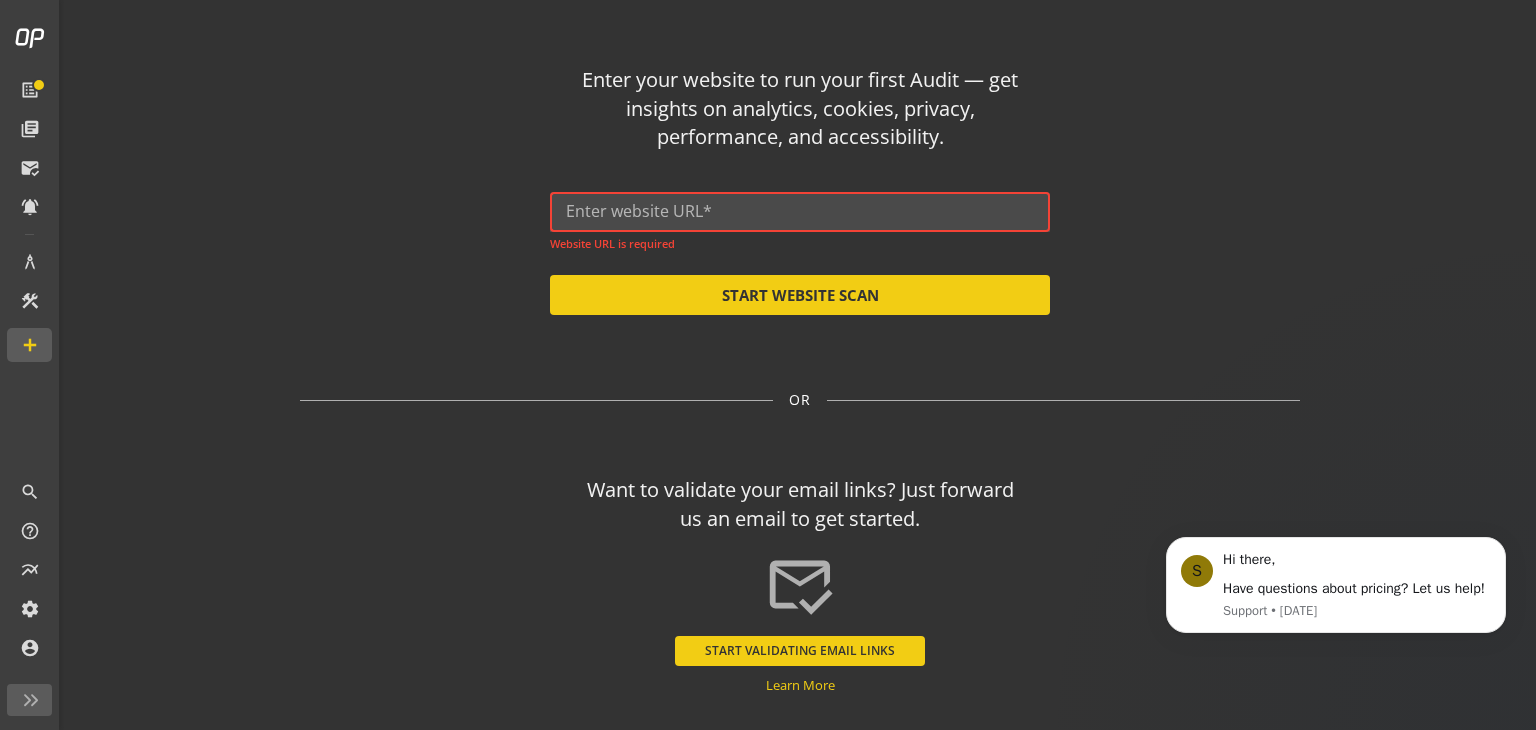 paste on "[URL][DOMAIN_NAME]" 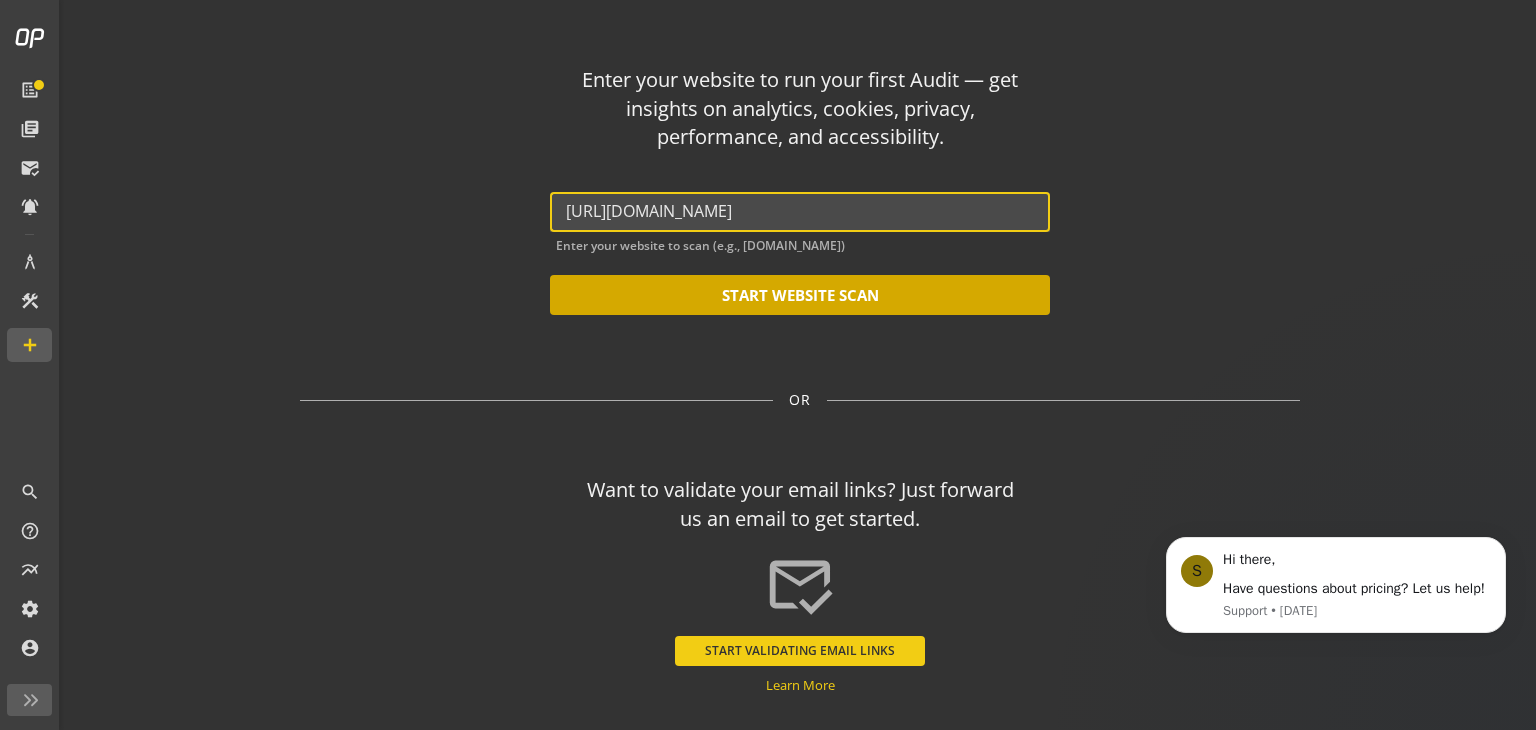 type on "[URL][DOMAIN_NAME]" 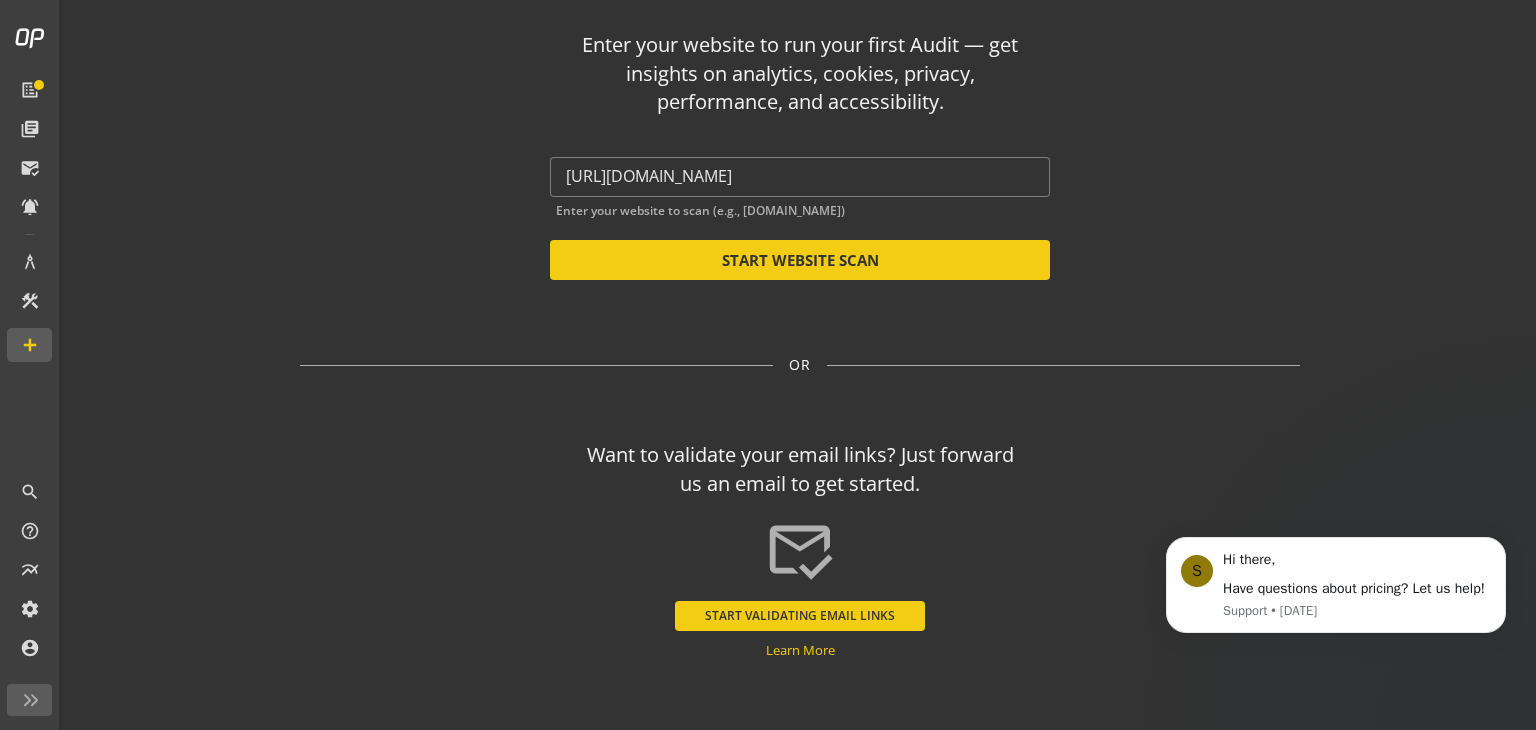 scroll, scrollTop: 53, scrollLeft: 0, axis: vertical 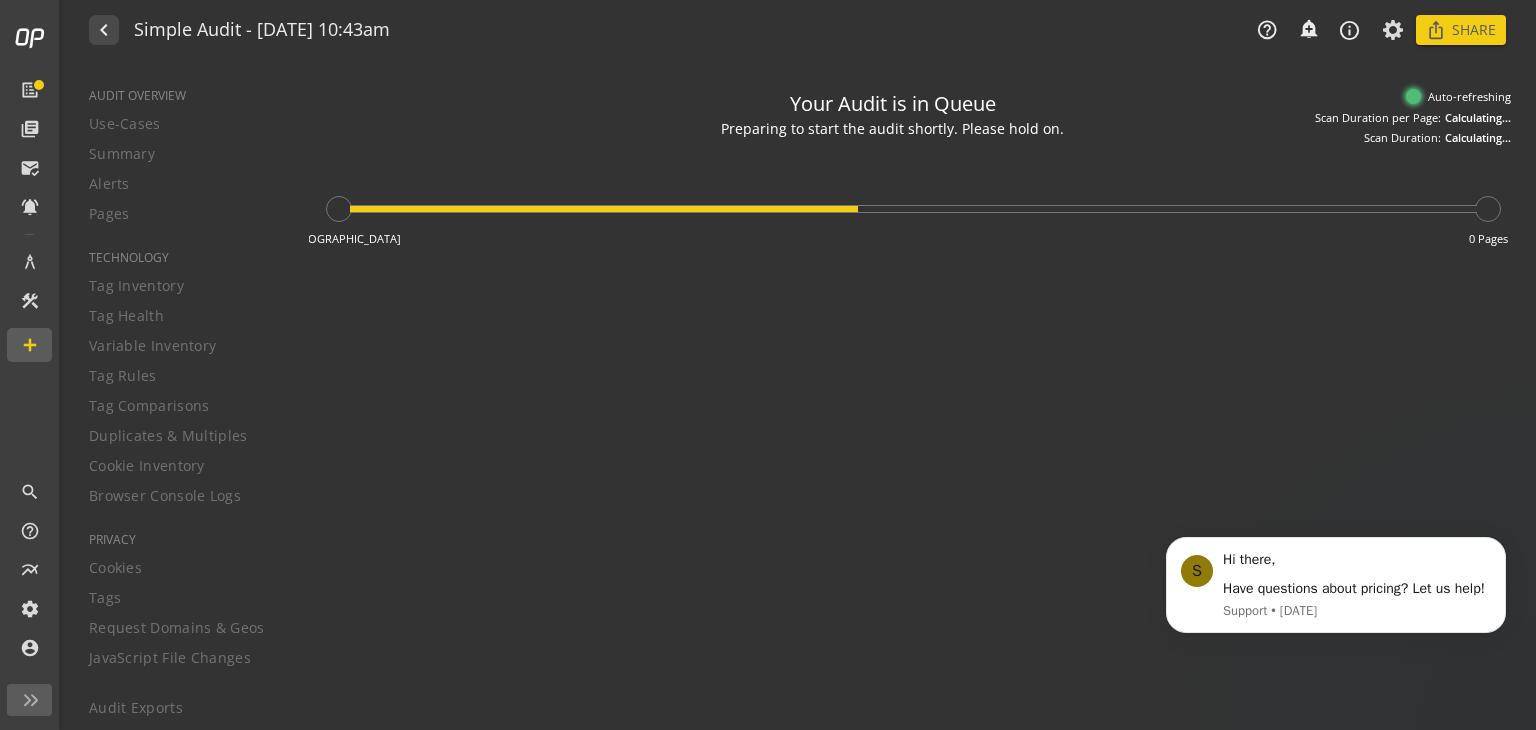 type on "Notes can include:
-a description of what this audit is validating
-changes in audit settings
-discoveries in the report of outstanding rule failures or items needing remediation" 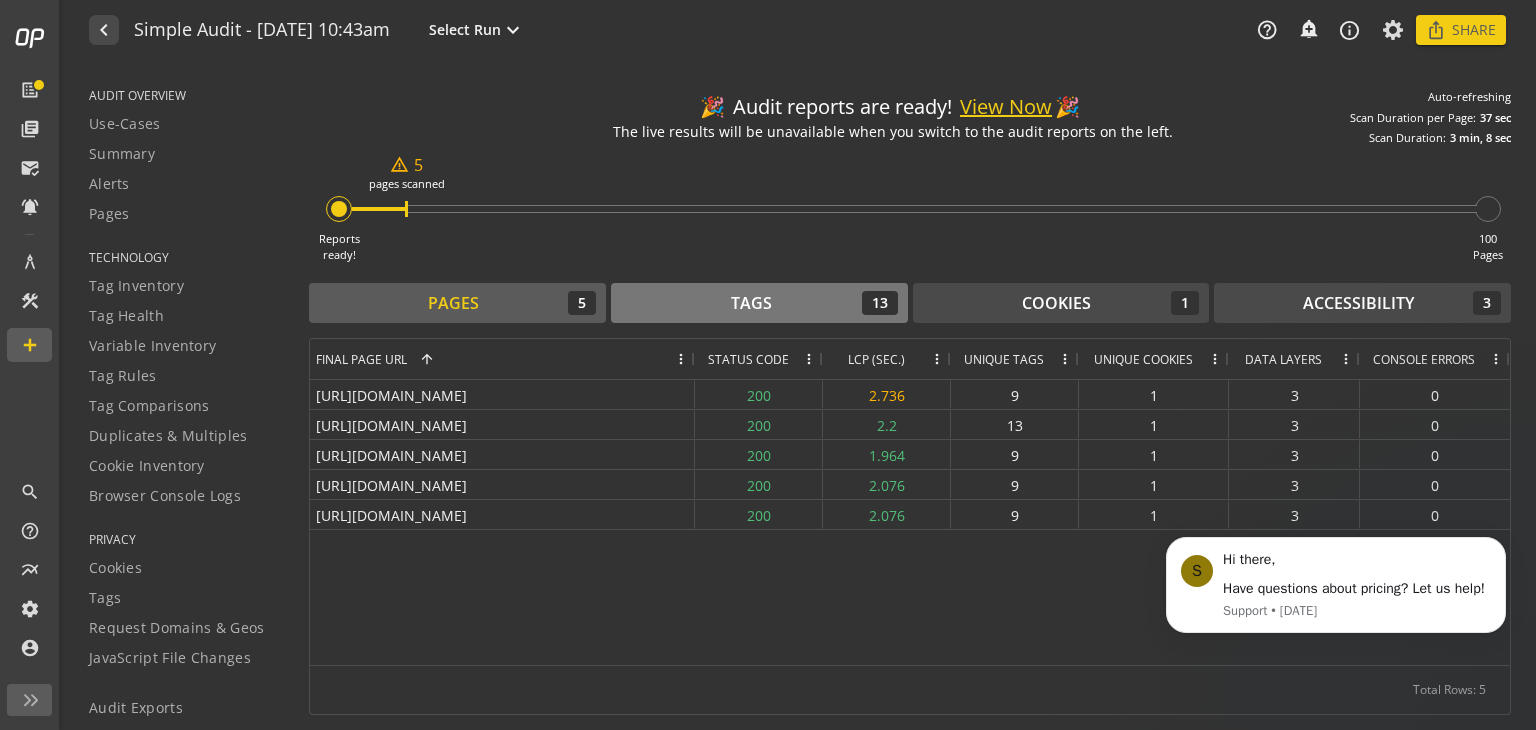 drag, startPoint x: 834, startPoint y: 302, endPoint x: 830, endPoint y: 285, distance: 17.464249 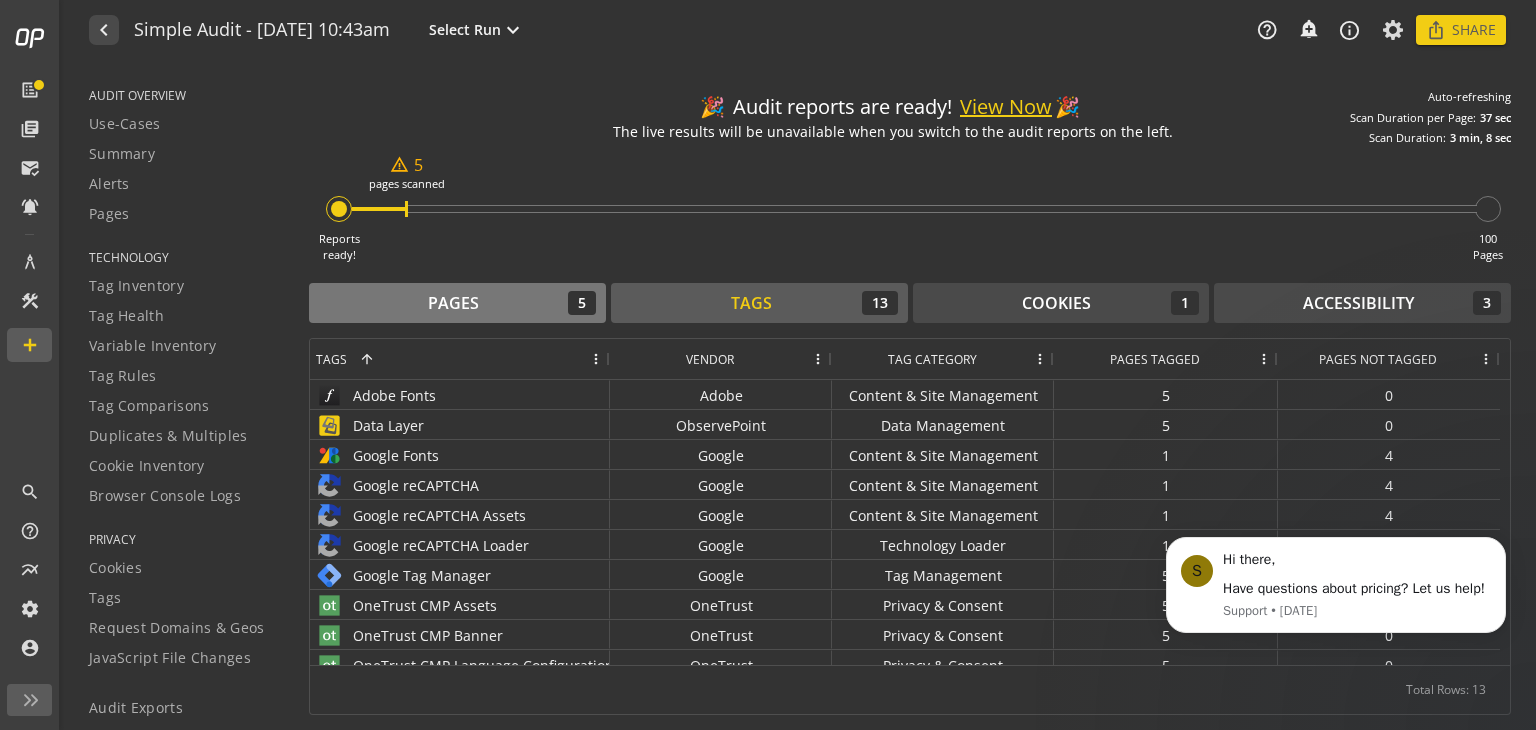click on "Pages  5" 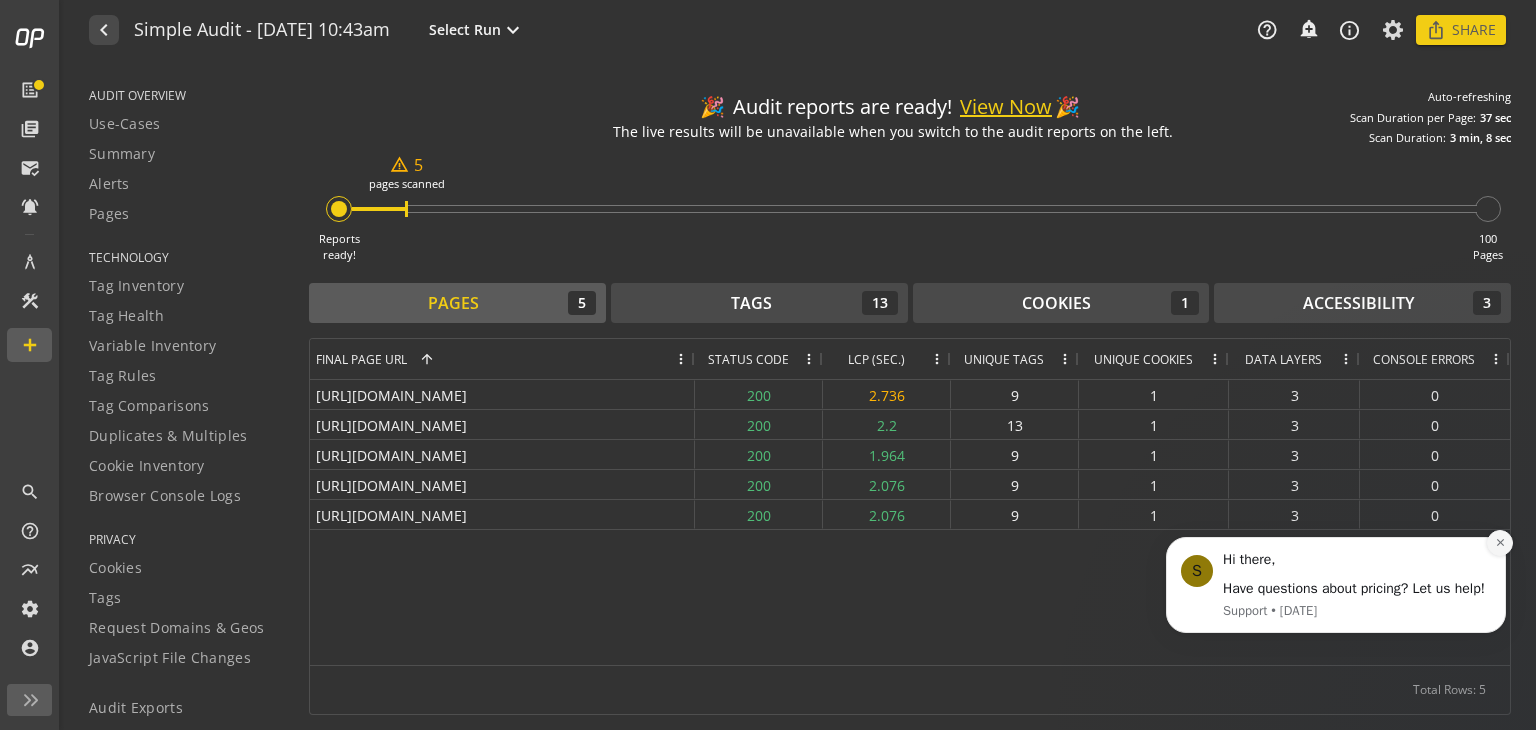 click at bounding box center (1500, 543) 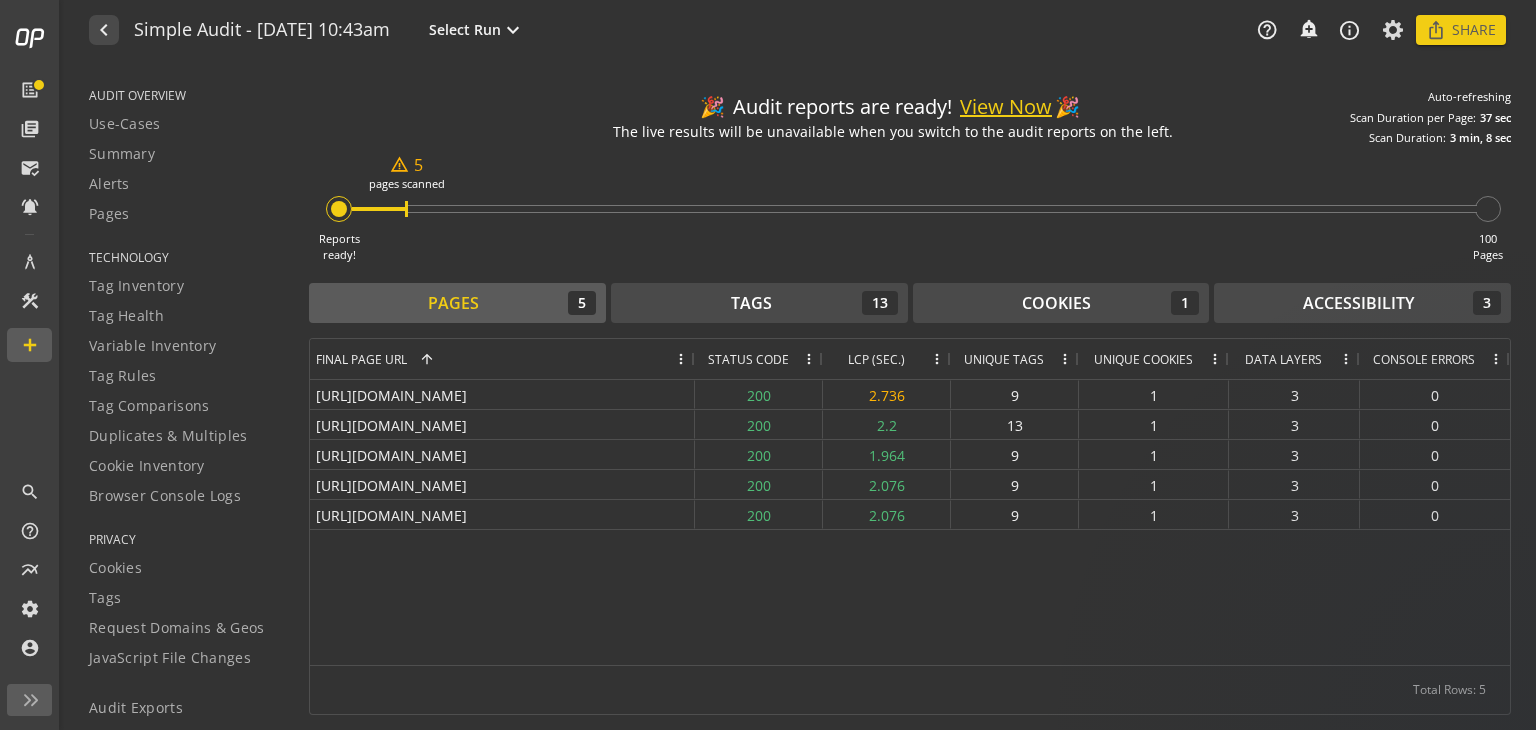 drag, startPoint x: 405, startPoint y: 211, endPoint x: 649, endPoint y: 211, distance: 244 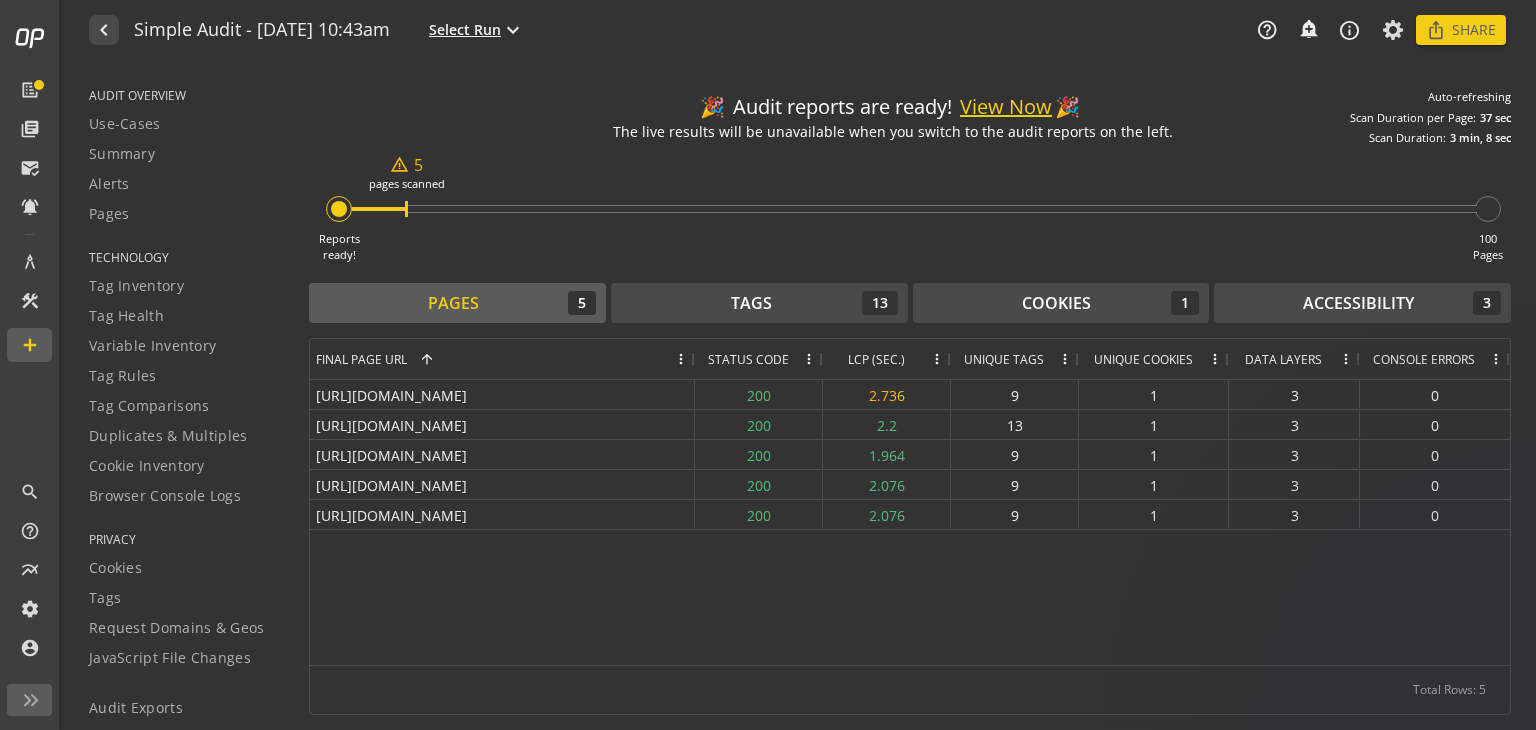 click on "Select Run expand_more" 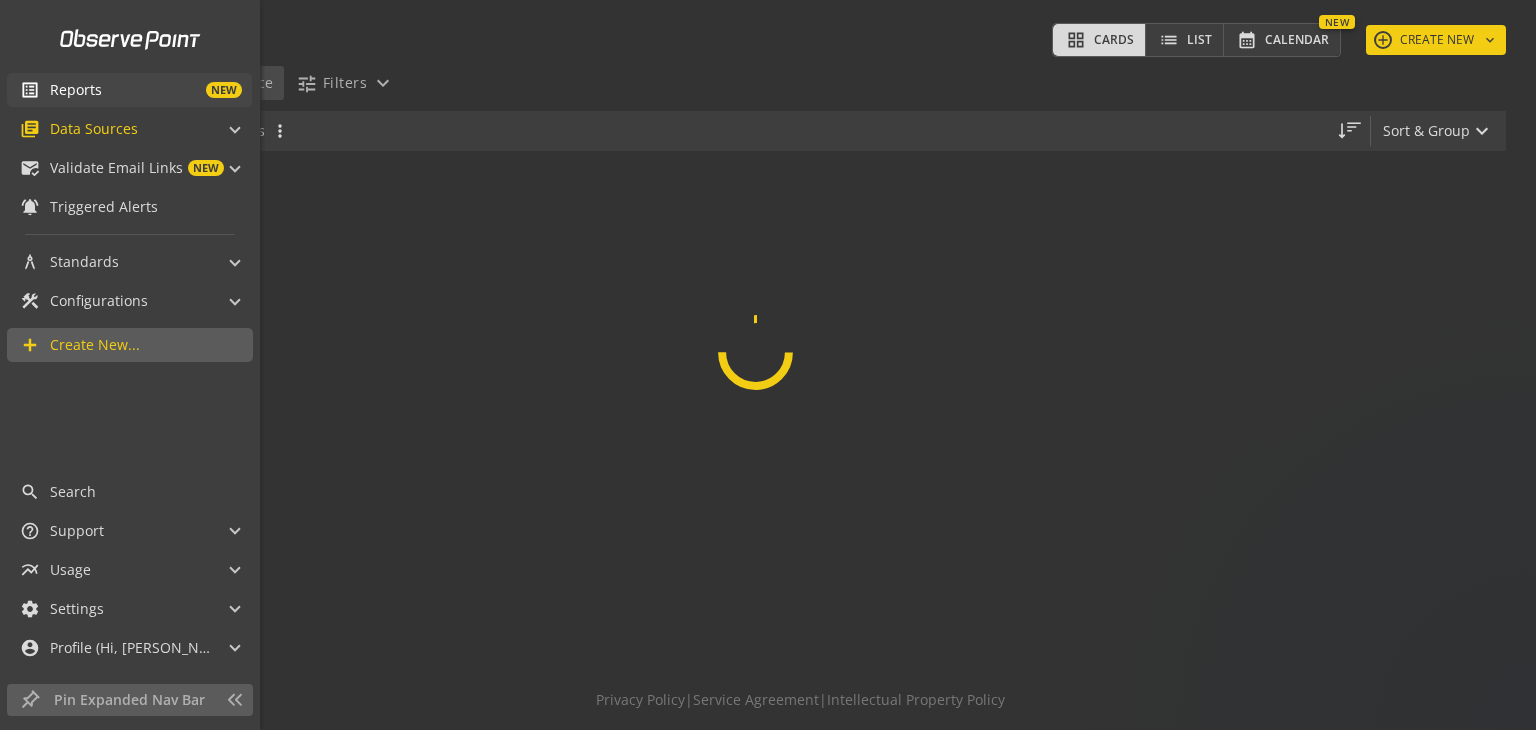 click on "NEW" at bounding box center [172, 90] 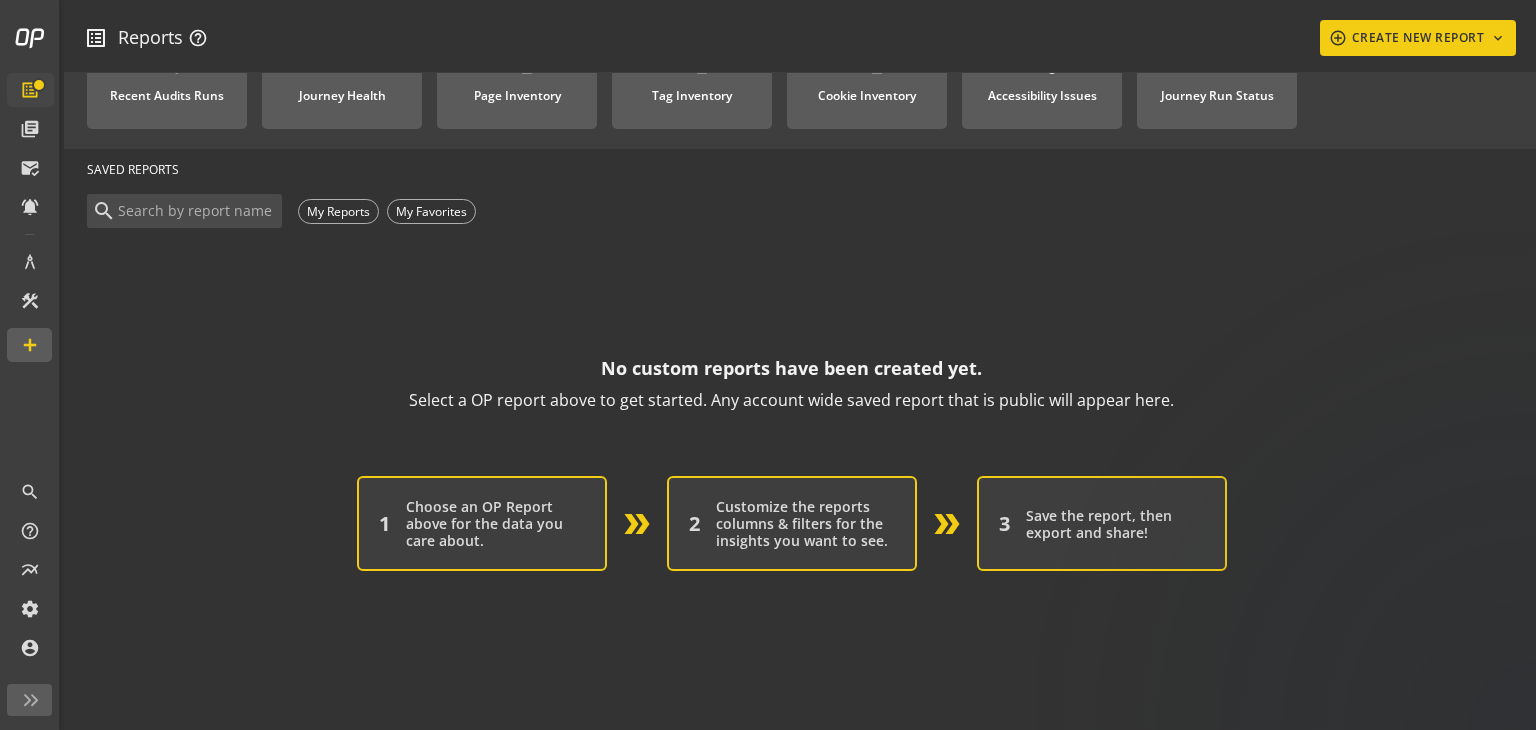 scroll, scrollTop: 0, scrollLeft: 0, axis: both 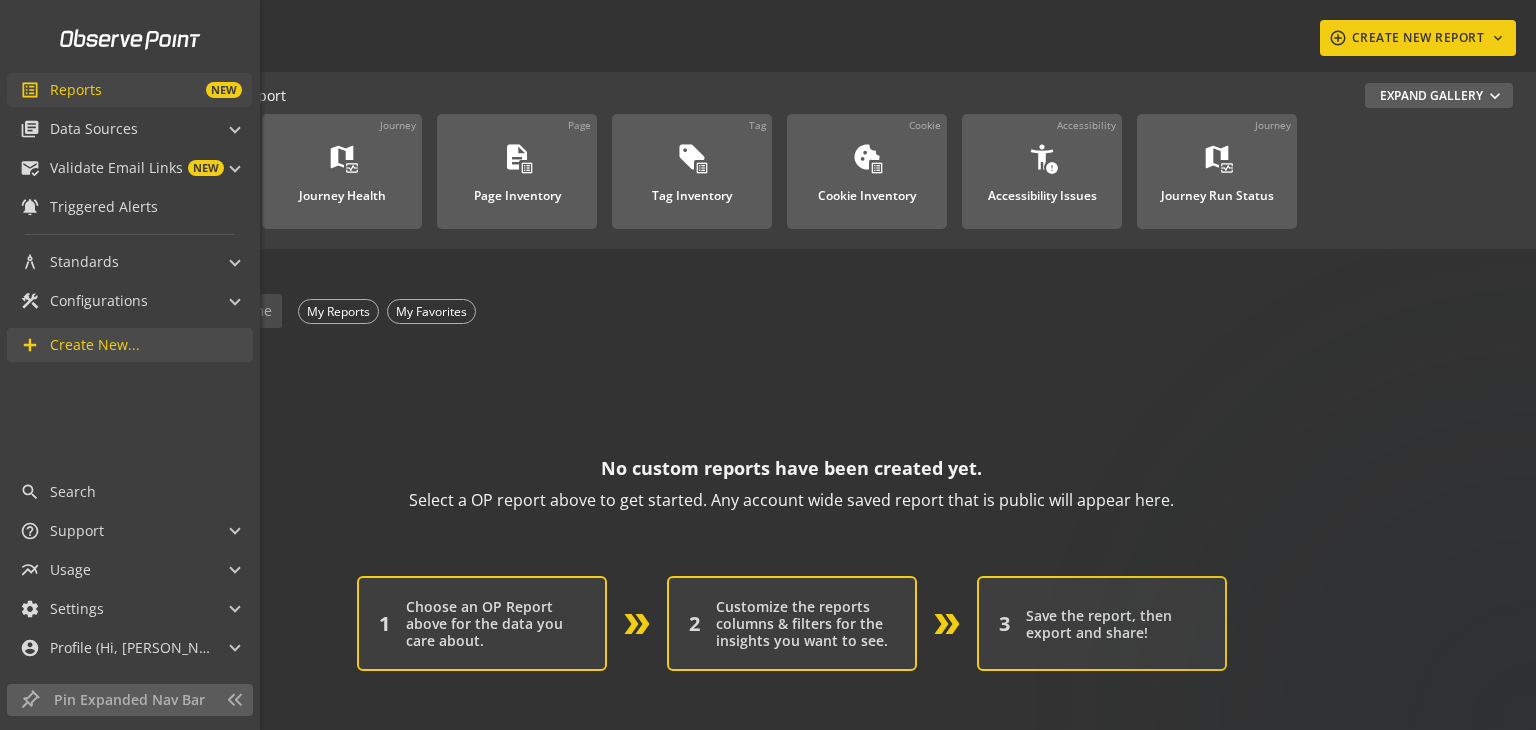 click on "Create New..." at bounding box center (95, 345) 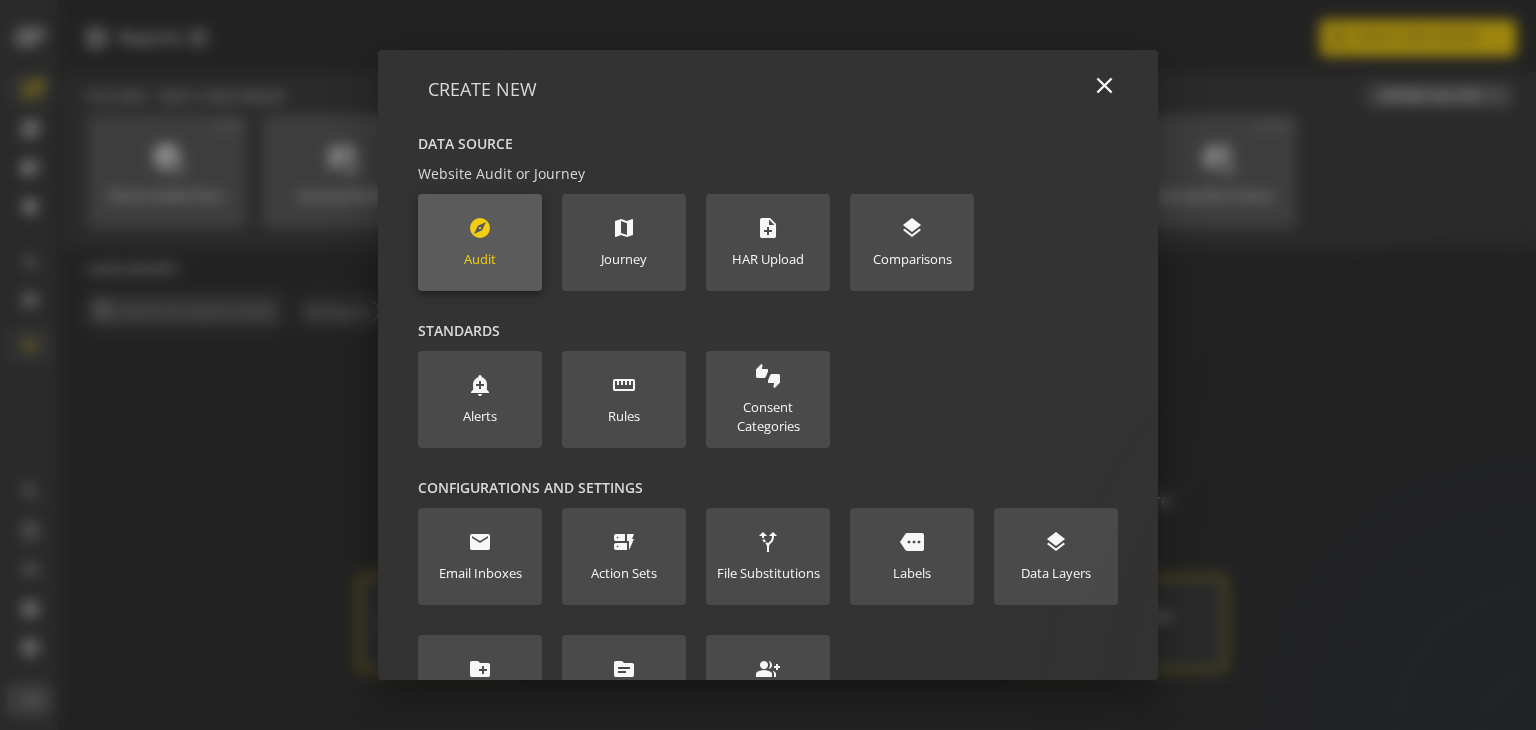 click on "Audit" at bounding box center (480, 259) 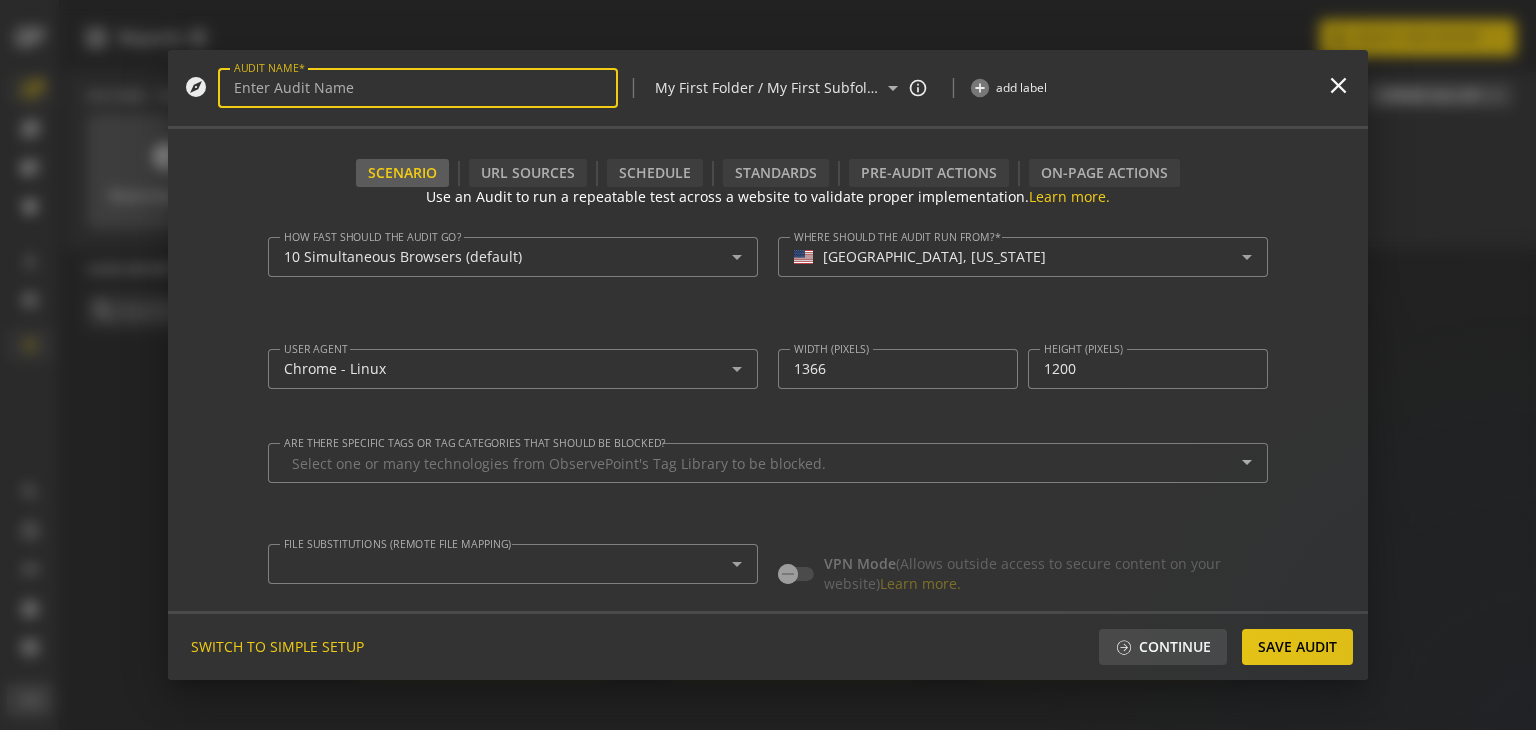 type on "[EMAIL_ADDRESS][DOMAIN_NAME]" 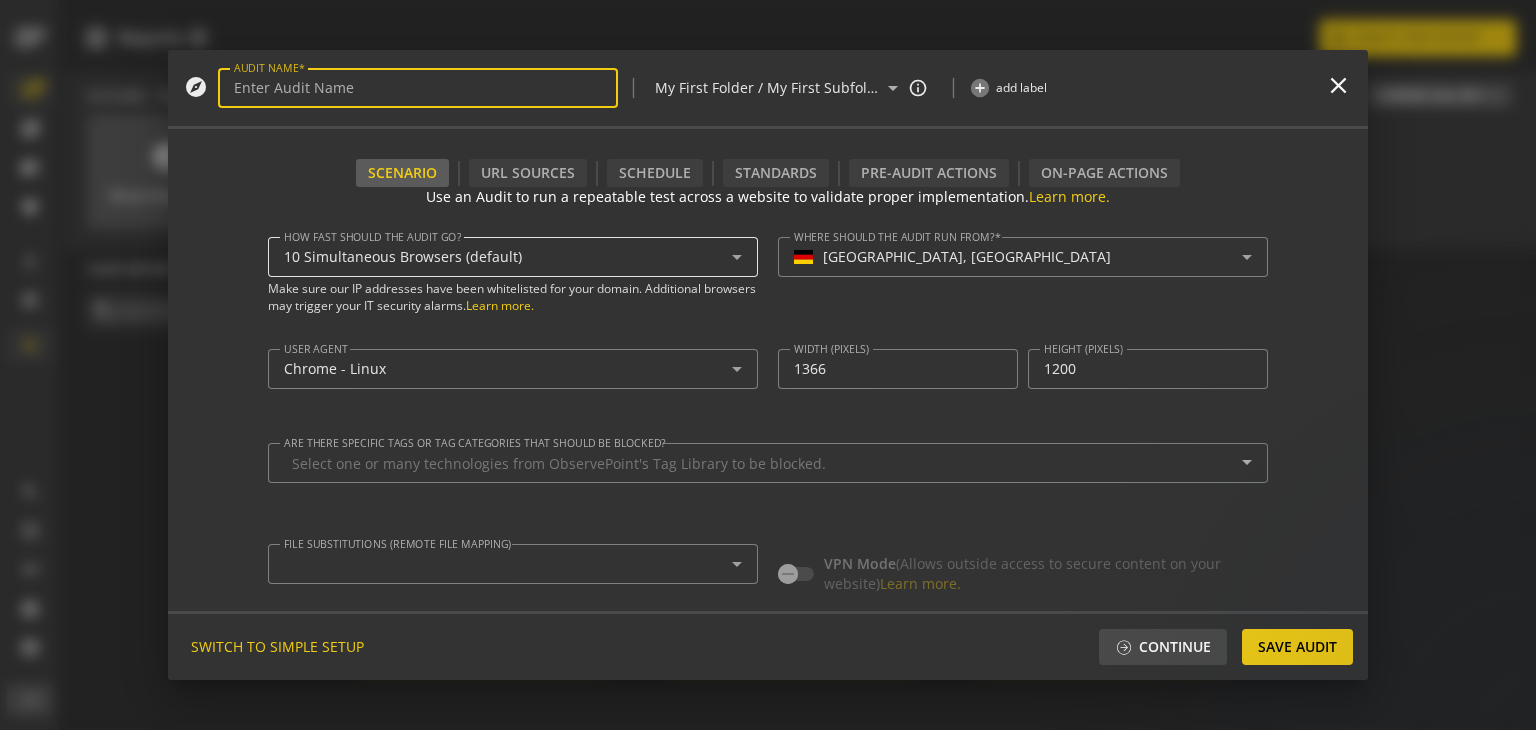 click on "10 Simultaneous Browsers (default)" at bounding box center (513, 257) 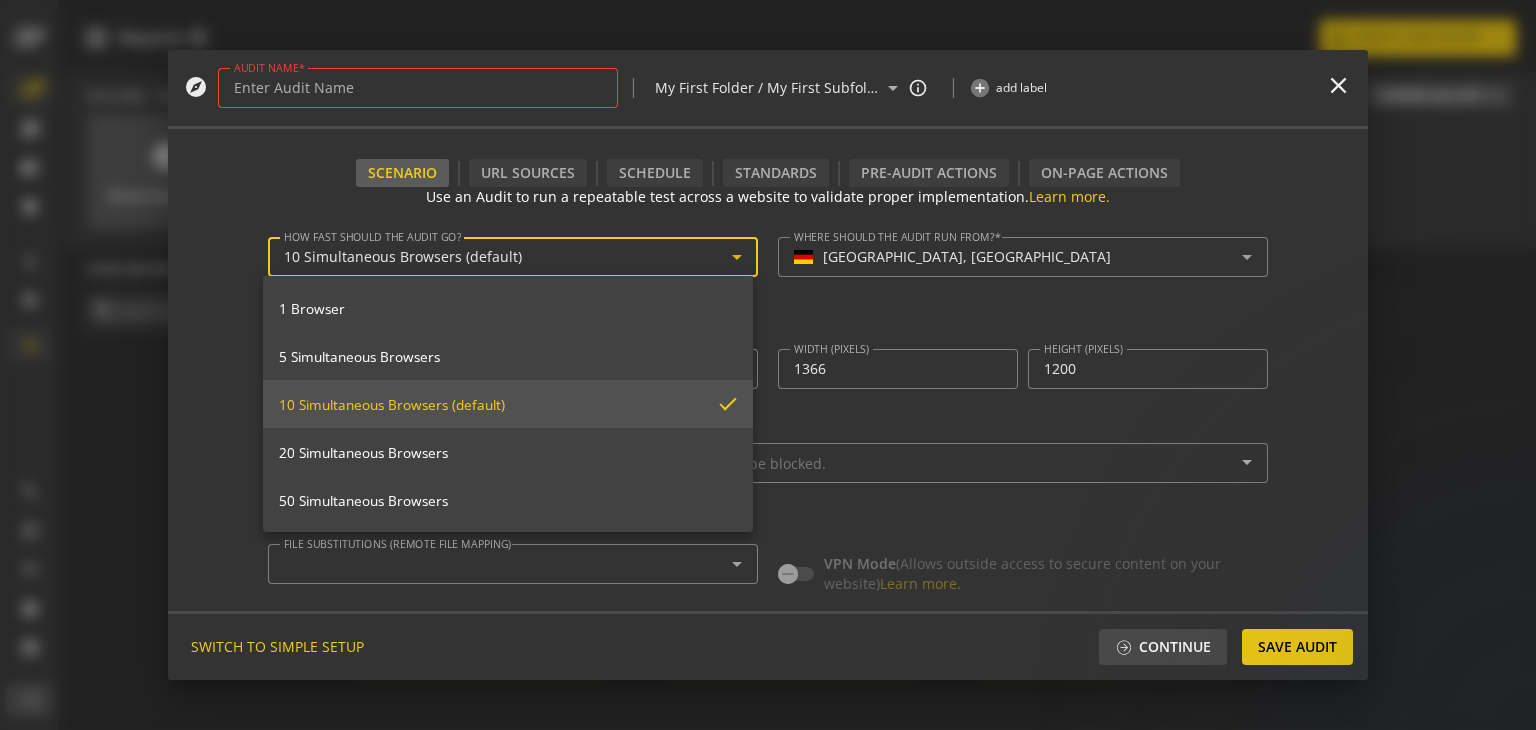 click on "10 Simultaneous Browsers (default)" at bounding box center [491, 405] 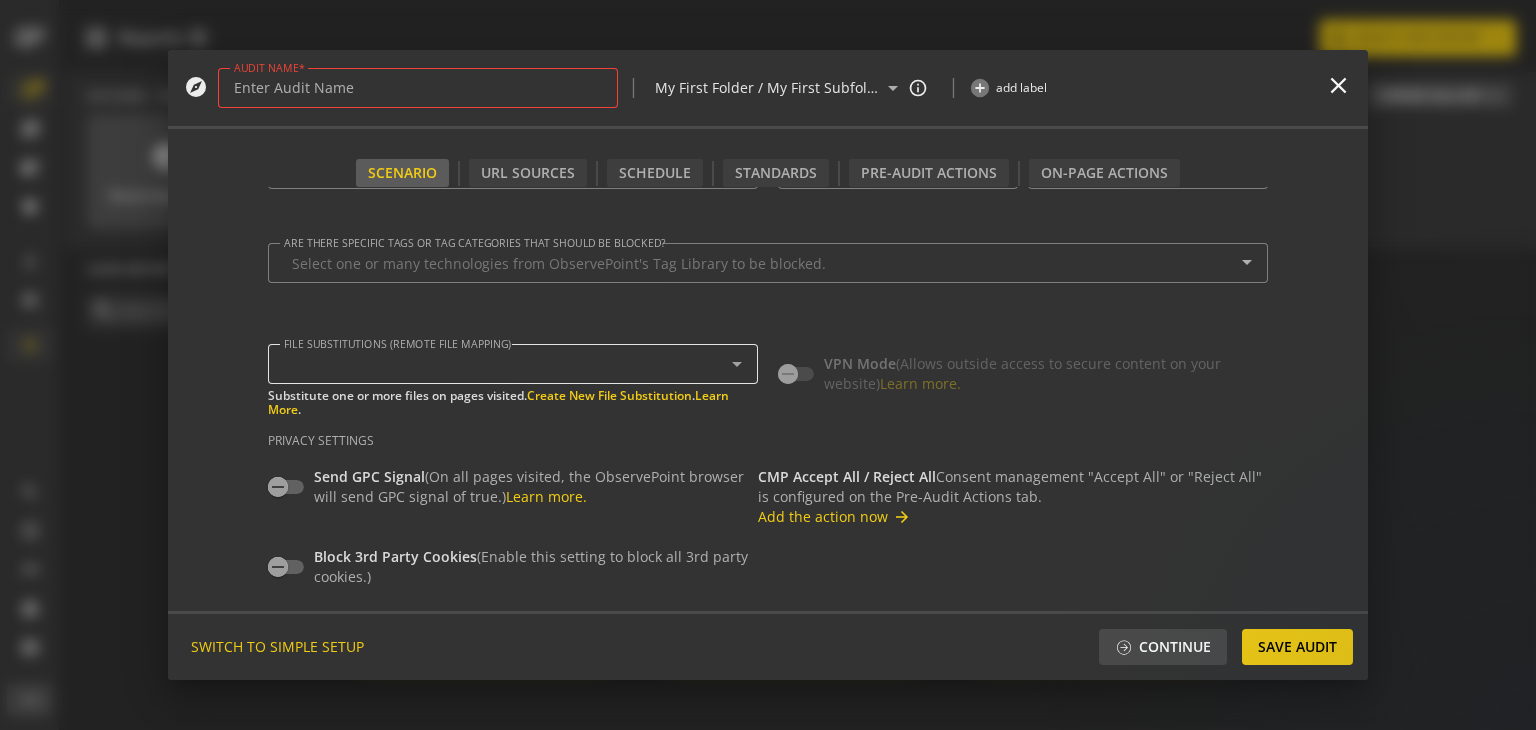 scroll, scrollTop: 0, scrollLeft: 0, axis: both 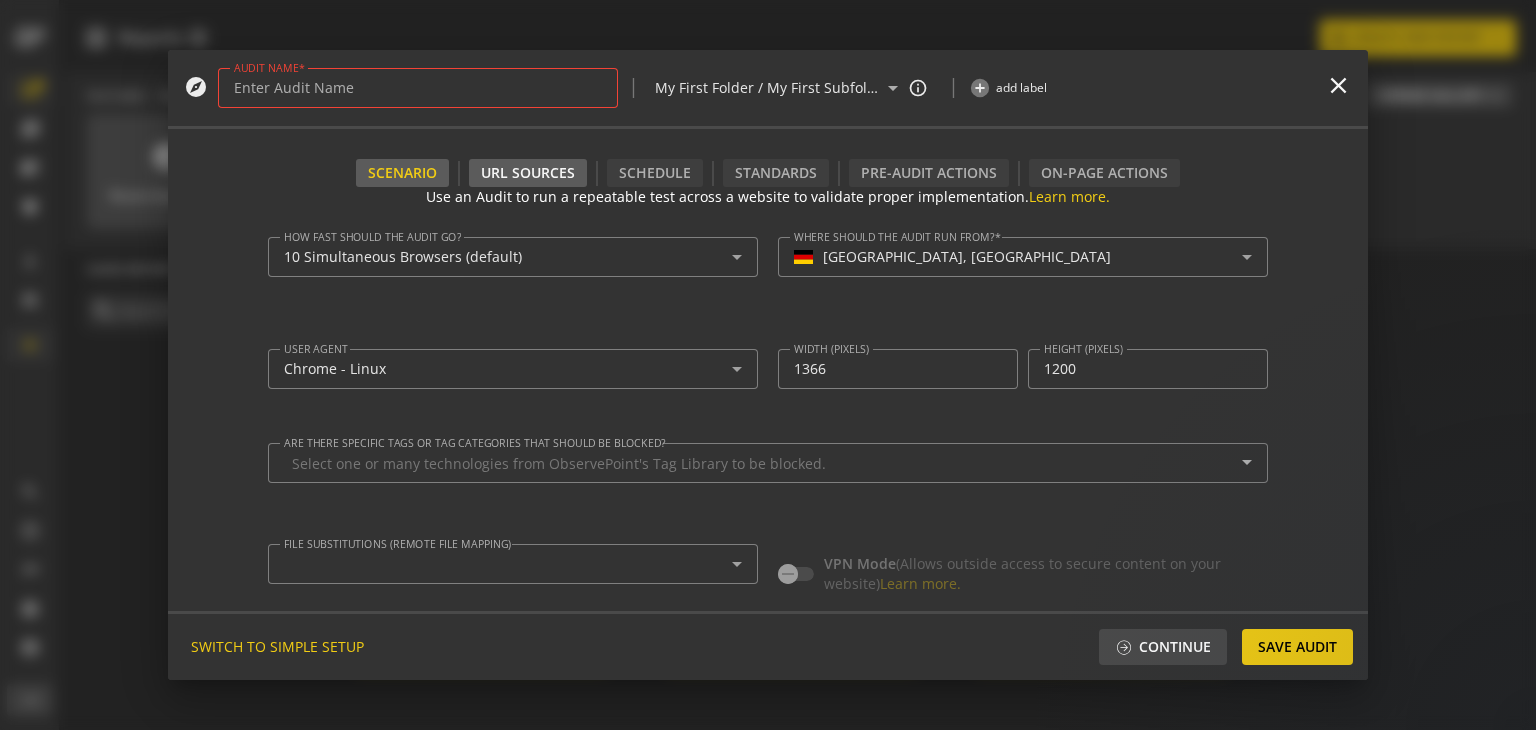 click on "URL Sources" at bounding box center (528, 173) 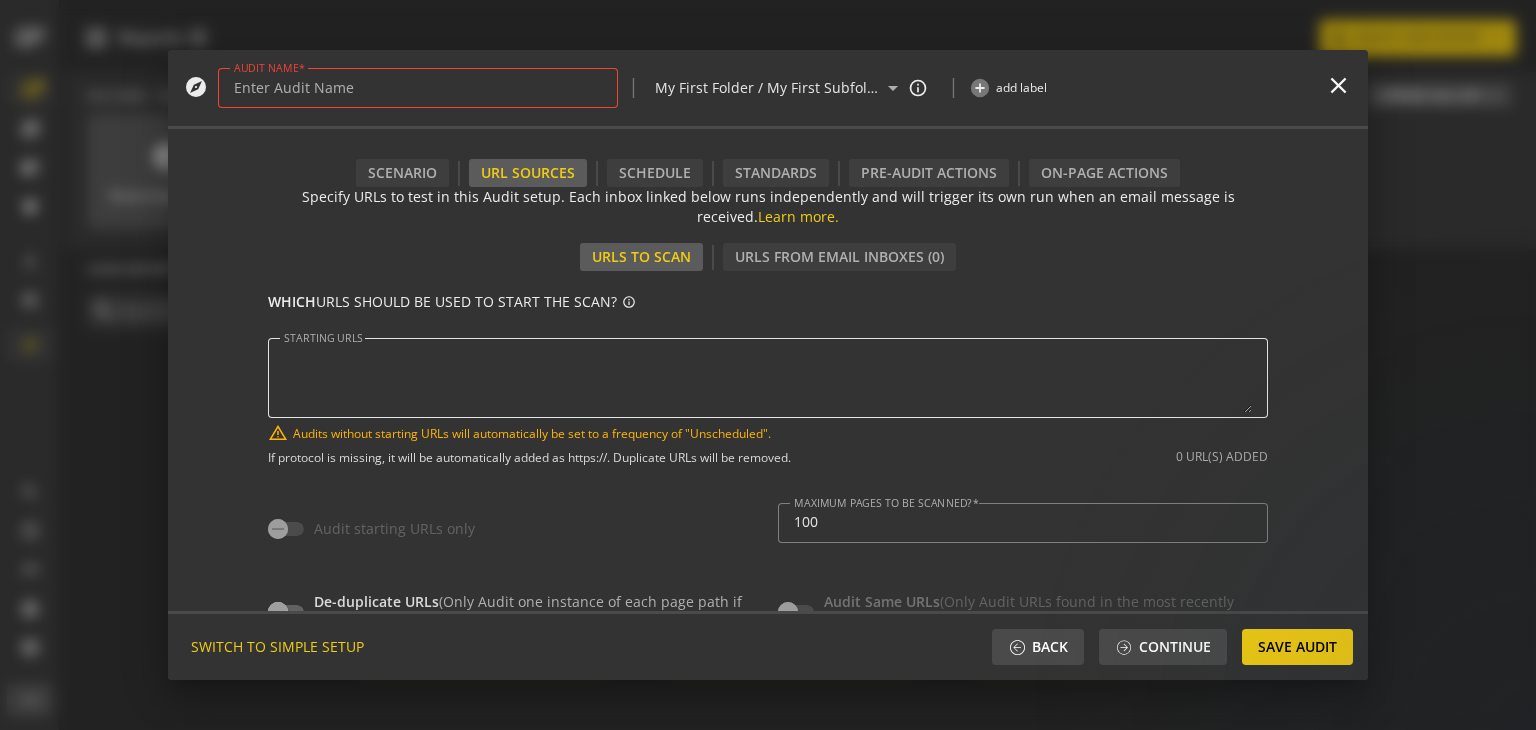 click on "STARTING URLS" at bounding box center [768, 378] 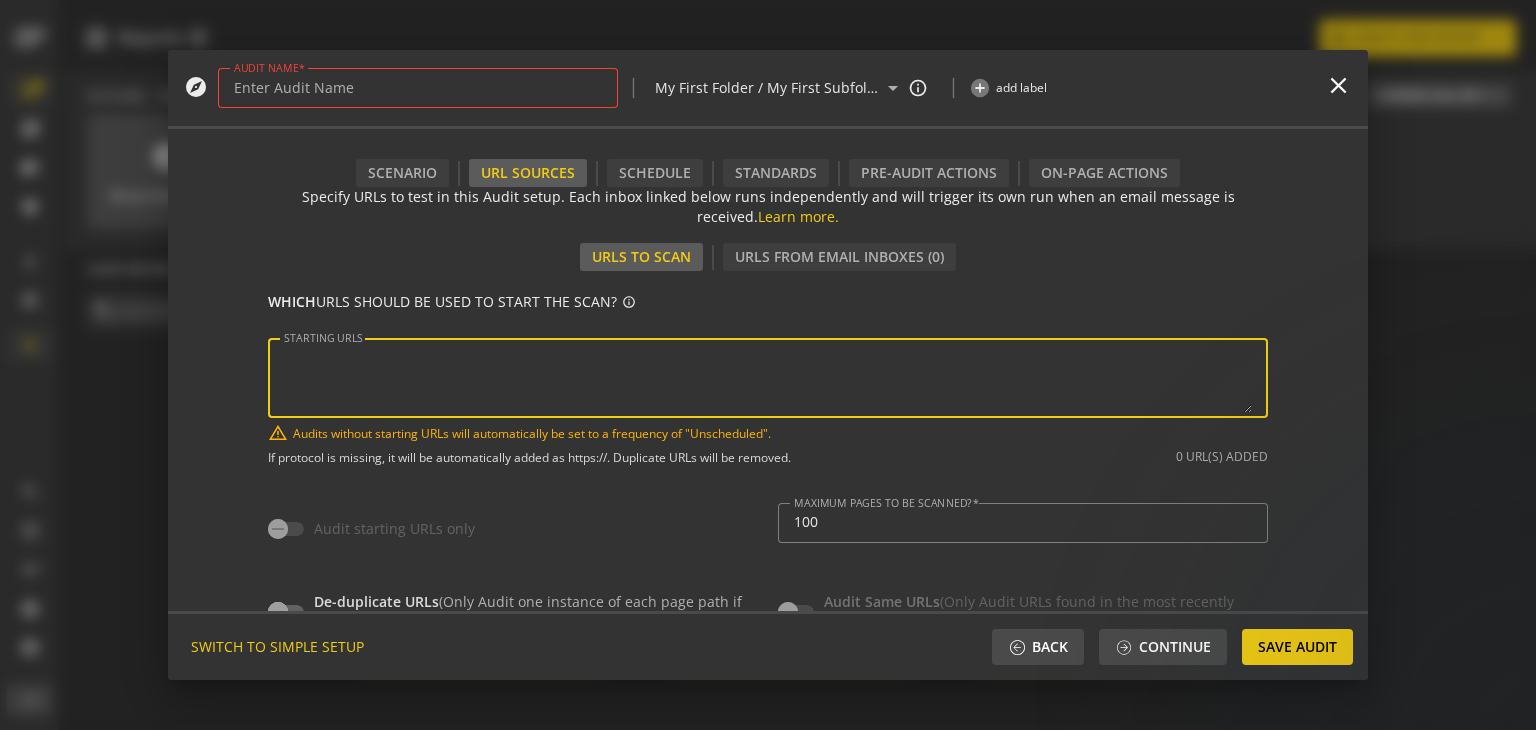 click on "STARTING URLS" at bounding box center (768, 378) 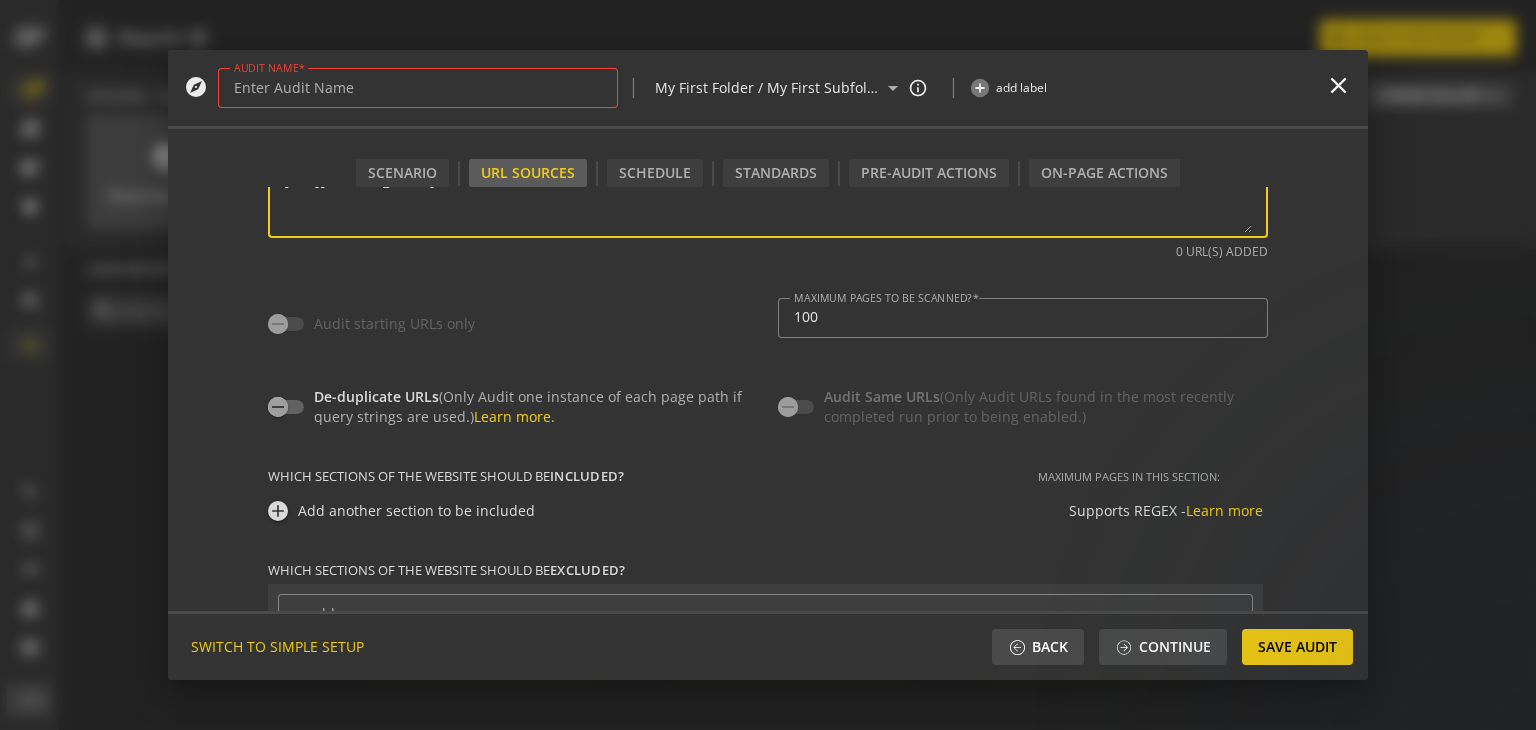 scroll, scrollTop: 272, scrollLeft: 0, axis: vertical 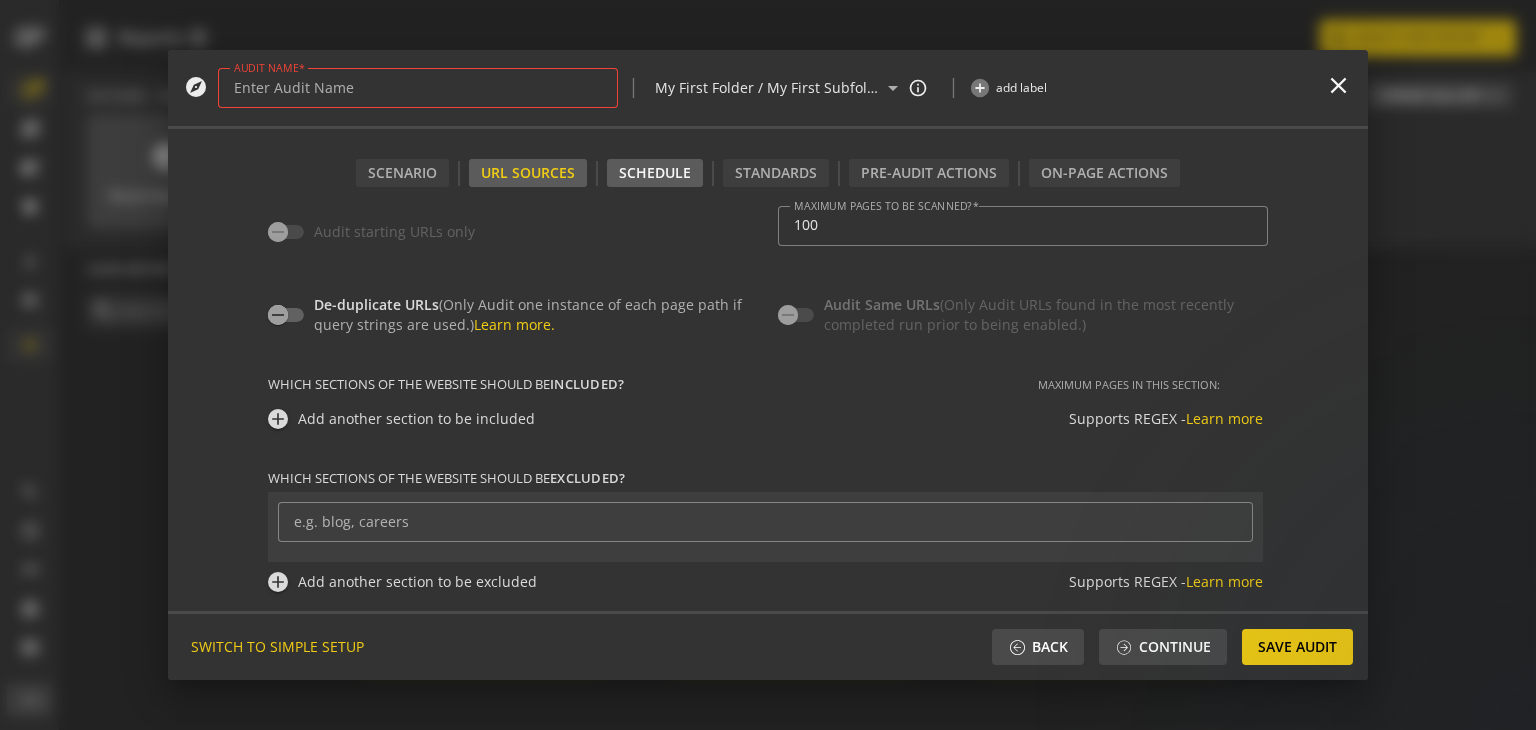 type on "[URL][DOMAIN_NAME]" 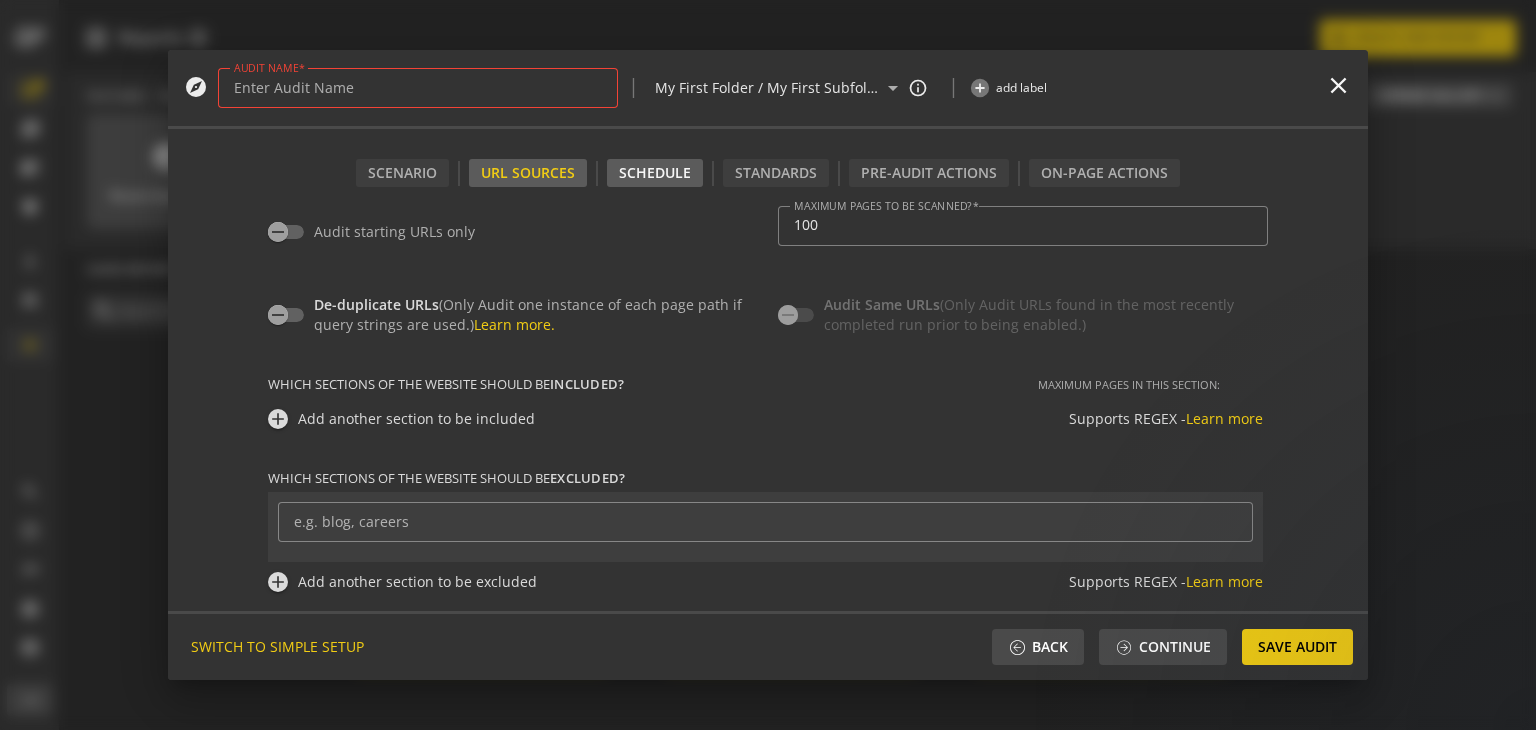 click on "Schedule" at bounding box center [655, 173] 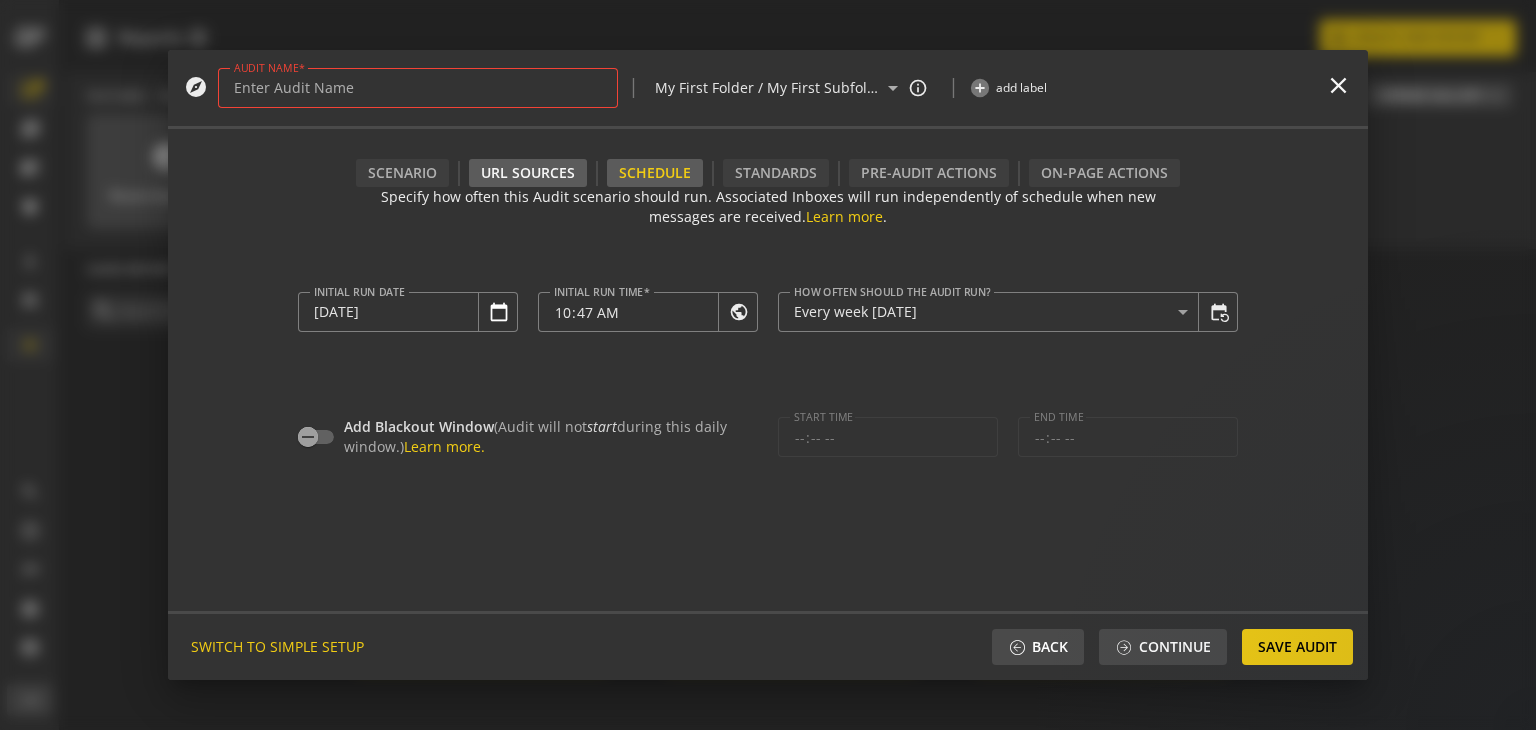 click on "URL Sources" at bounding box center (528, 173) 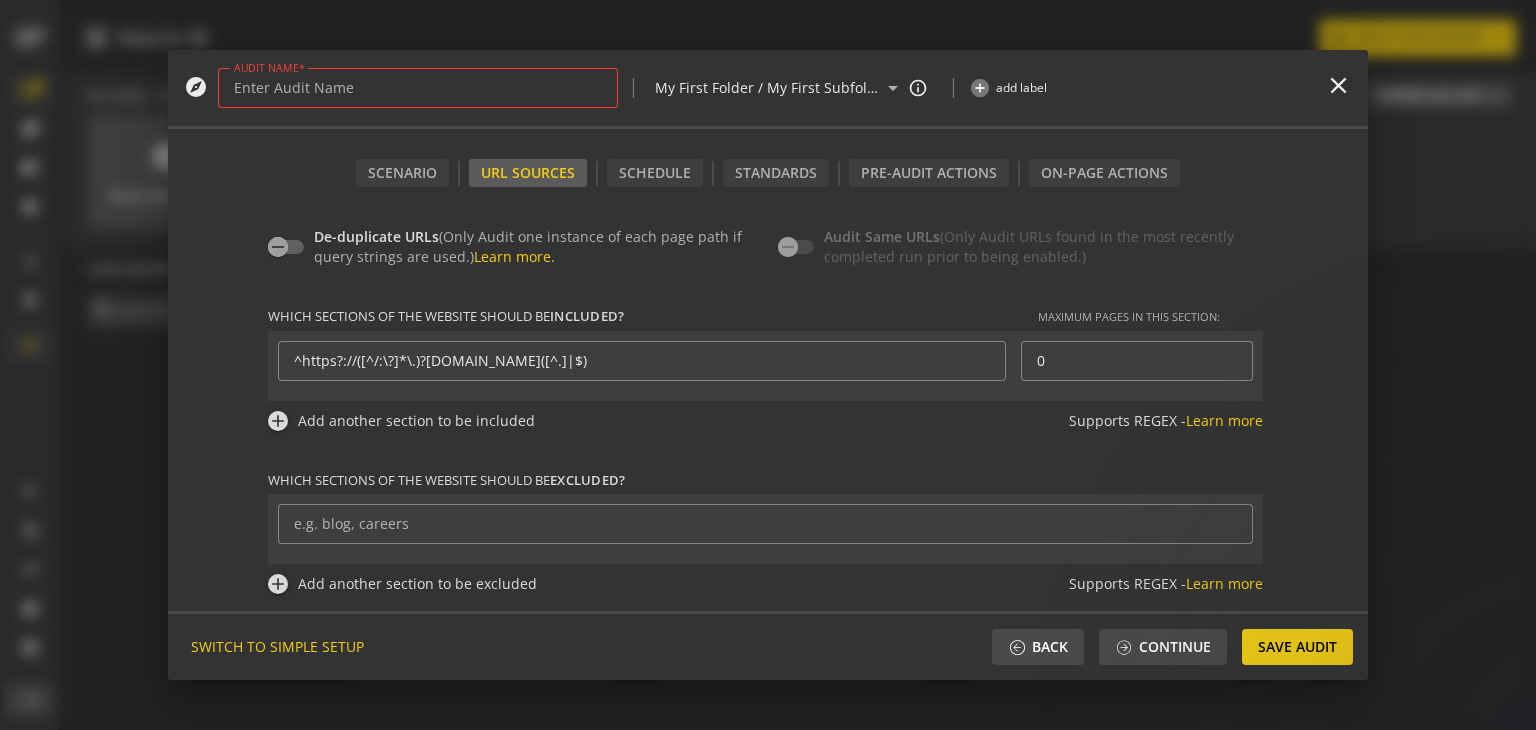 scroll, scrollTop: 342, scrollLeft: 0, axis: vertical 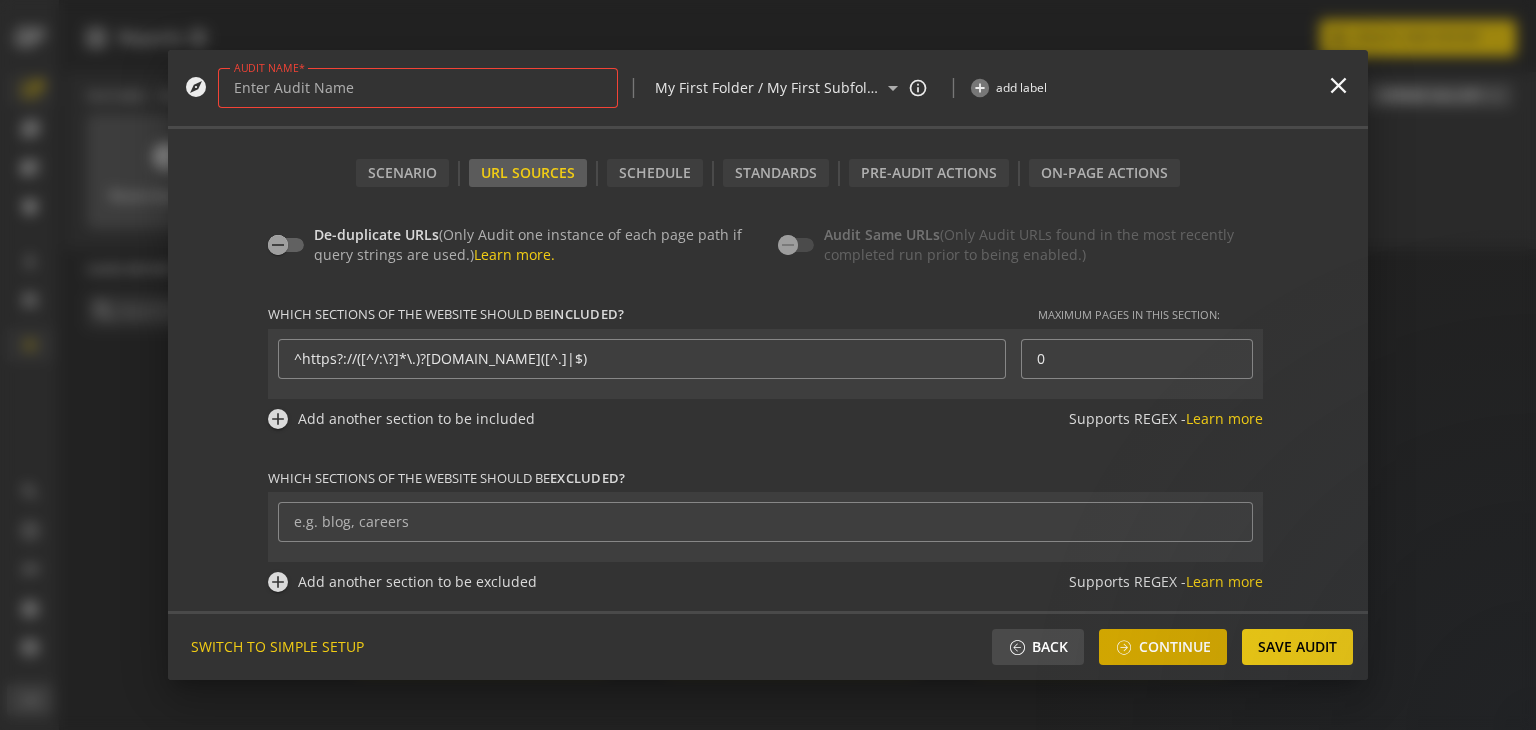 click on "Continue" at bounding box center [1175, 647] 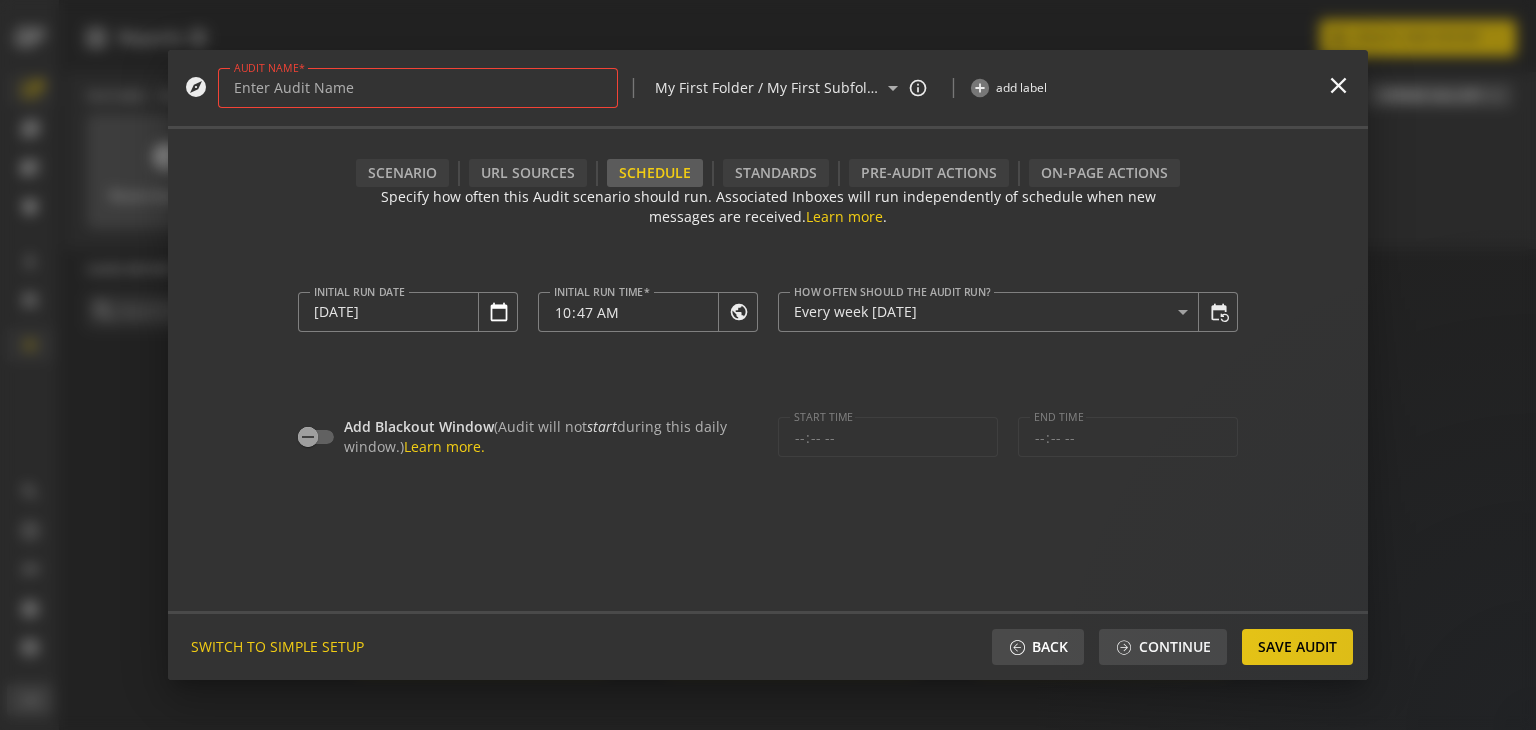 click on "Scenario   URL Sources   Schedule   Standards   Pre-audit Actions   On-Page Actions  Use an Audit to run a repeatable test across a website to validate proper implementation.  Learn more. How fast should the audit go? 10 Simultaneous Browsers (default) Make sure our IP addresses have been whitelisted for your domain. Additional browsers may trigger your IT security alarms.  Learn more. Where should the audit run from? [GEOGRAPHIC_DATA], [GEOGRAPHIC_DATA] Changing this is useful if there are geo-based content or restrictions on the site.  A custom proxy can also be used.    Learn more. User agent Chrome - Linux Specify a user agent.  Learn More . Width (pixels) 1366 Height (pixels) 1200 Specify custom width and height of the browser window. This is typically used in conjunction with a mobile browser user agent. Are there specific tags or tag categories that should be blocked? arrow_drop_down Block any tag or tag category from loading during the audit run (e.g. block your TMS to see what still loads).  [object Object] .  . 0" at bounding box center (768, 404) 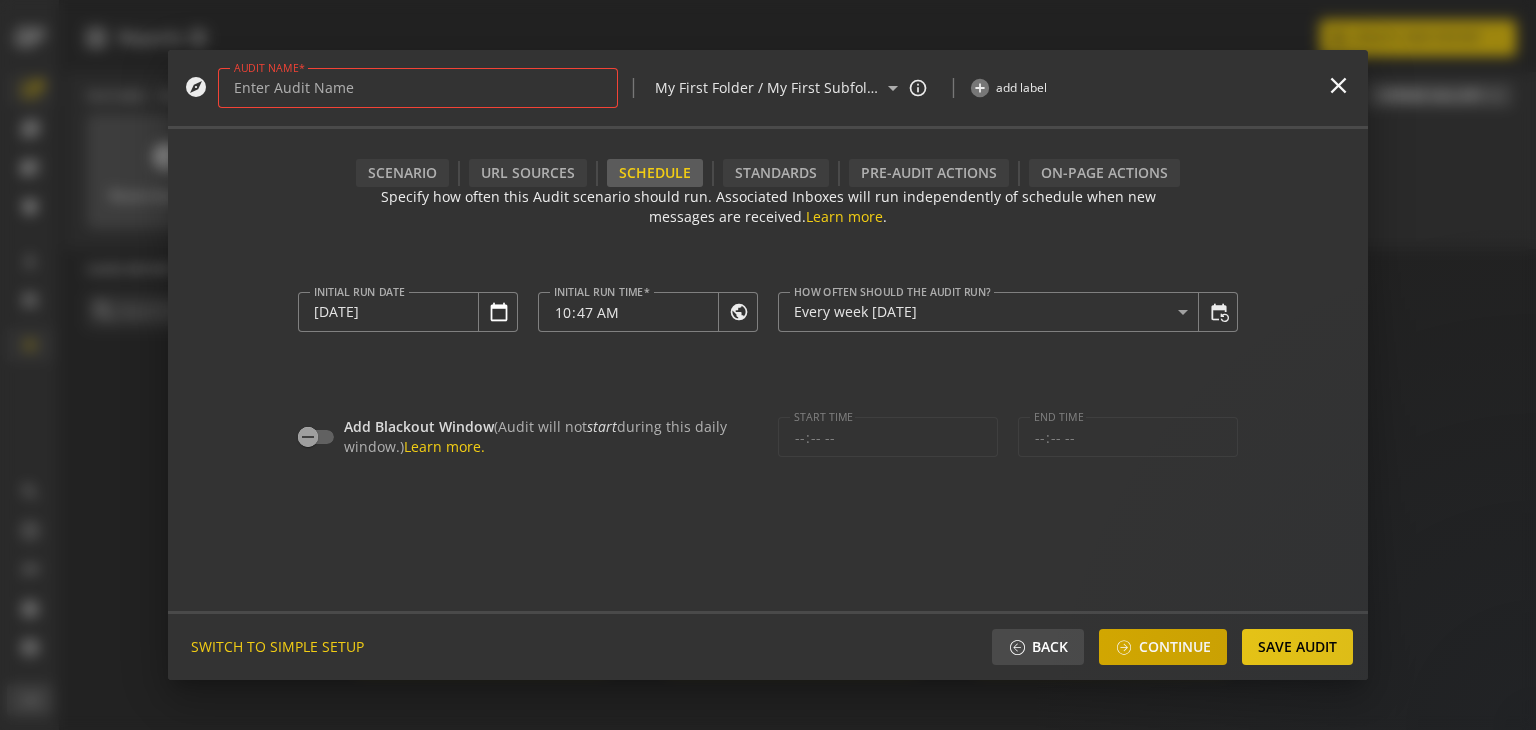 click on "Continue" at bounding box center [1163, 647] 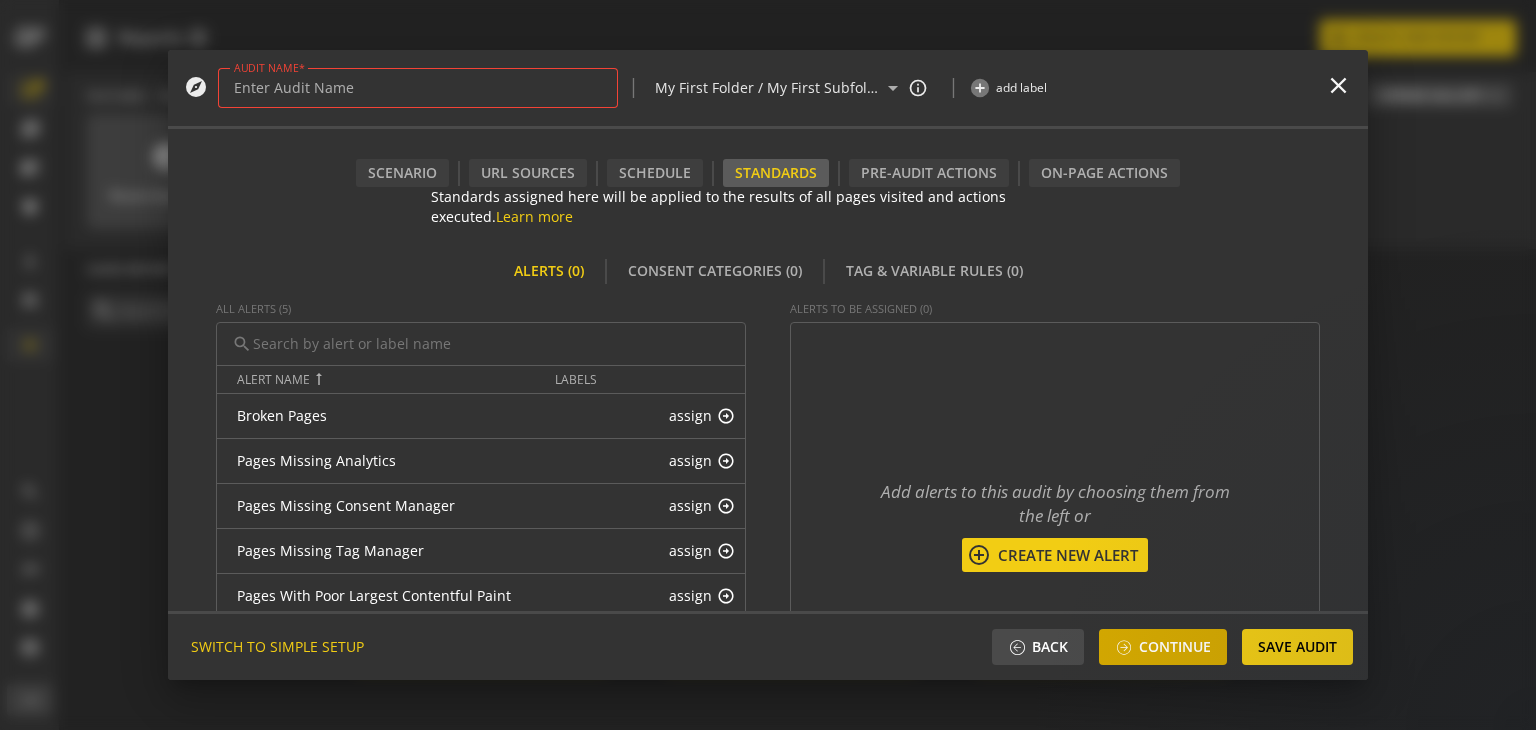 click at bounding box center (1124, 647) 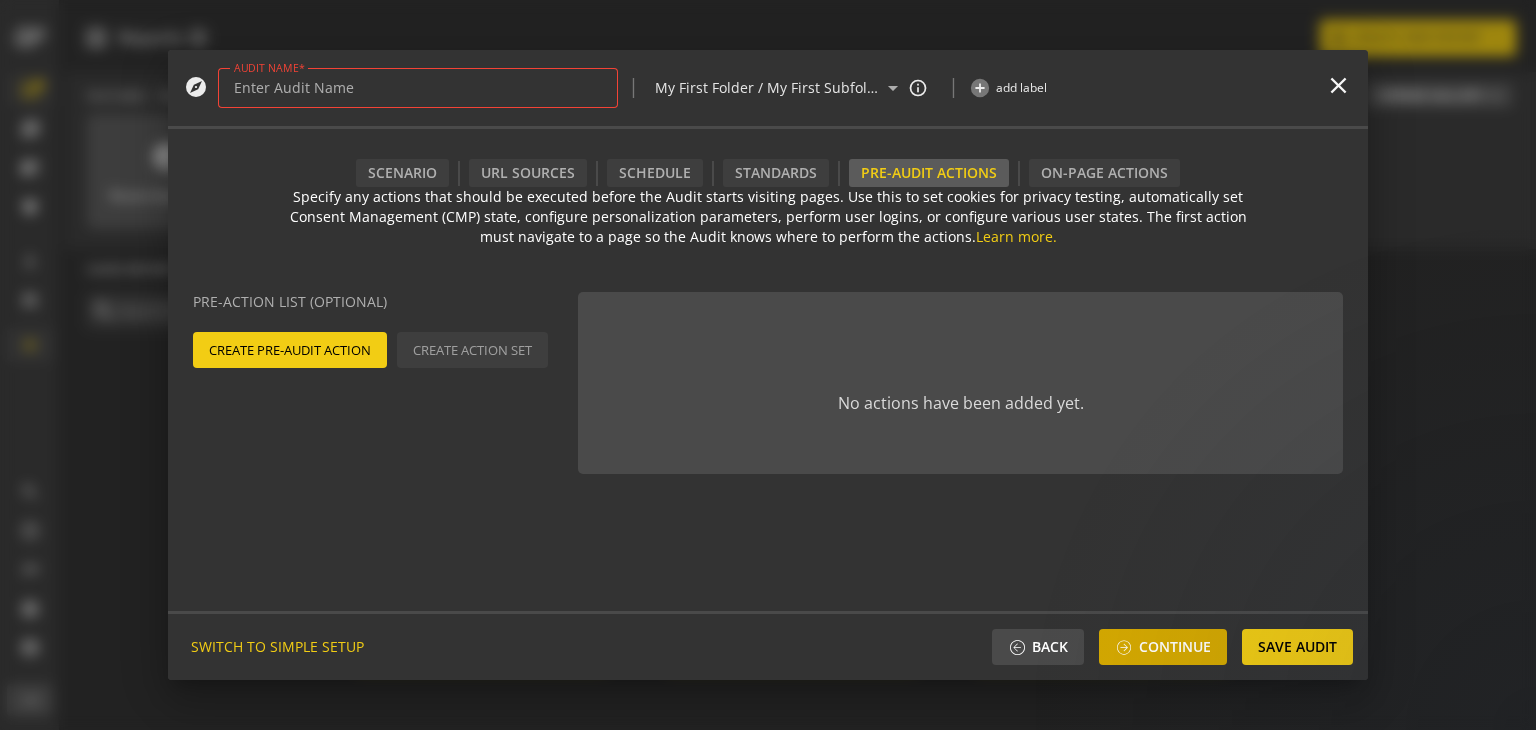 click on "Continue" at bounding box center (1163, 647) 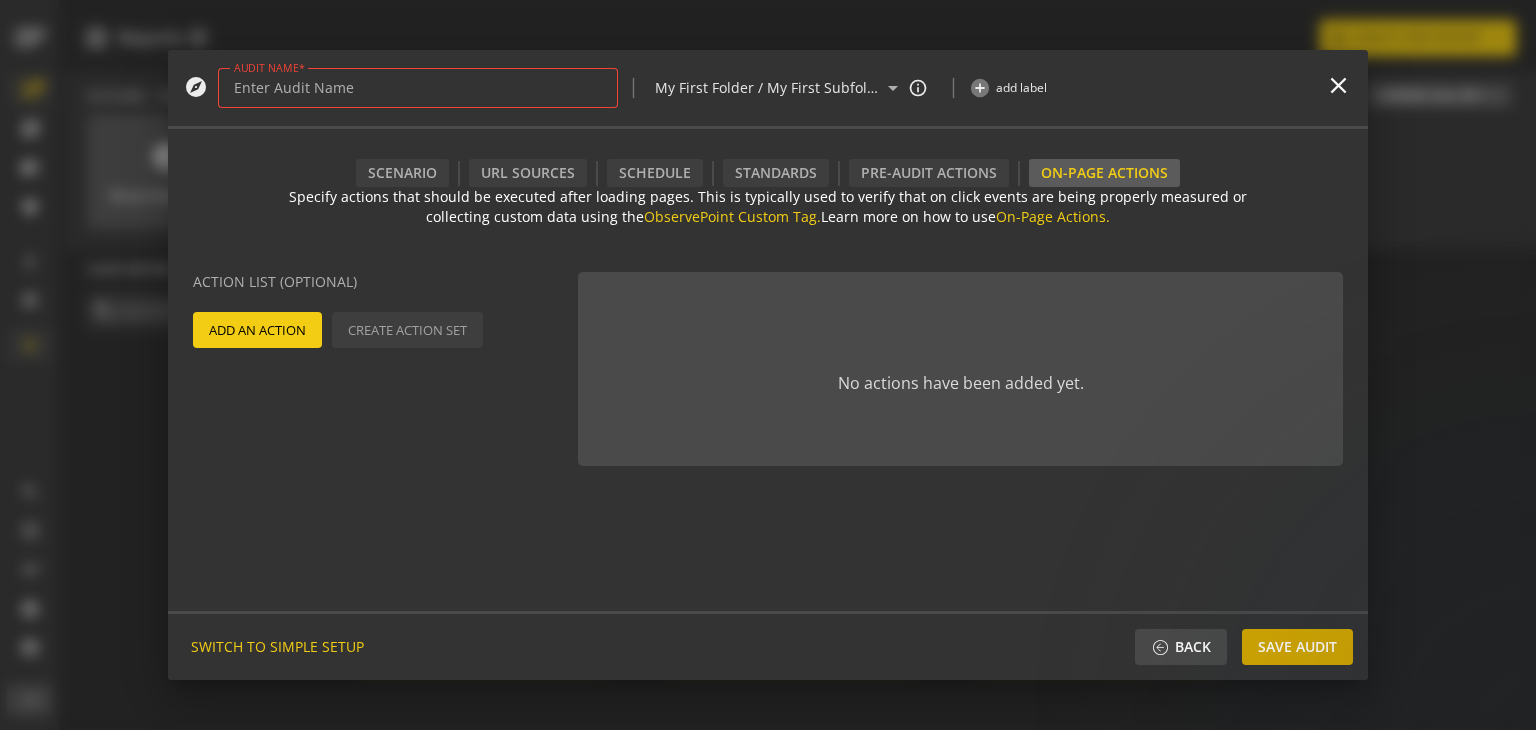 click on "Save Audit" at bounding box center [1297, 647] 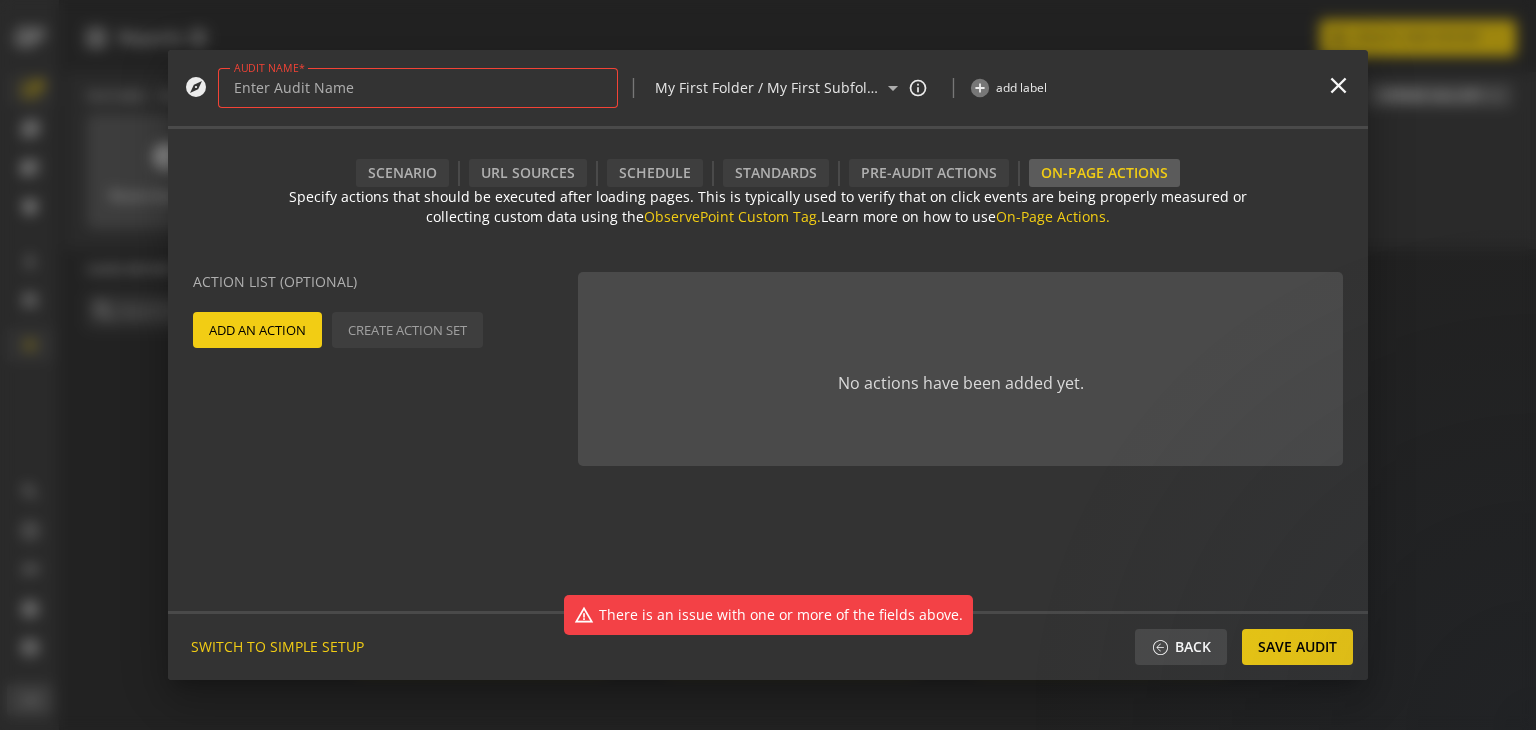 click on "No actions have been added yet." at bounding box center (973, 434) 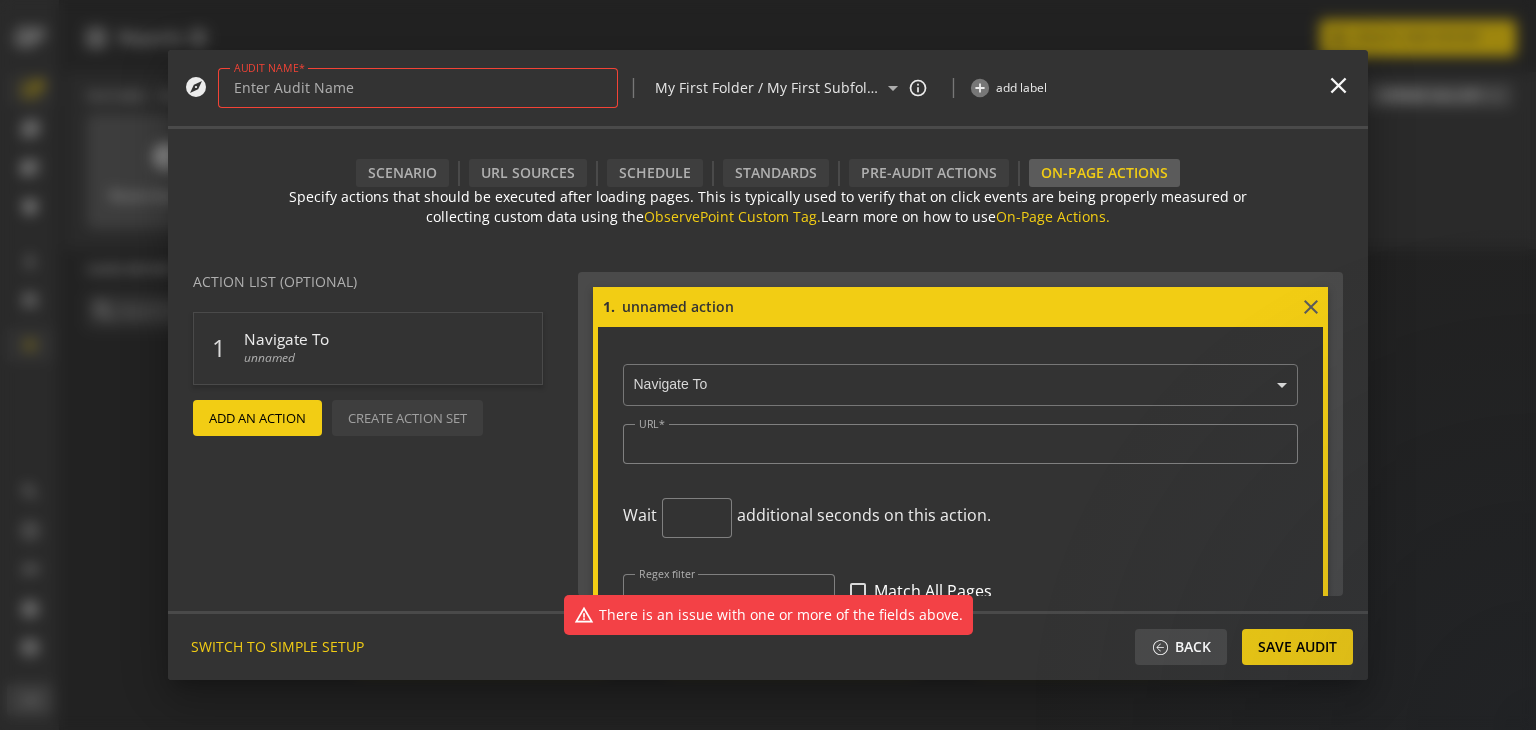 click on "× Navigate To" at bounding box center [960, 381] 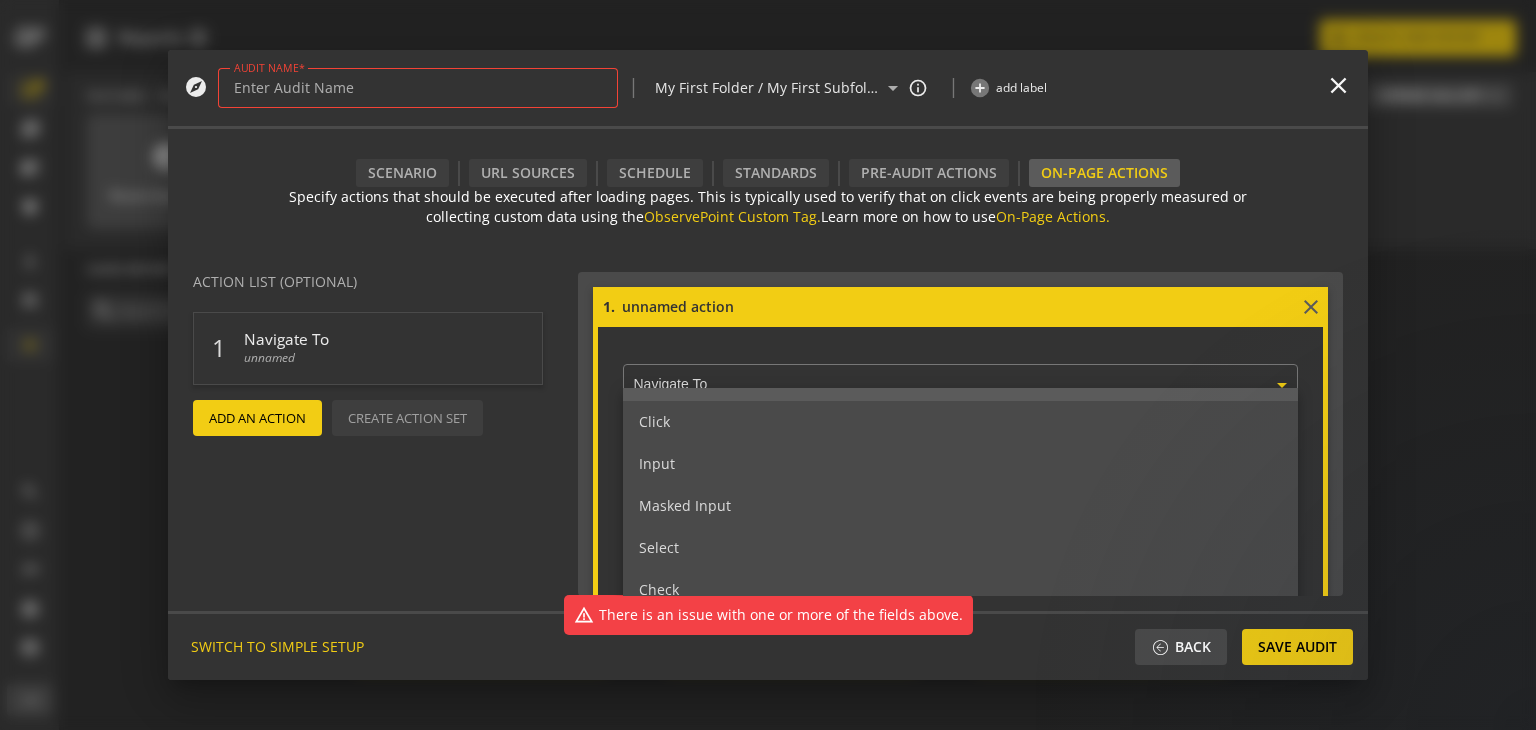 scroll, scrollTop: 0, scrollLeft: 0, axis: both 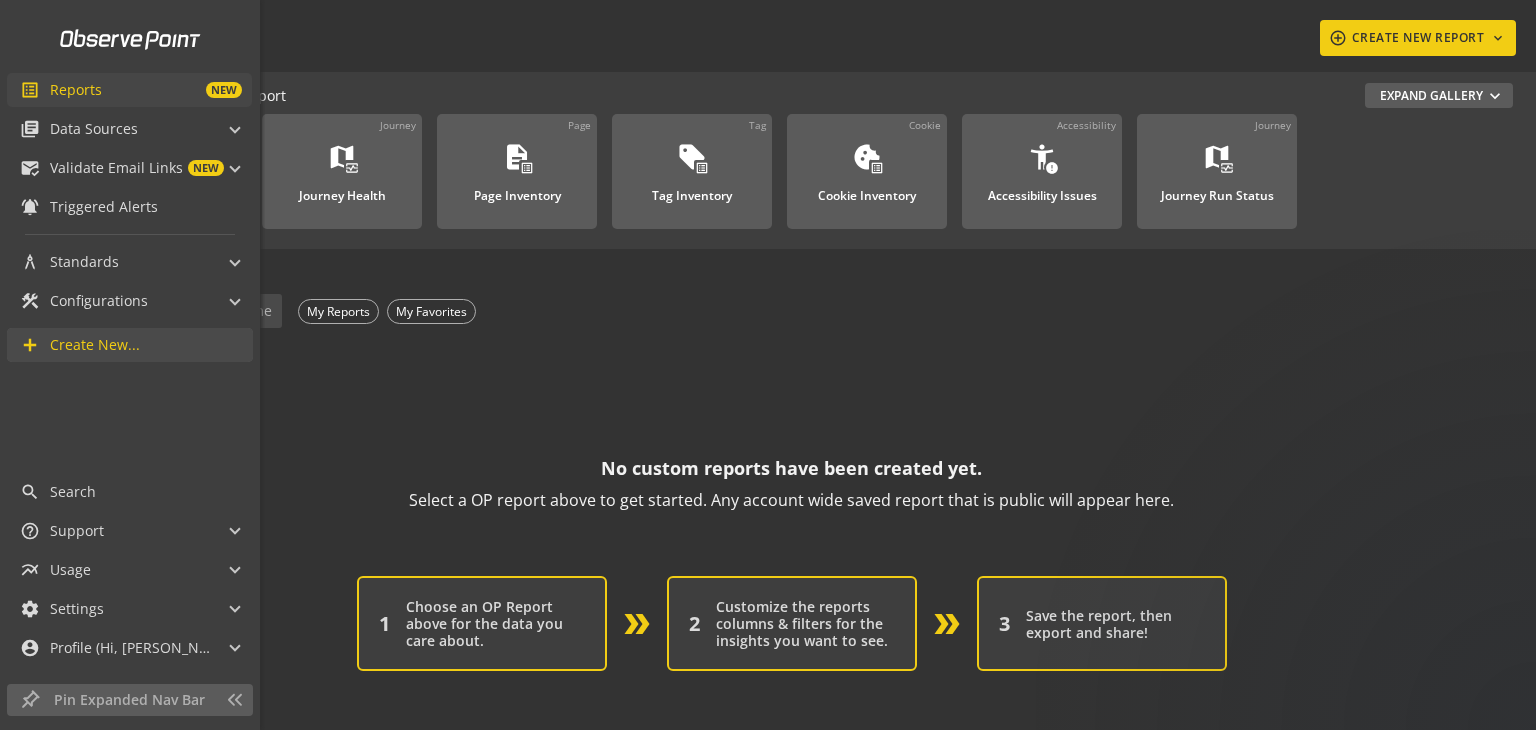 click on "Create New..." at bounding box center (95, 345) 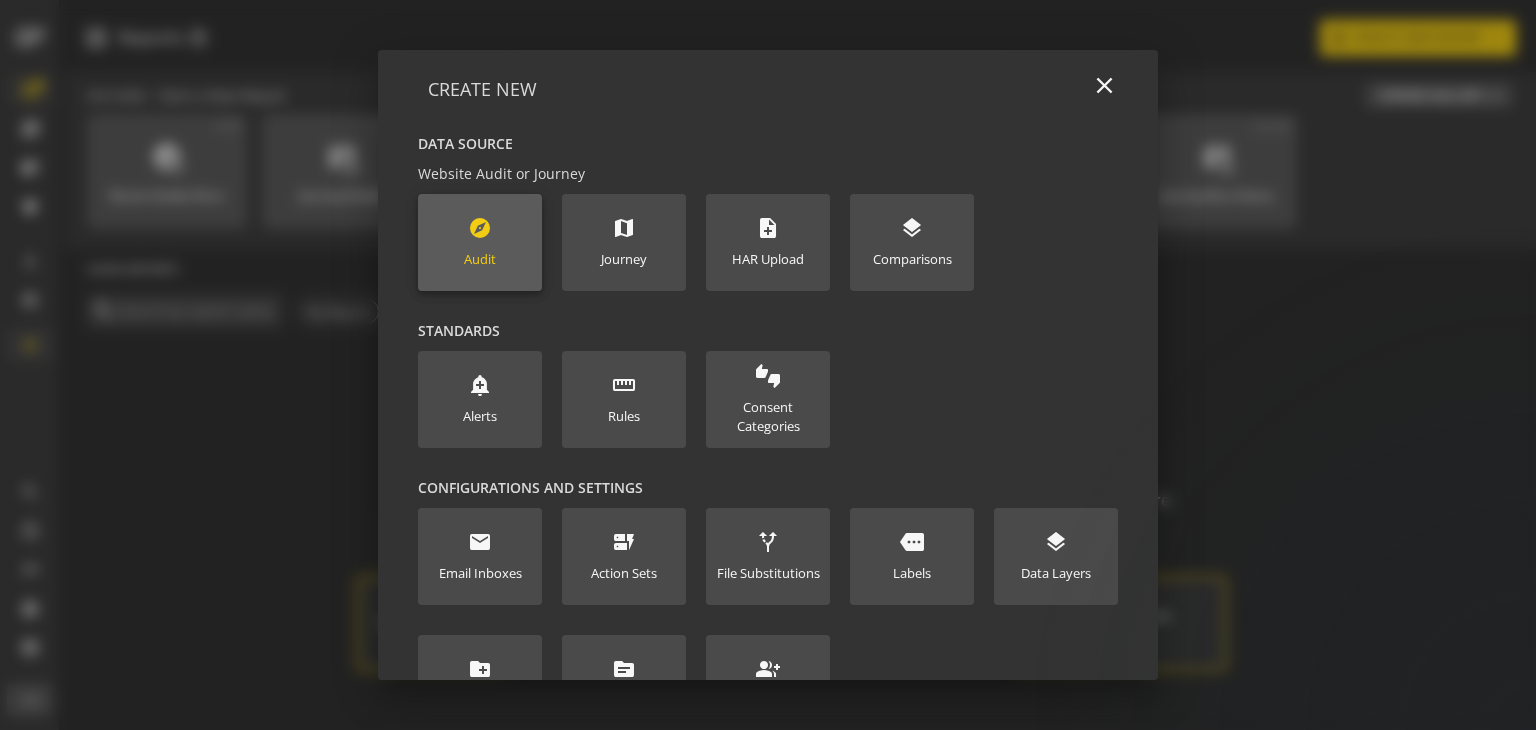click on "Audit" at bounding box center [480, 259] 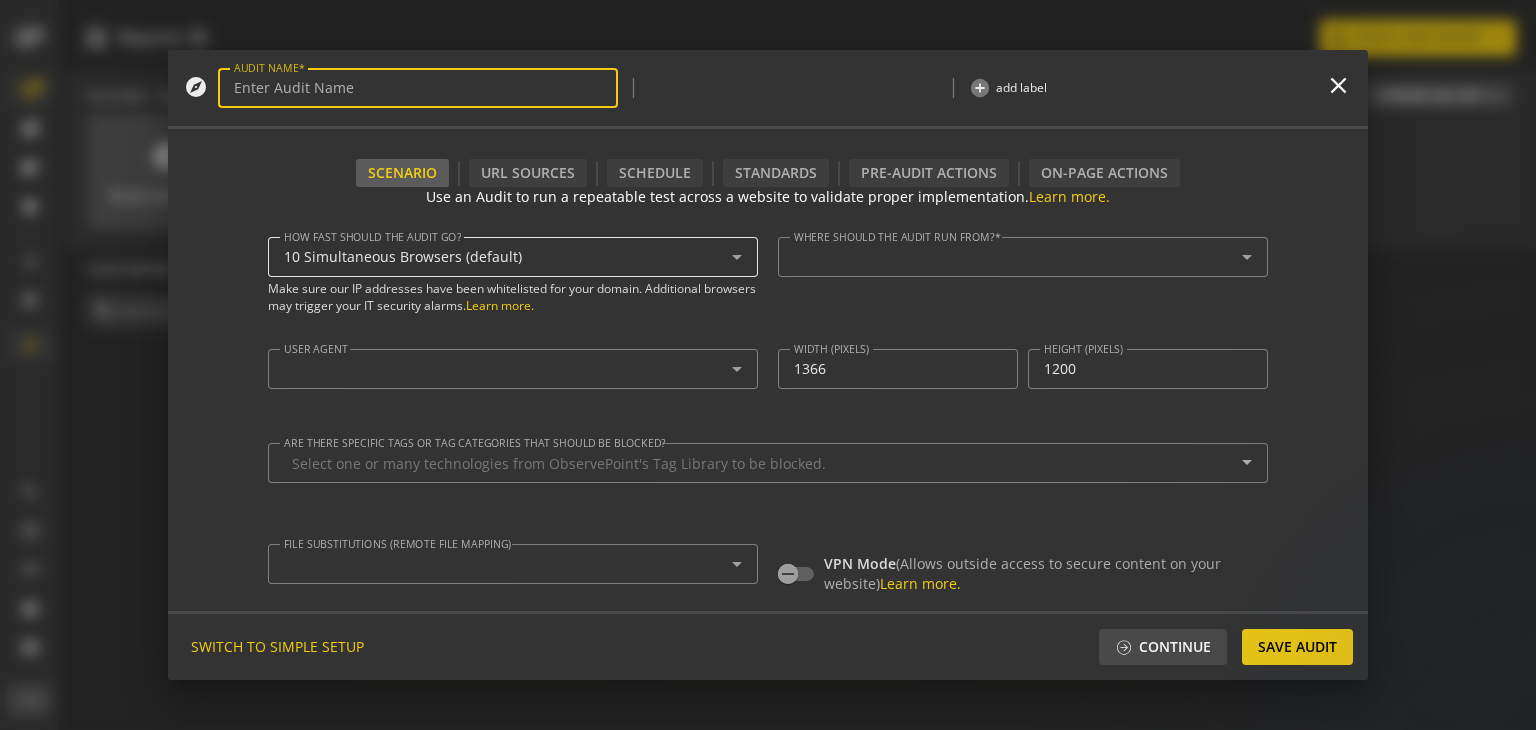 type on "[EMAIL_ADDRESS][DOMAIN_NAME]" 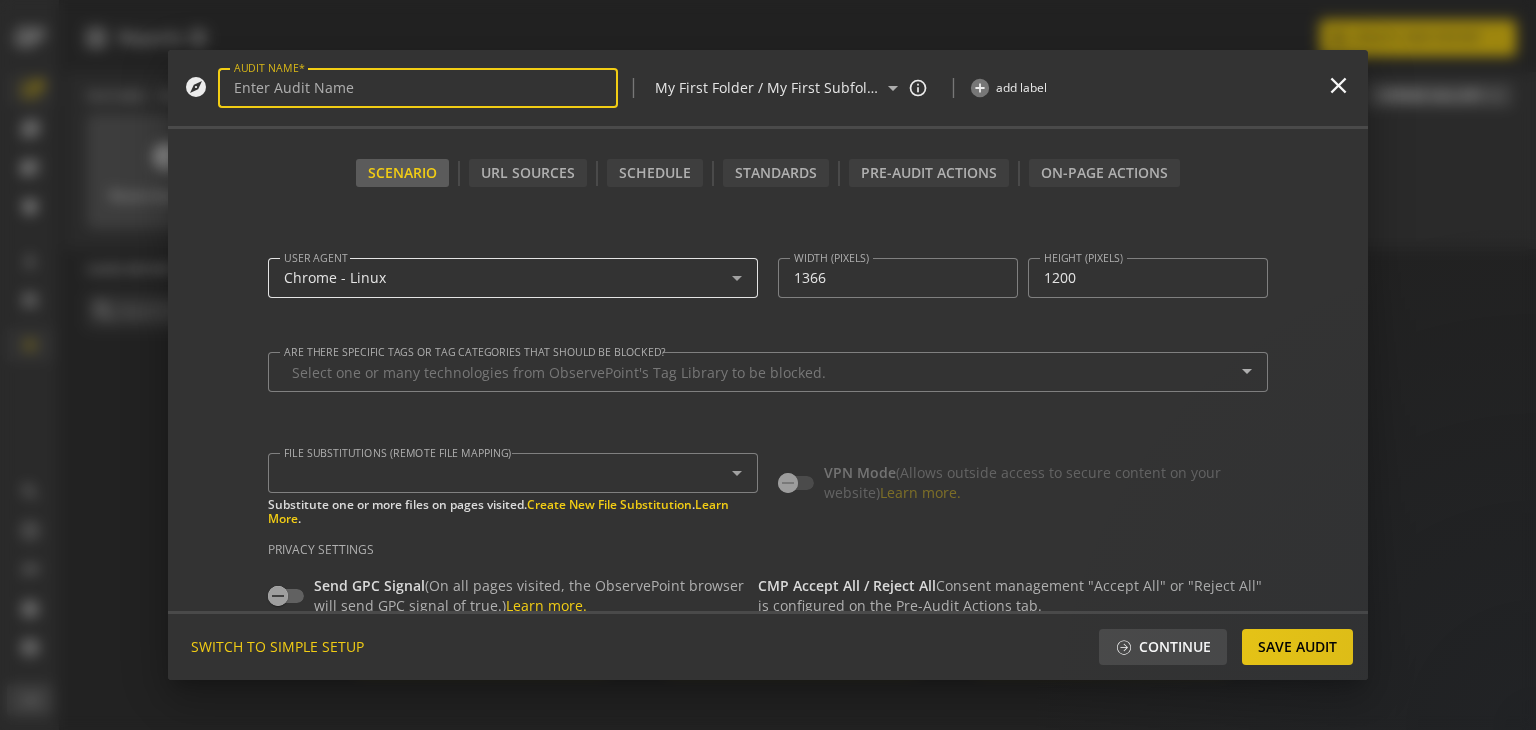 scroll, scrollTop: 0, scrollLeft: 0, axis: both 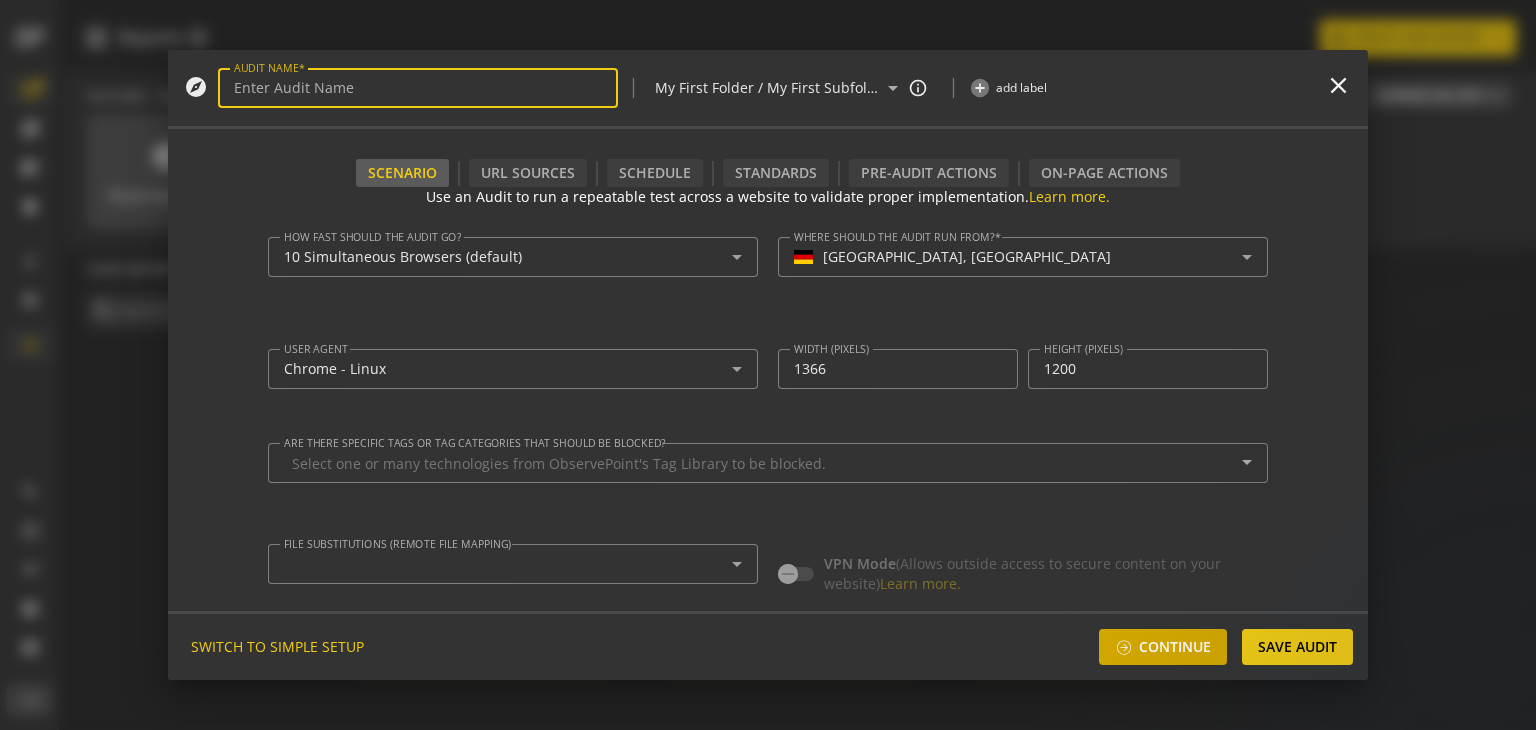 click on "Continue" at bounding box center [1175, 647] 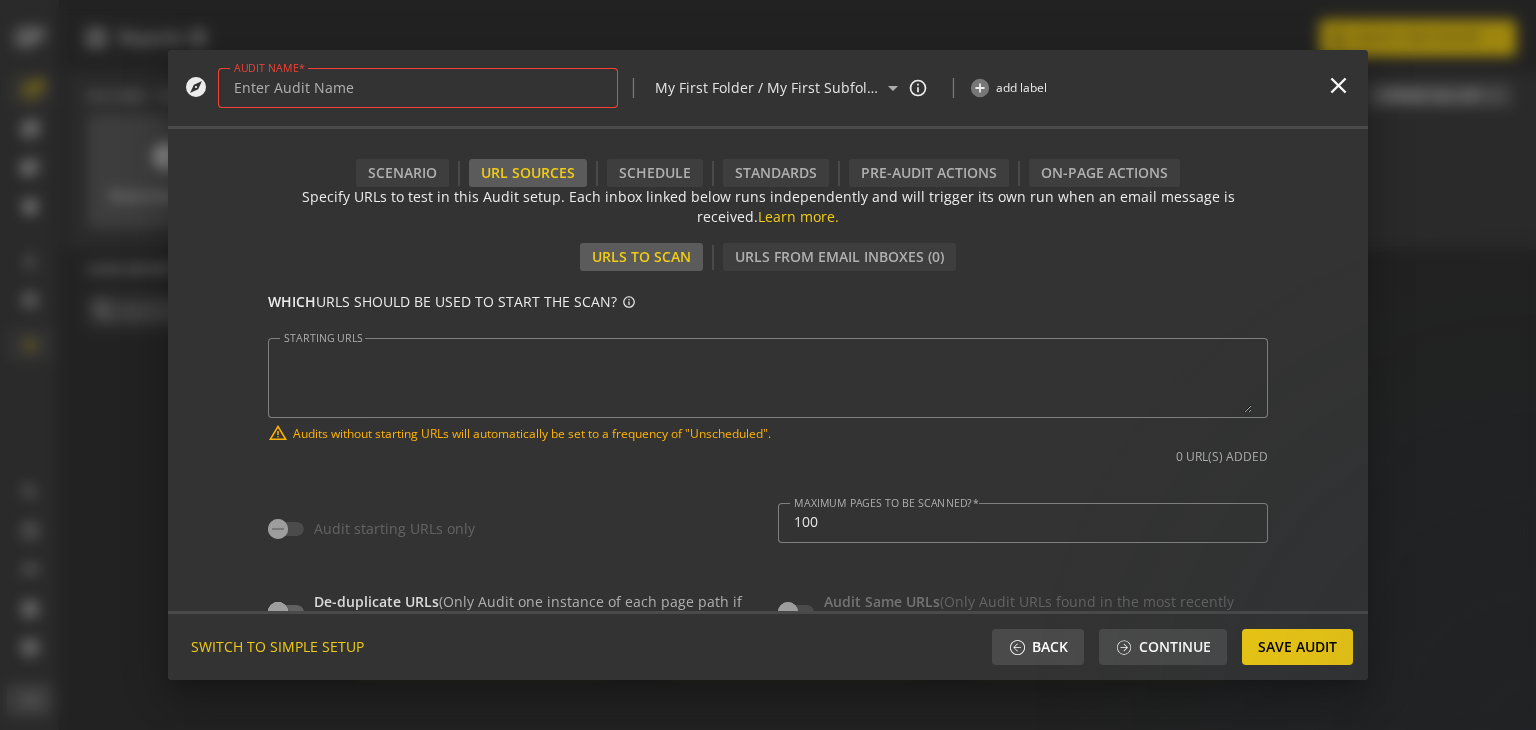 click on "AUDIT NAME" at bounding box center [418, 88] 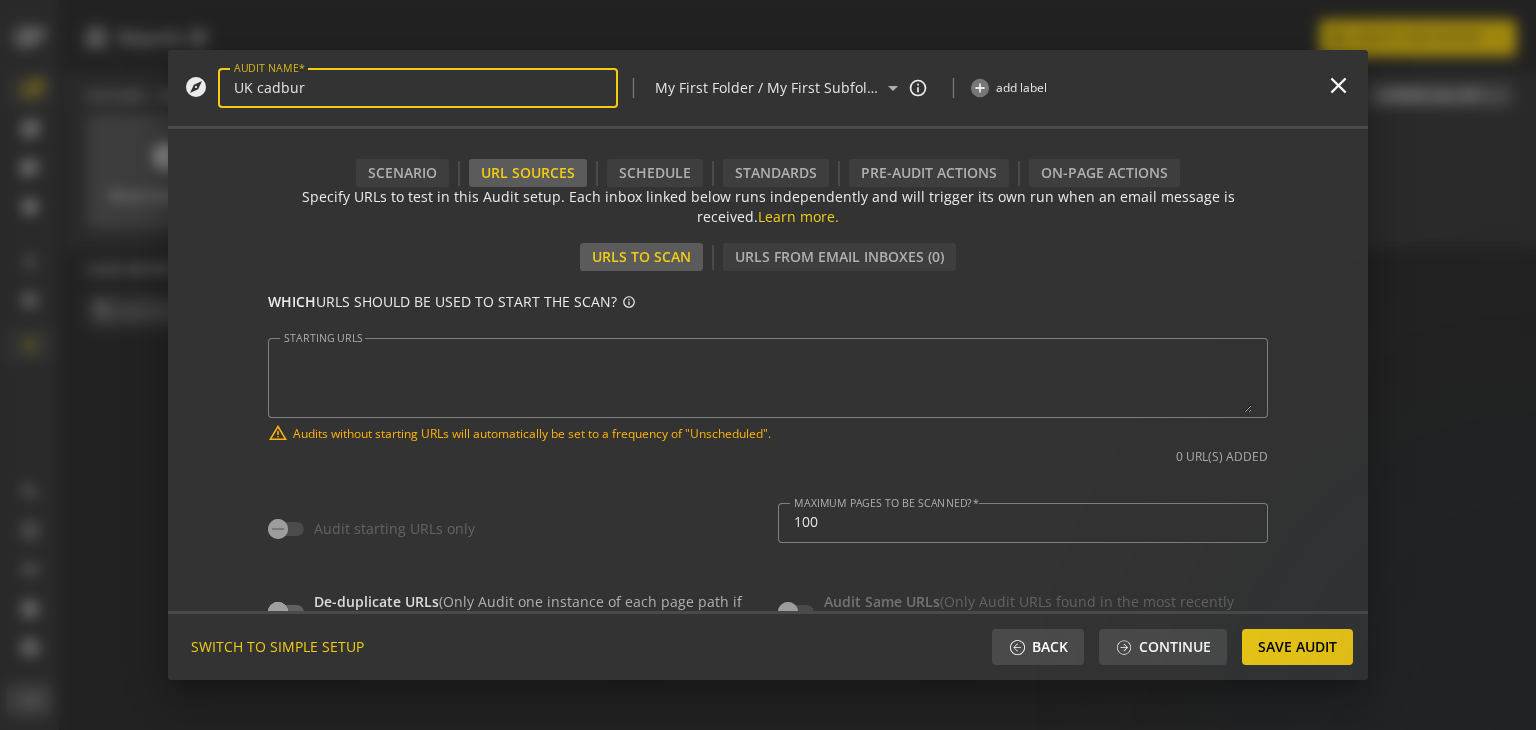 type on "UK cadbury" 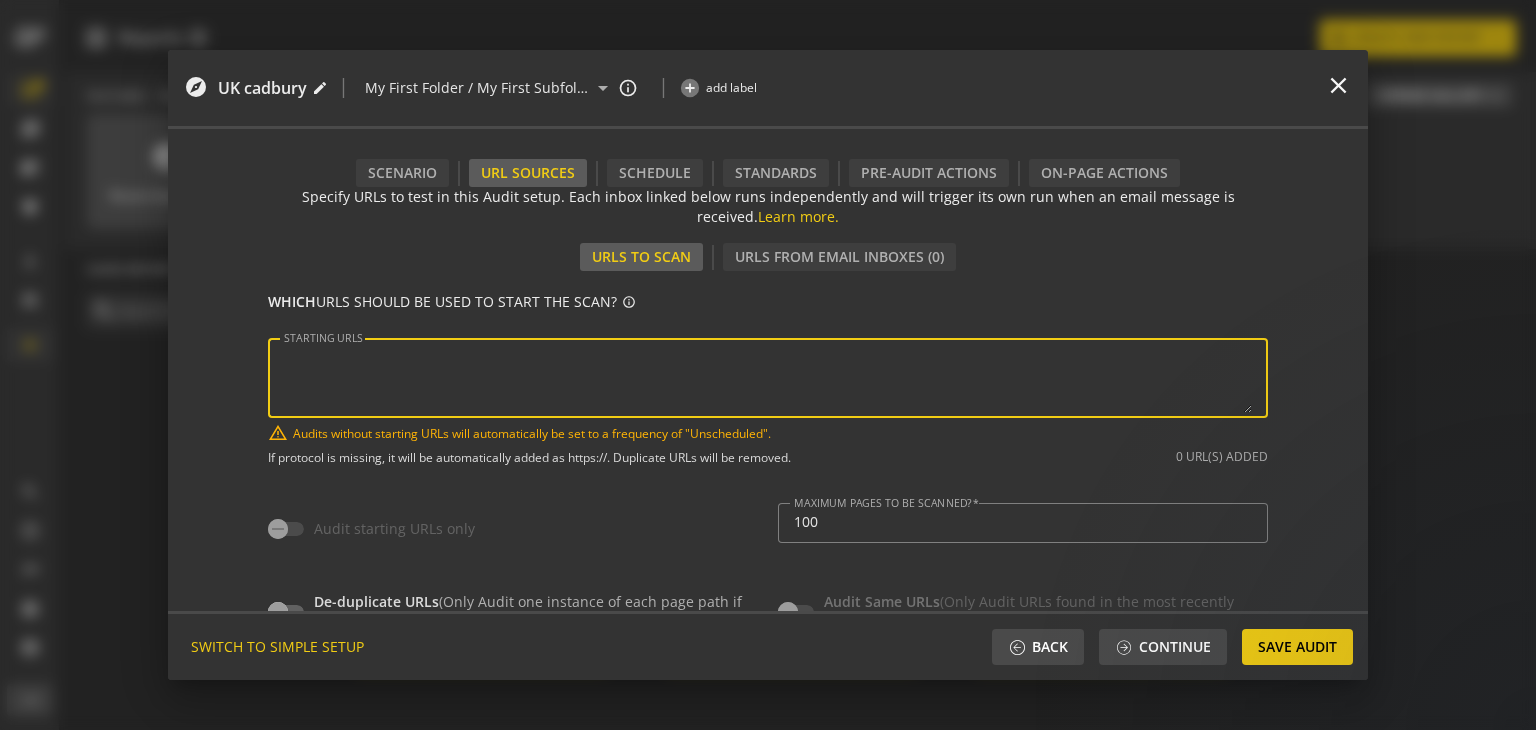 click on "STARTING URLS" at bounding box center [768, 378] 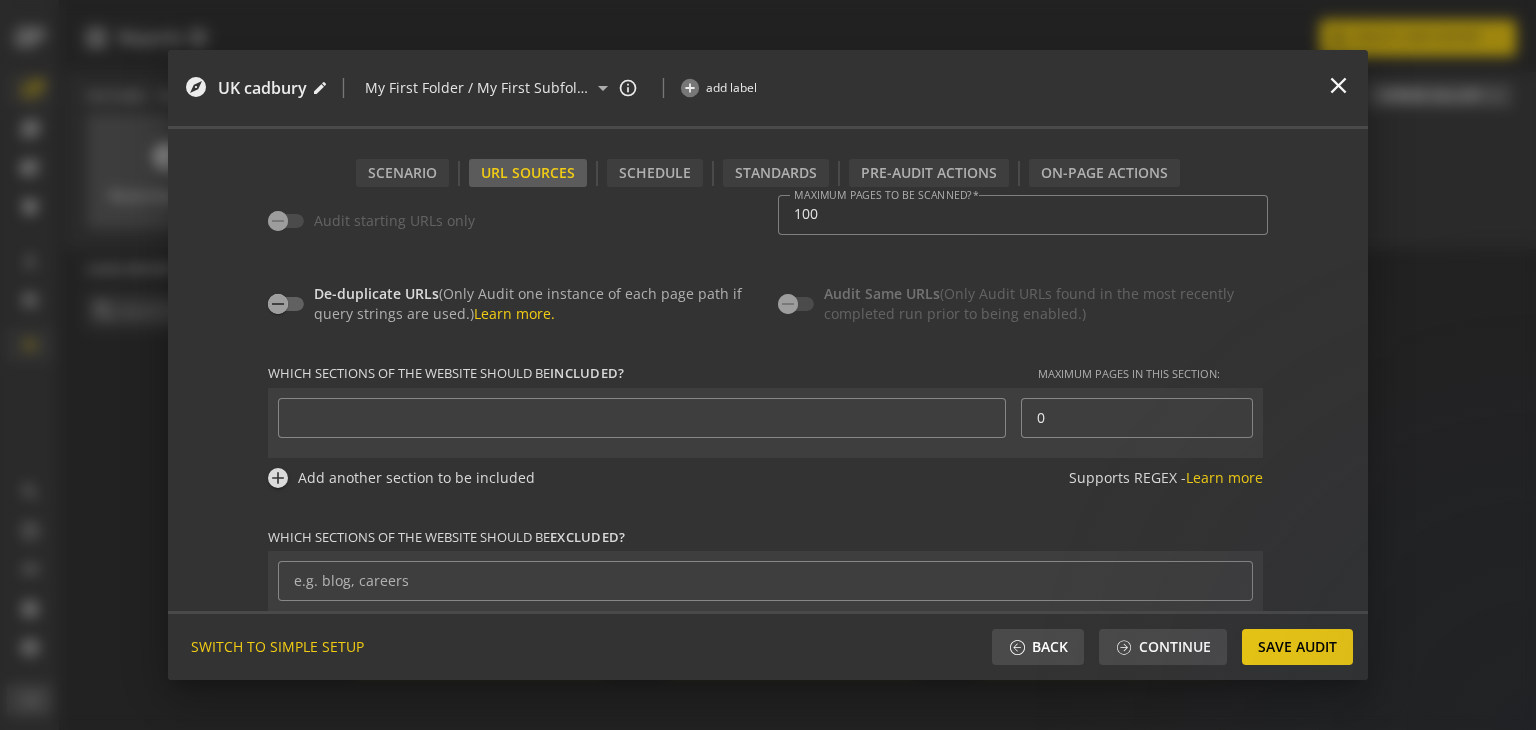 scroll, scrollTop: 342, scrollLeft: 0, axis: vertical 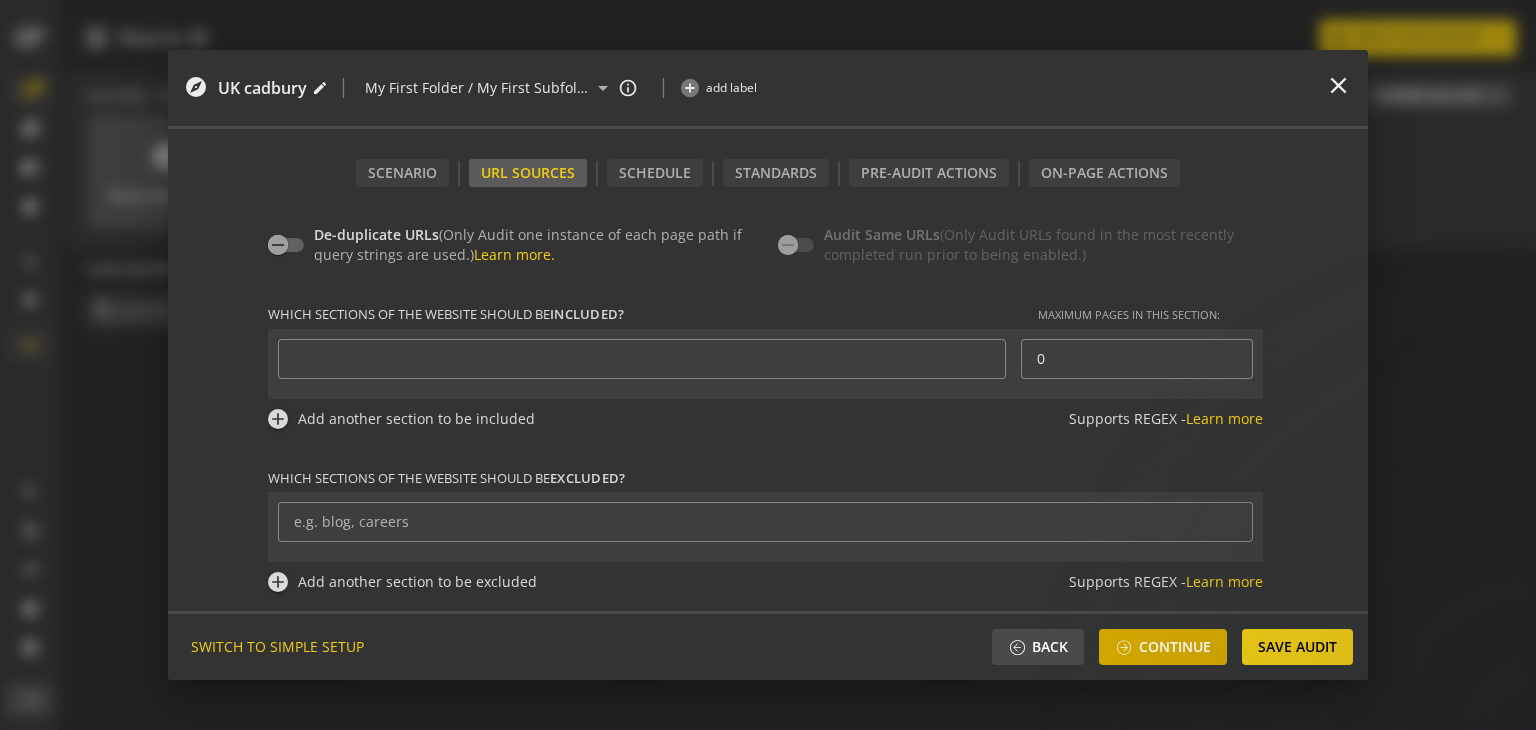 type on "[URL][DOMAIN_NAME]" 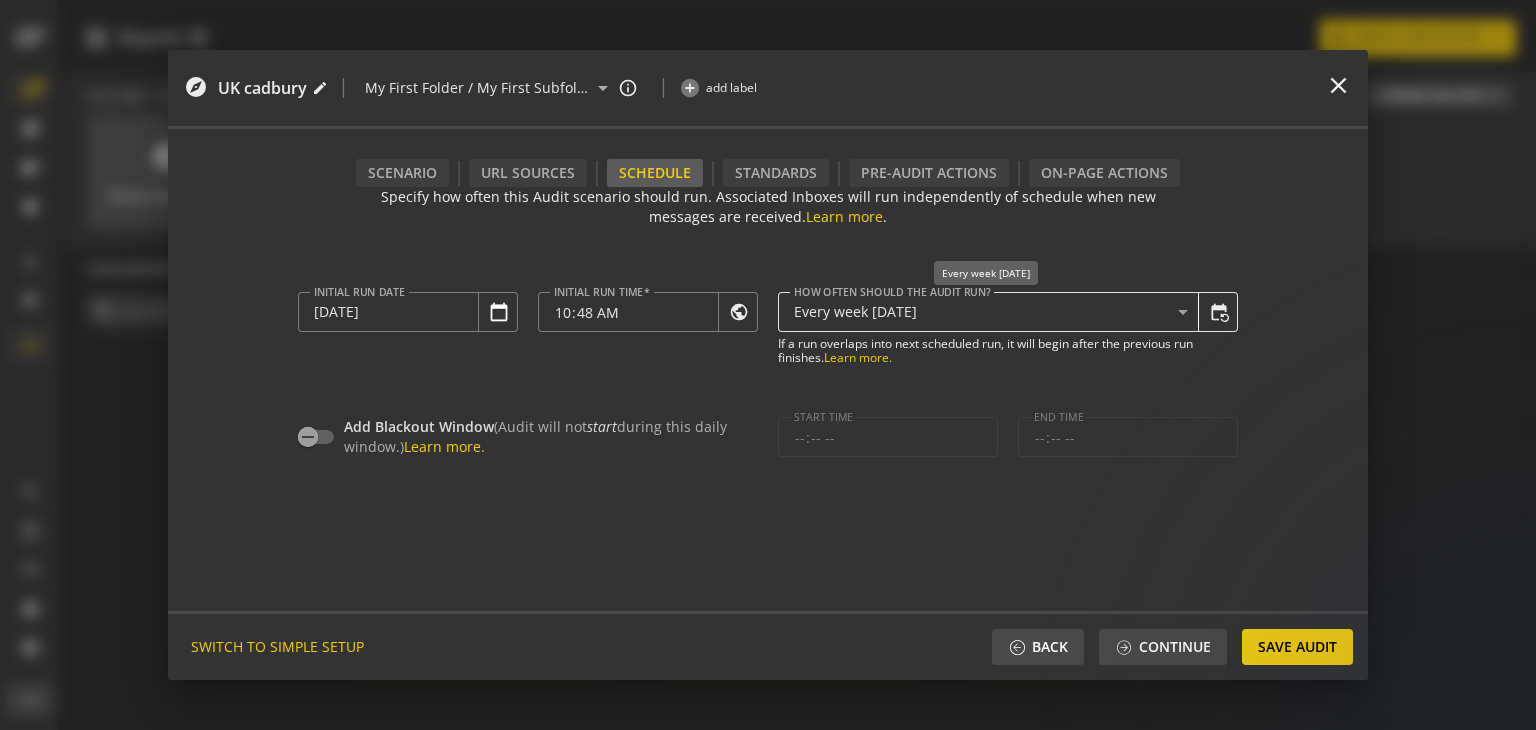 click on "Every week [DATE]" at bounding box center [986, 312] 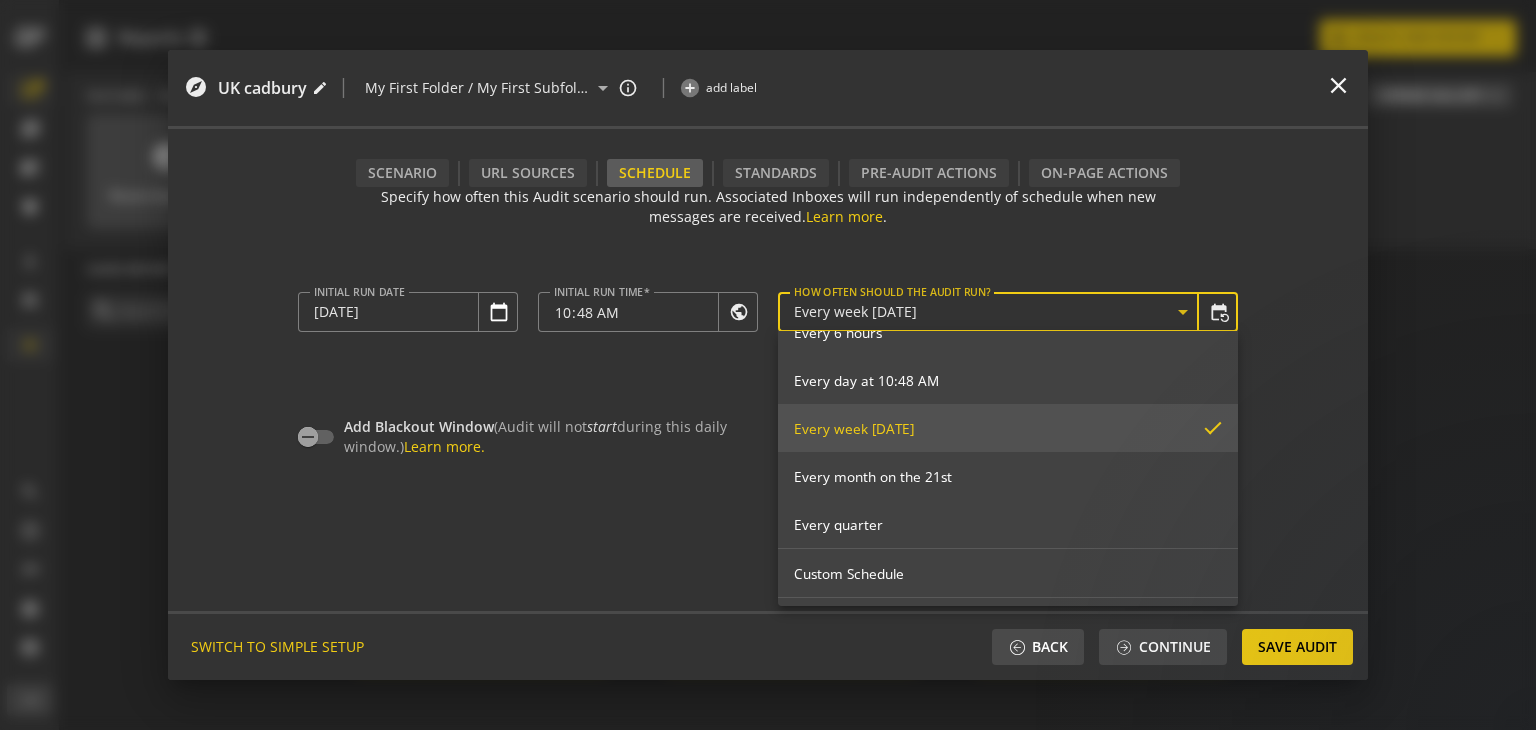 scroll, scrollTop: 222, scrollLeft: 0, axis: vertical 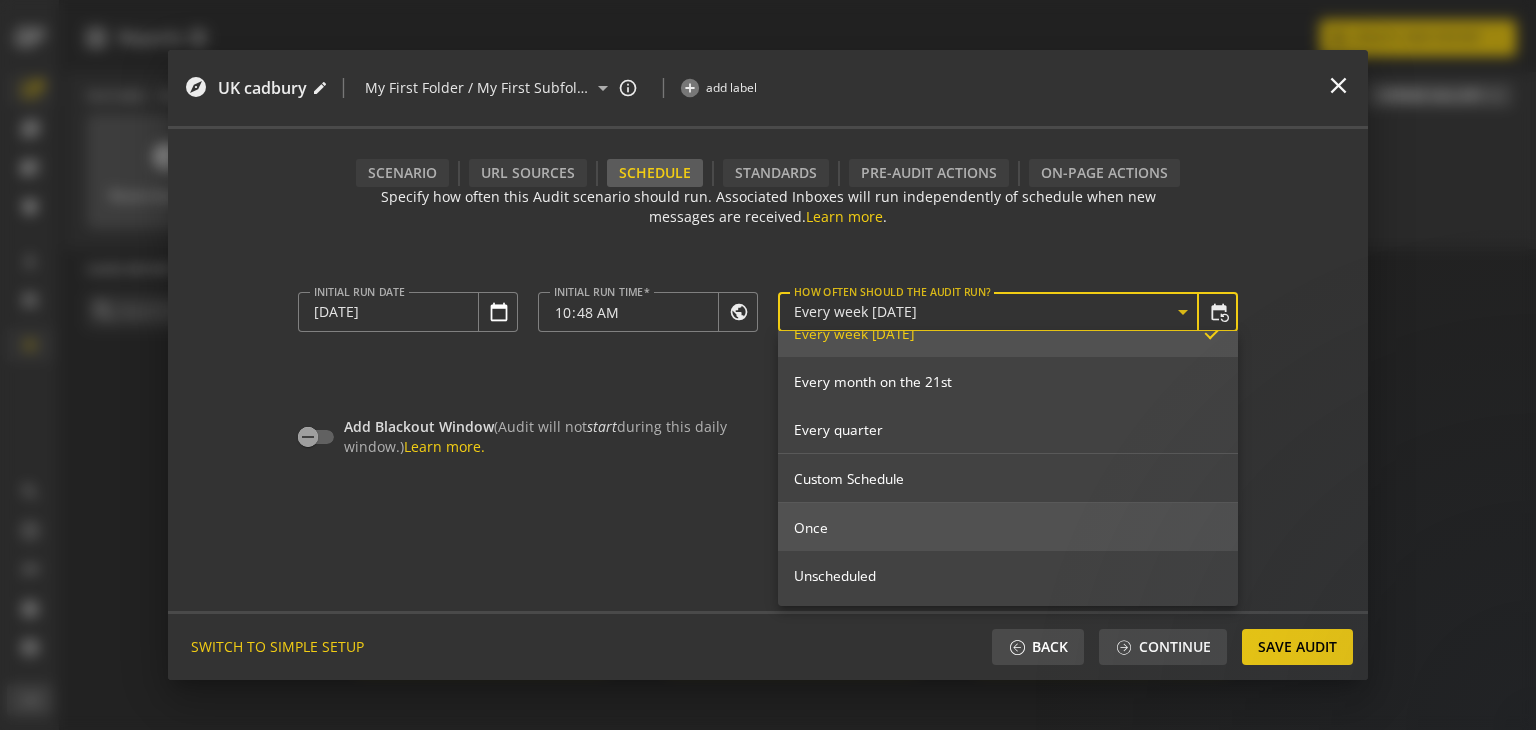 click on "Once" at bounding box center (1008, 528) 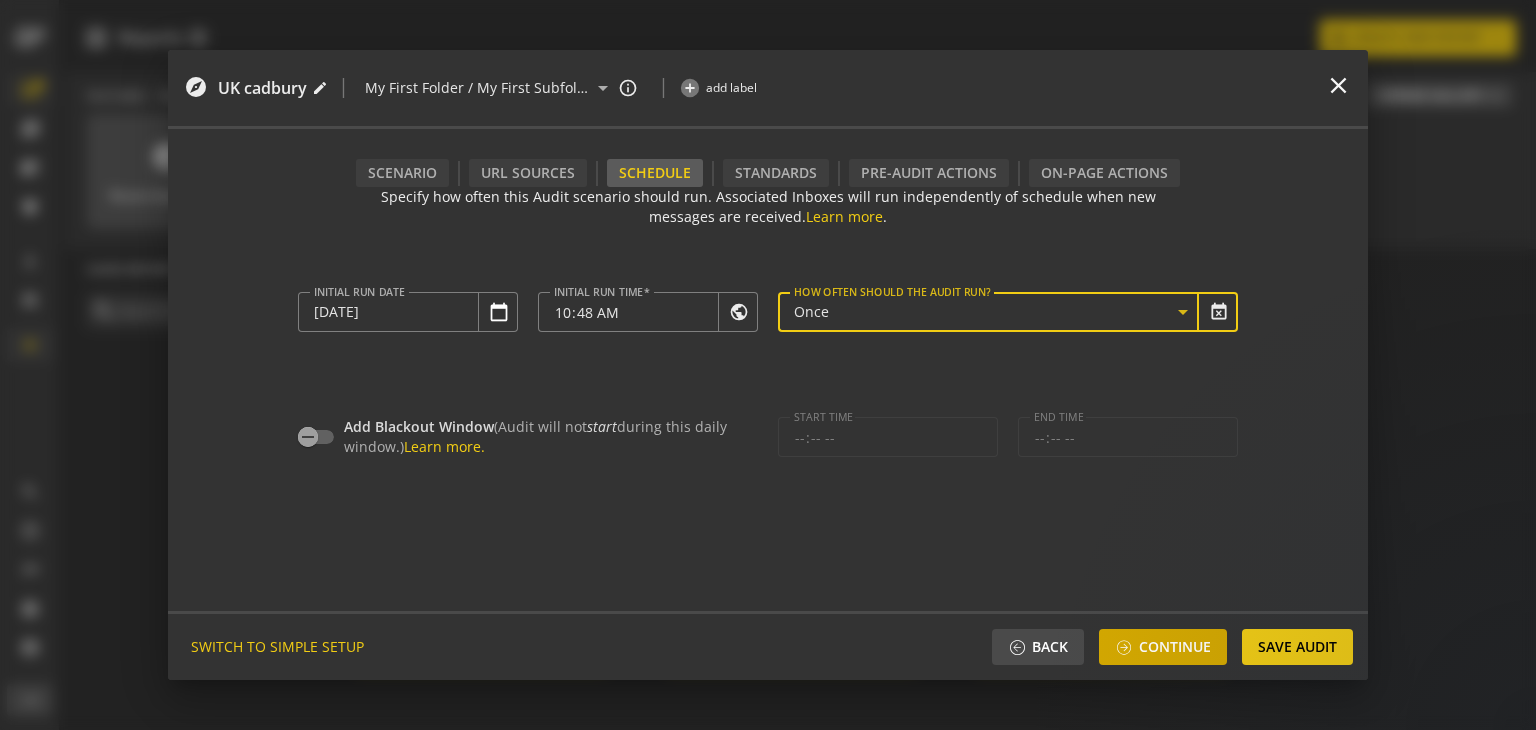 click on "Continue" at bounding box center [1175, 647] 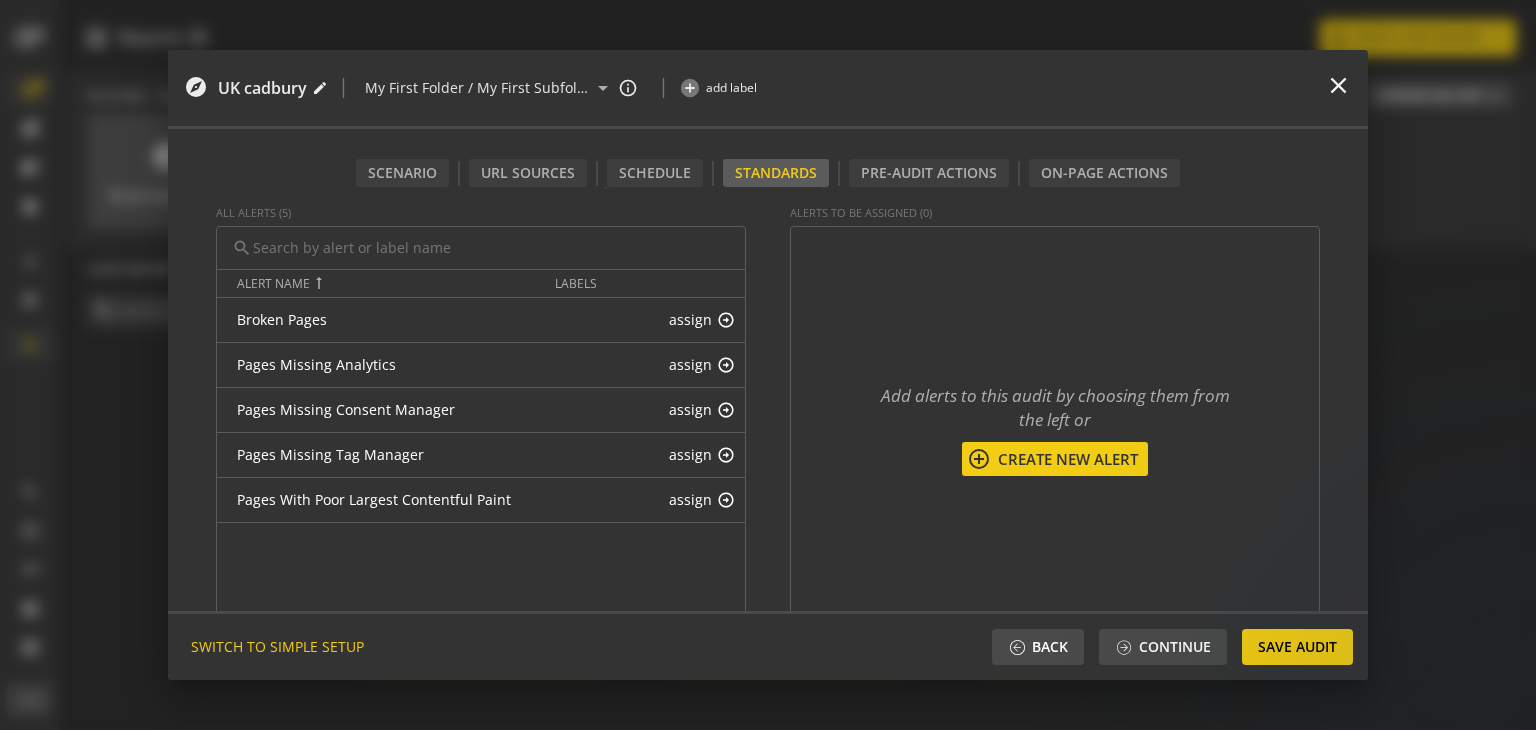 scroll, scrollTop: 173, scrollLeft: 0, axis: vertical 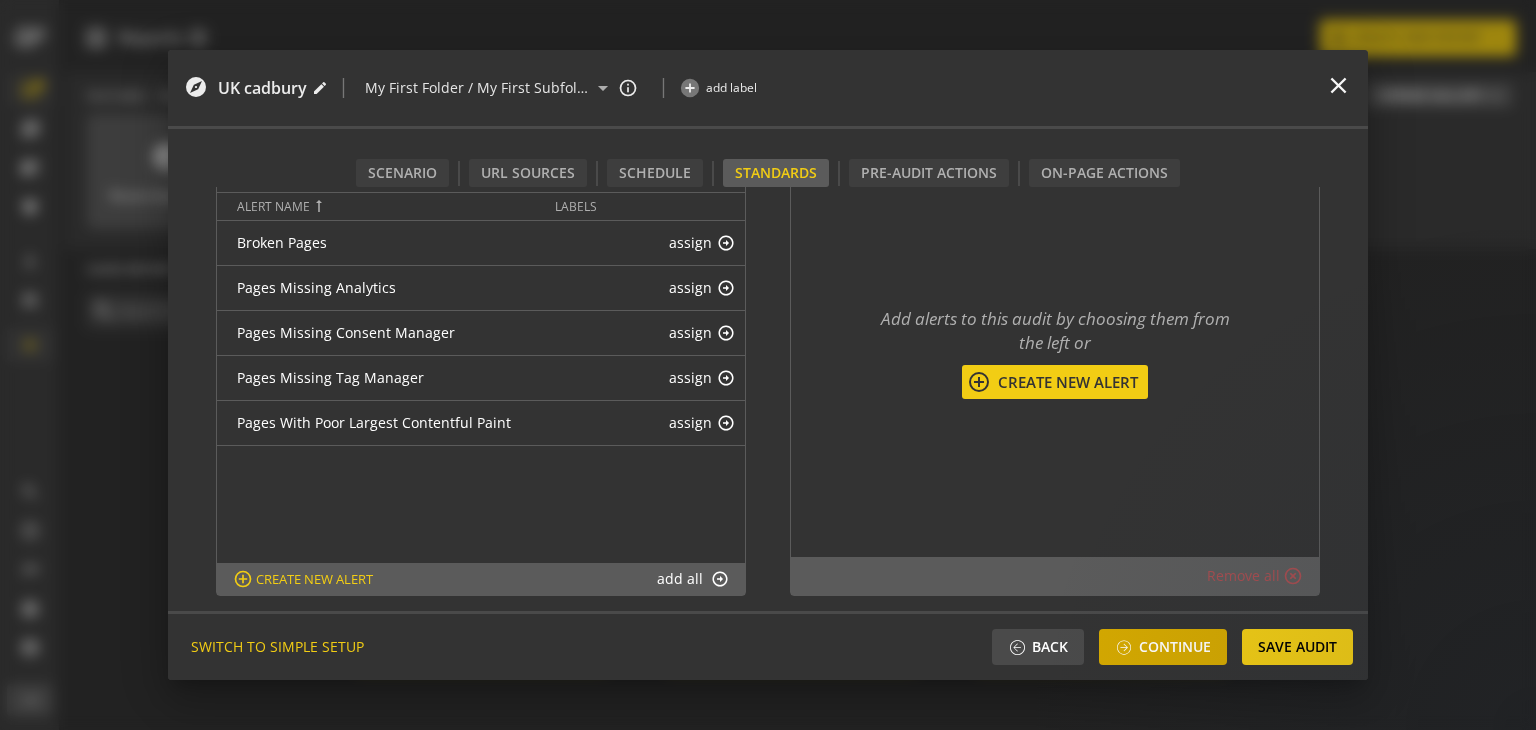 click on "Continue" at bounding box center (1175, 647) 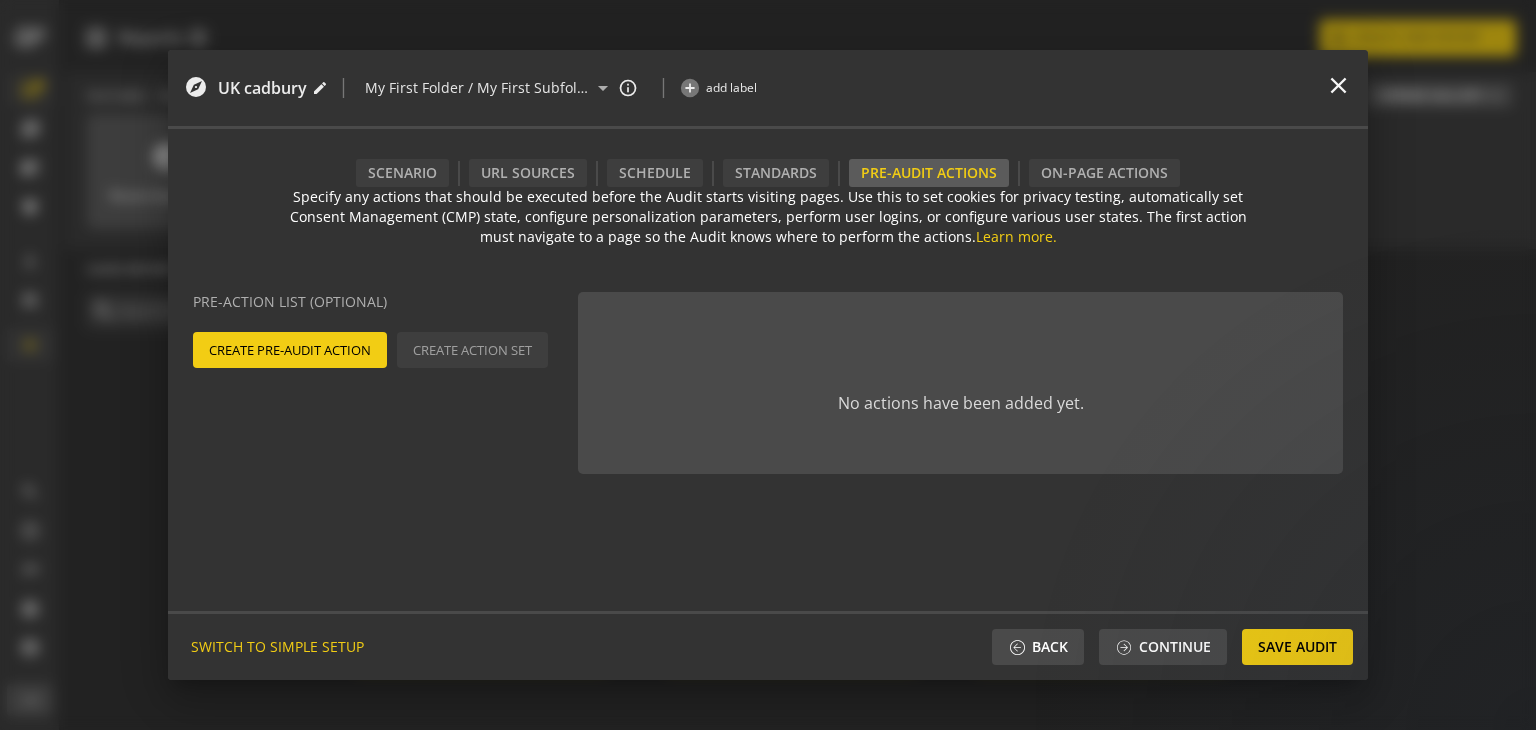click on "Create Pre-Audit Action   Create Action Set" at bounding box center [383, 350] 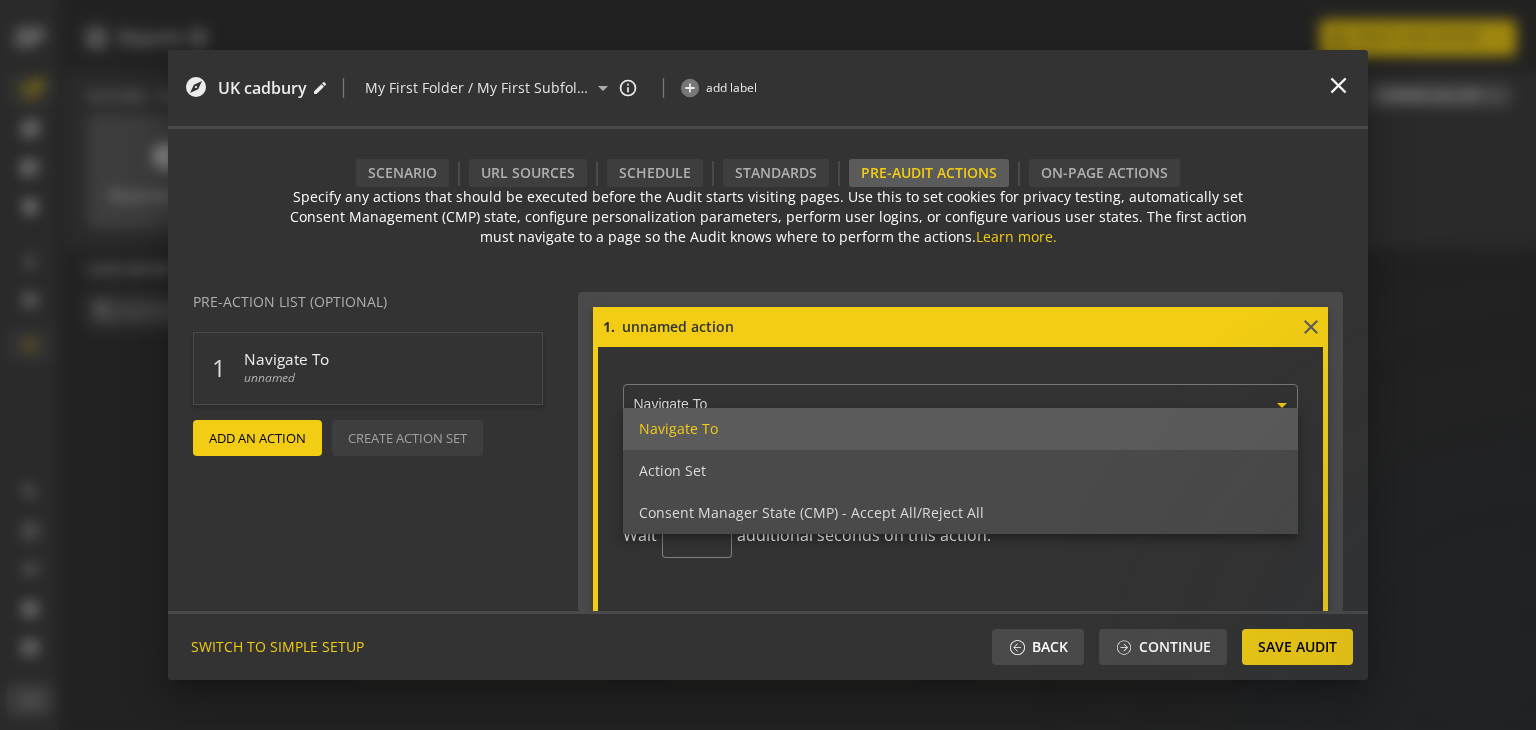click at bounding box center (965, 406) 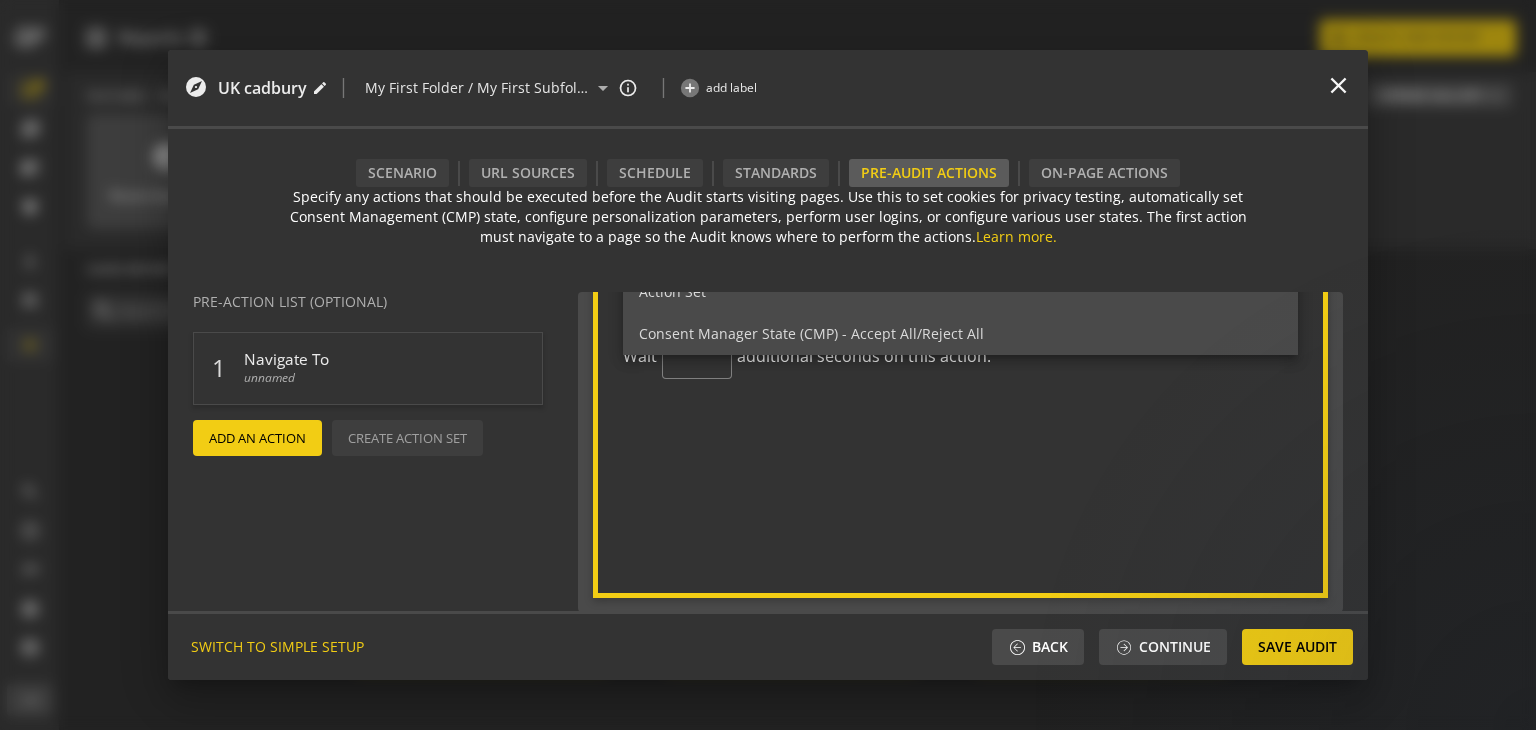 scroll, scrollTop: 79, scrollLeft: 0, axis: vertical 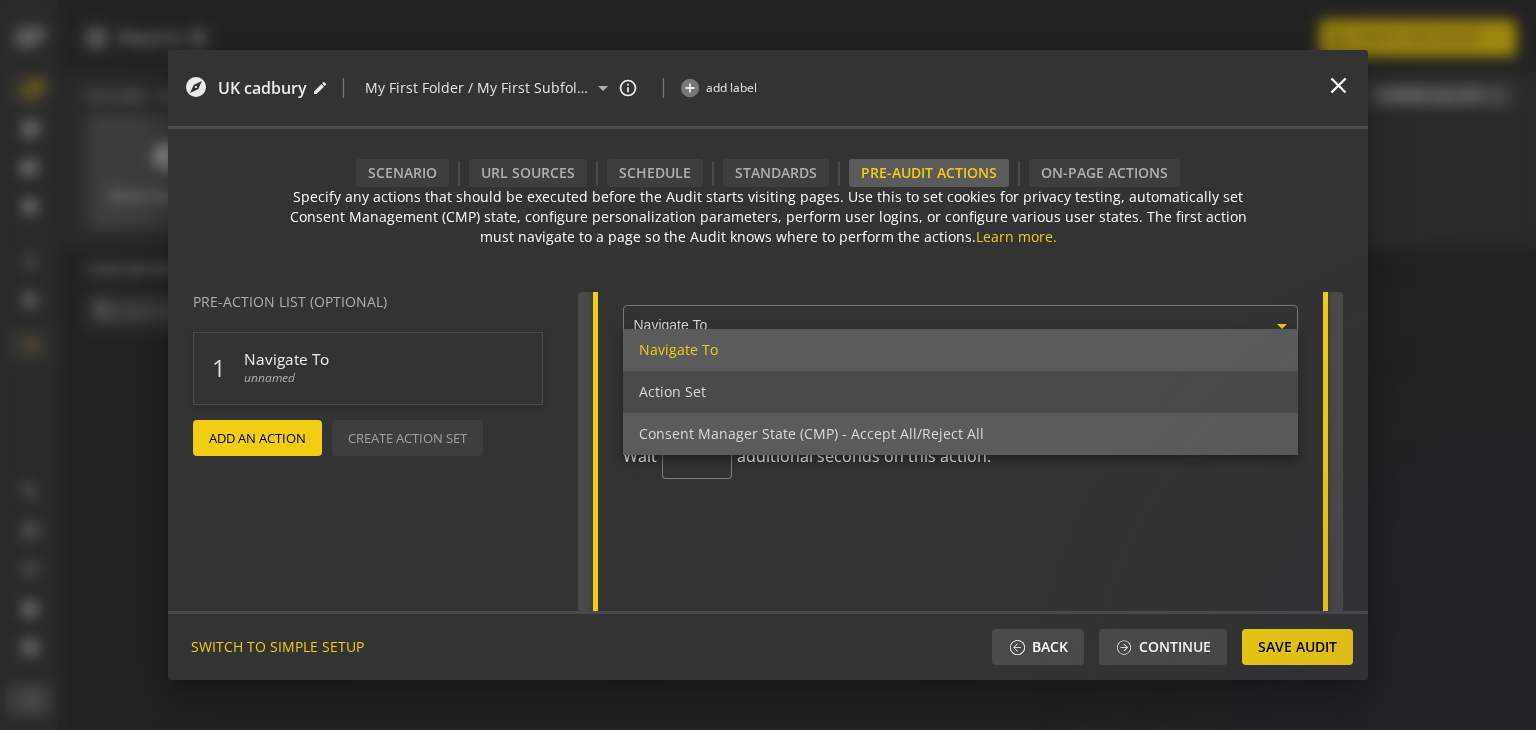 click on "Consent Manager State (CMP) - Accept All/Reject All" at bounding box center [811, 433] 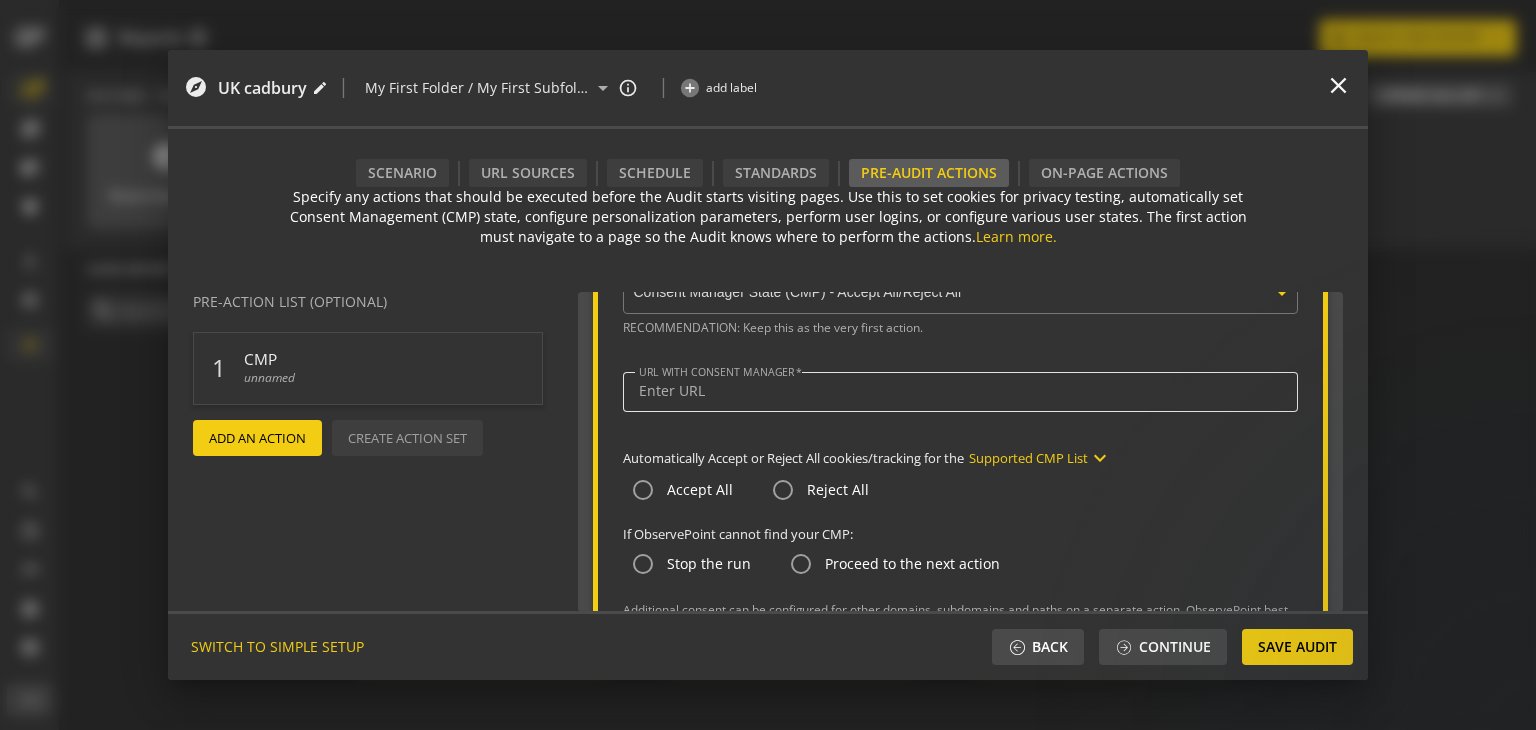 scroll, scrollTop: 79, scrollLeft: 0, axis: vertical 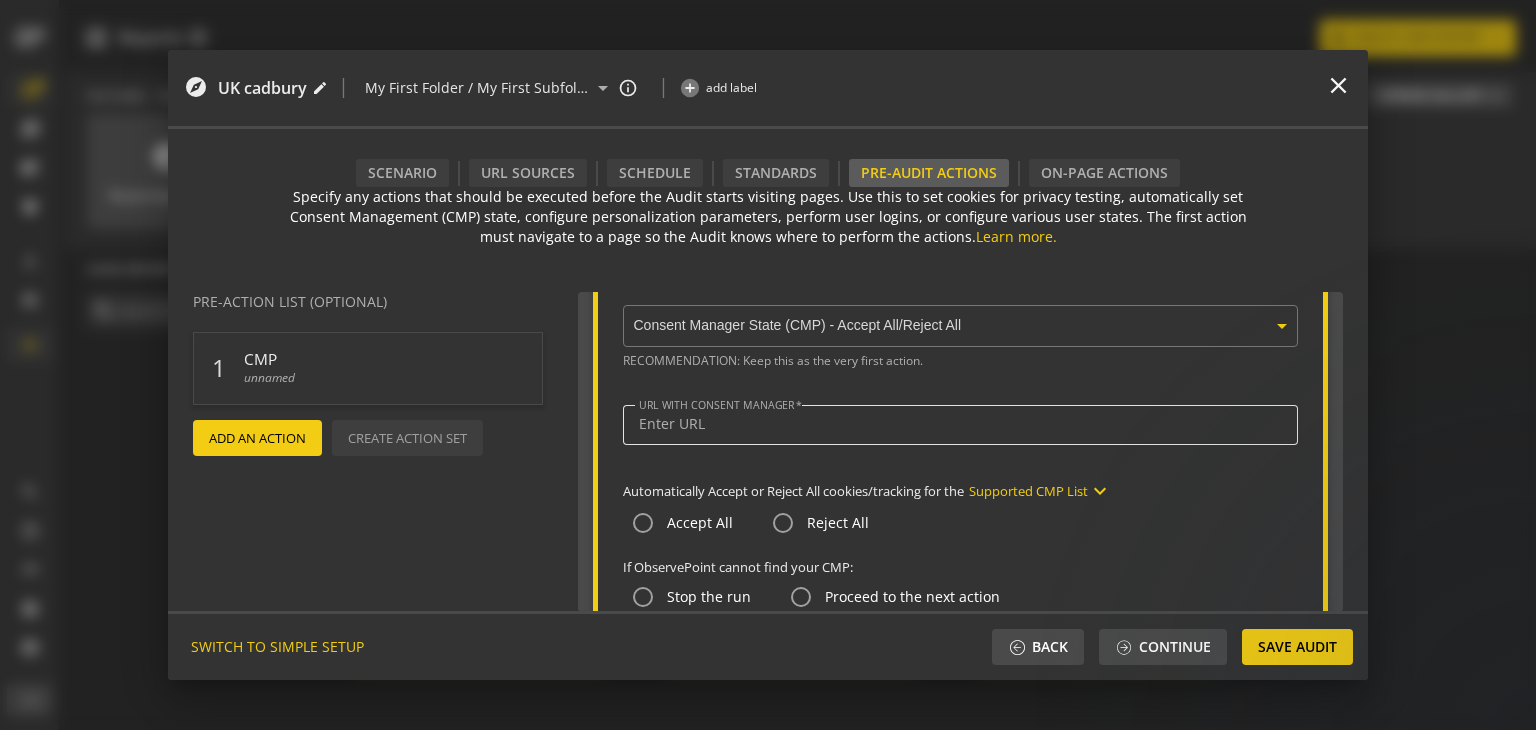 click on "URL WITH CONSENT MANAGER" at bounding box center (960, 424) 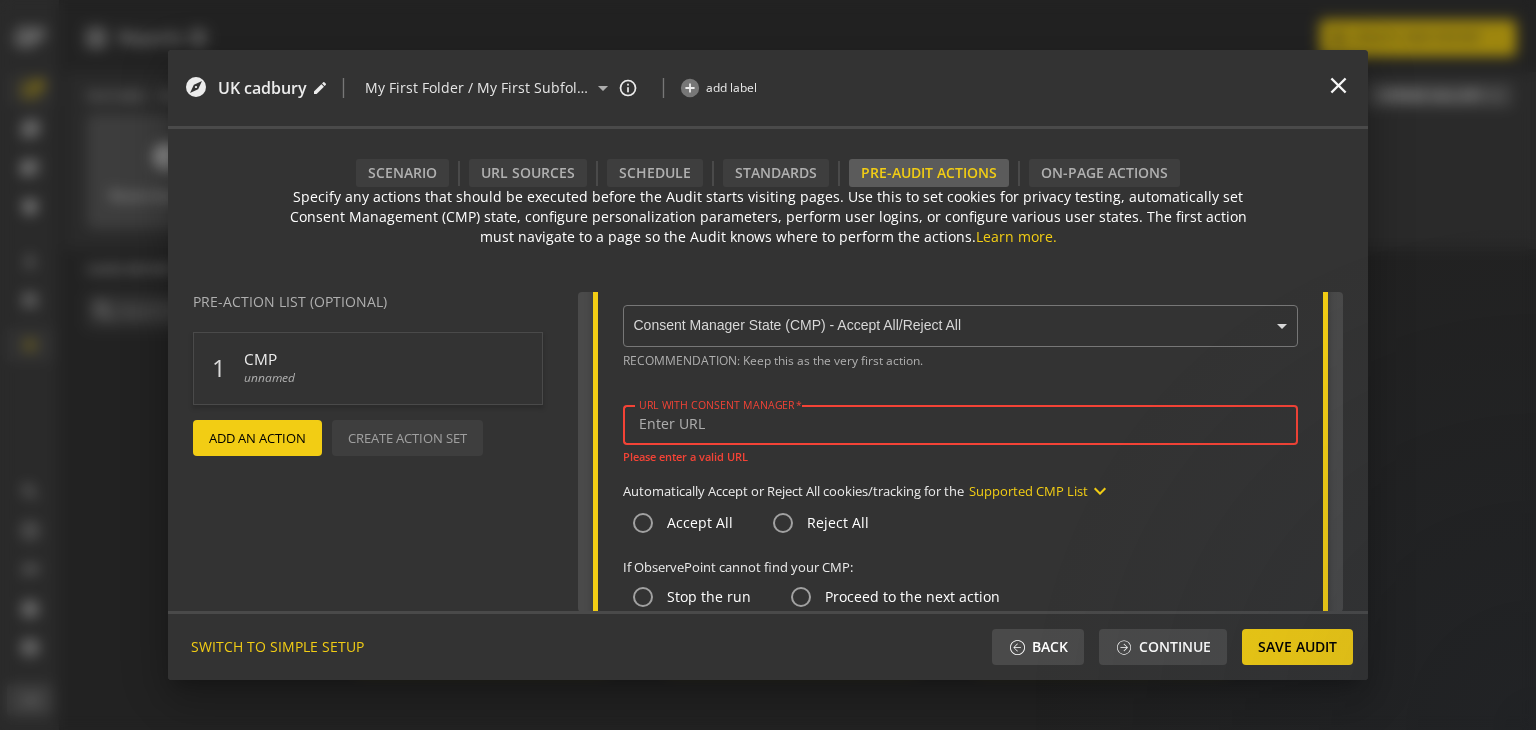 paste on "[URL][DOMAIN_NAME]" 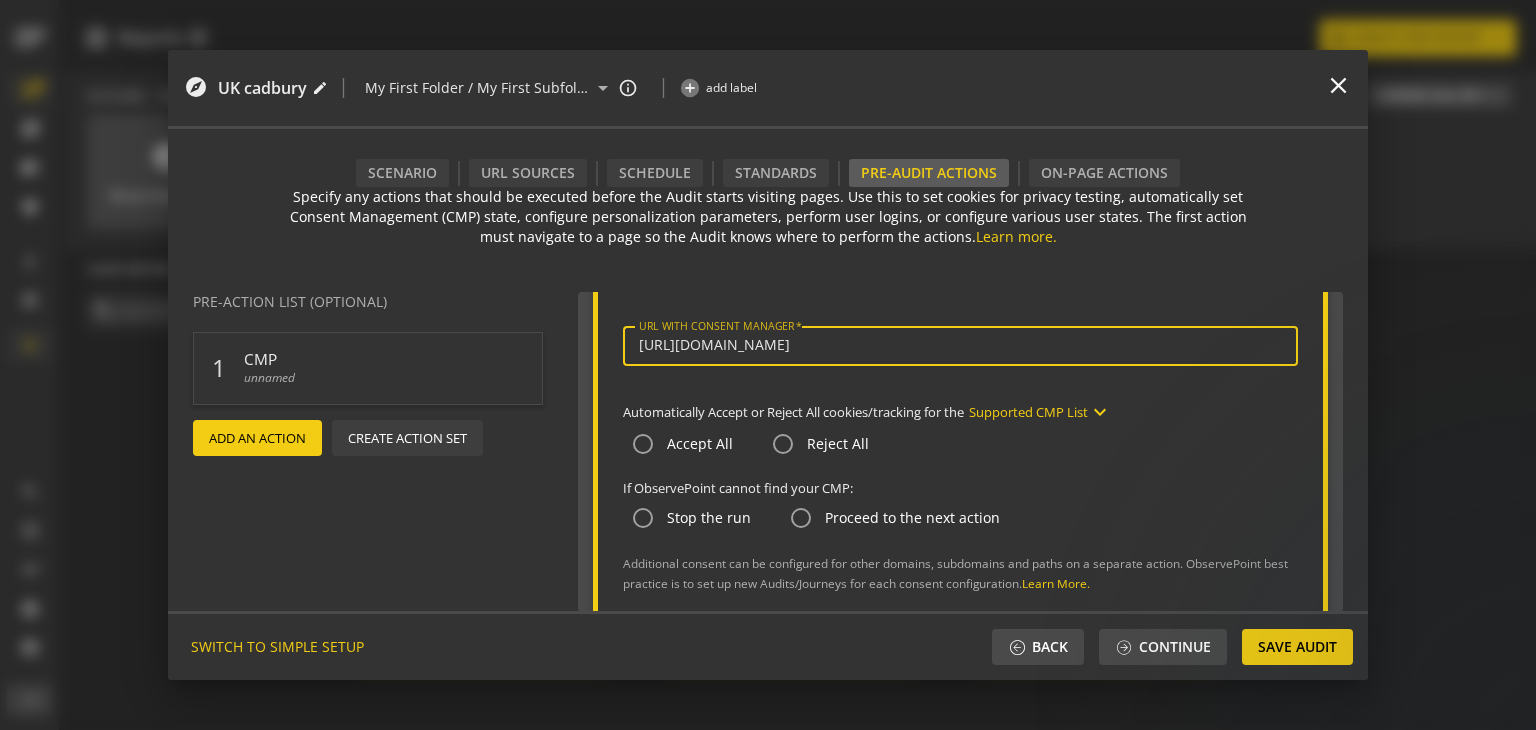 scroll, scrollTop: 179, scrollLeft: 0, axis: vertical 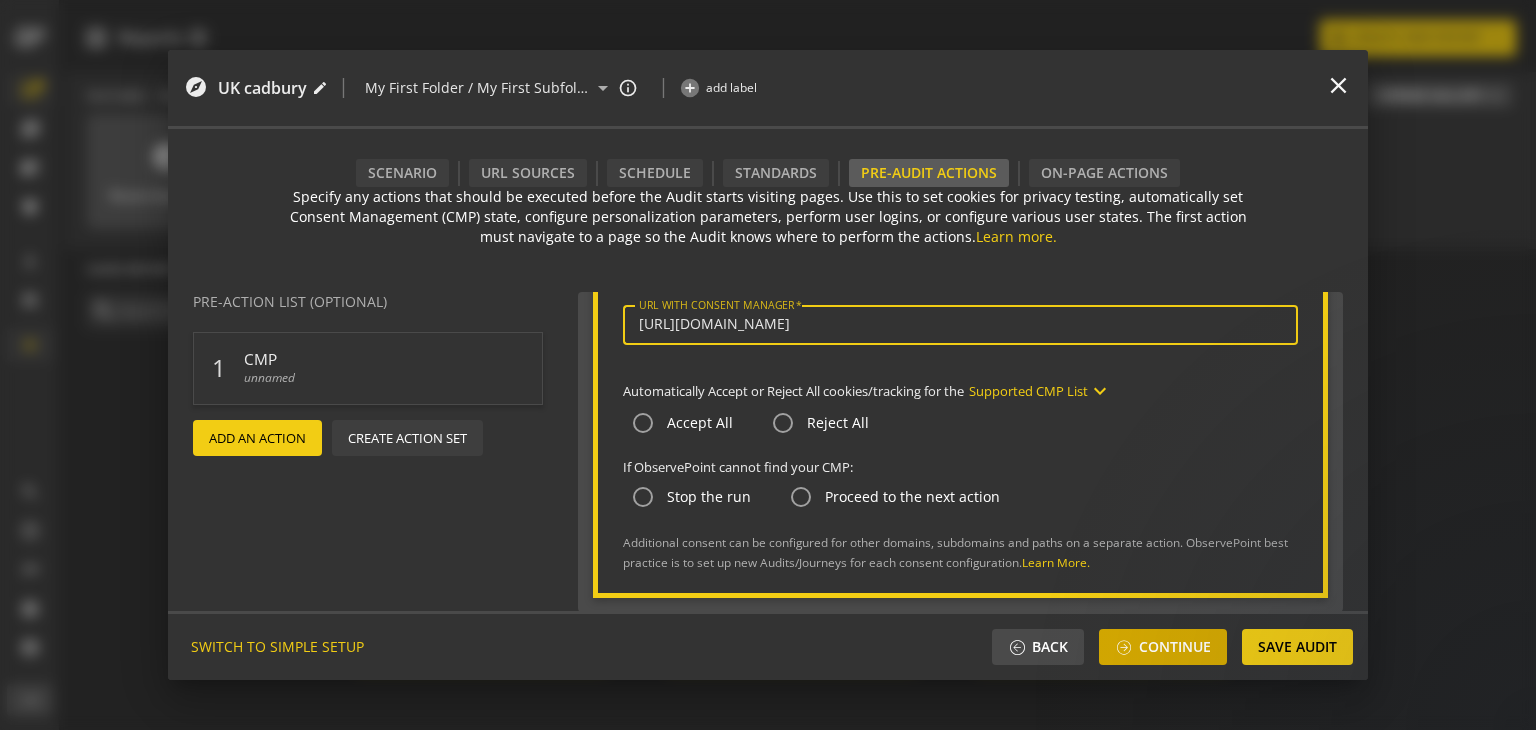 type on "[URL][DOMAIN_NAME]" 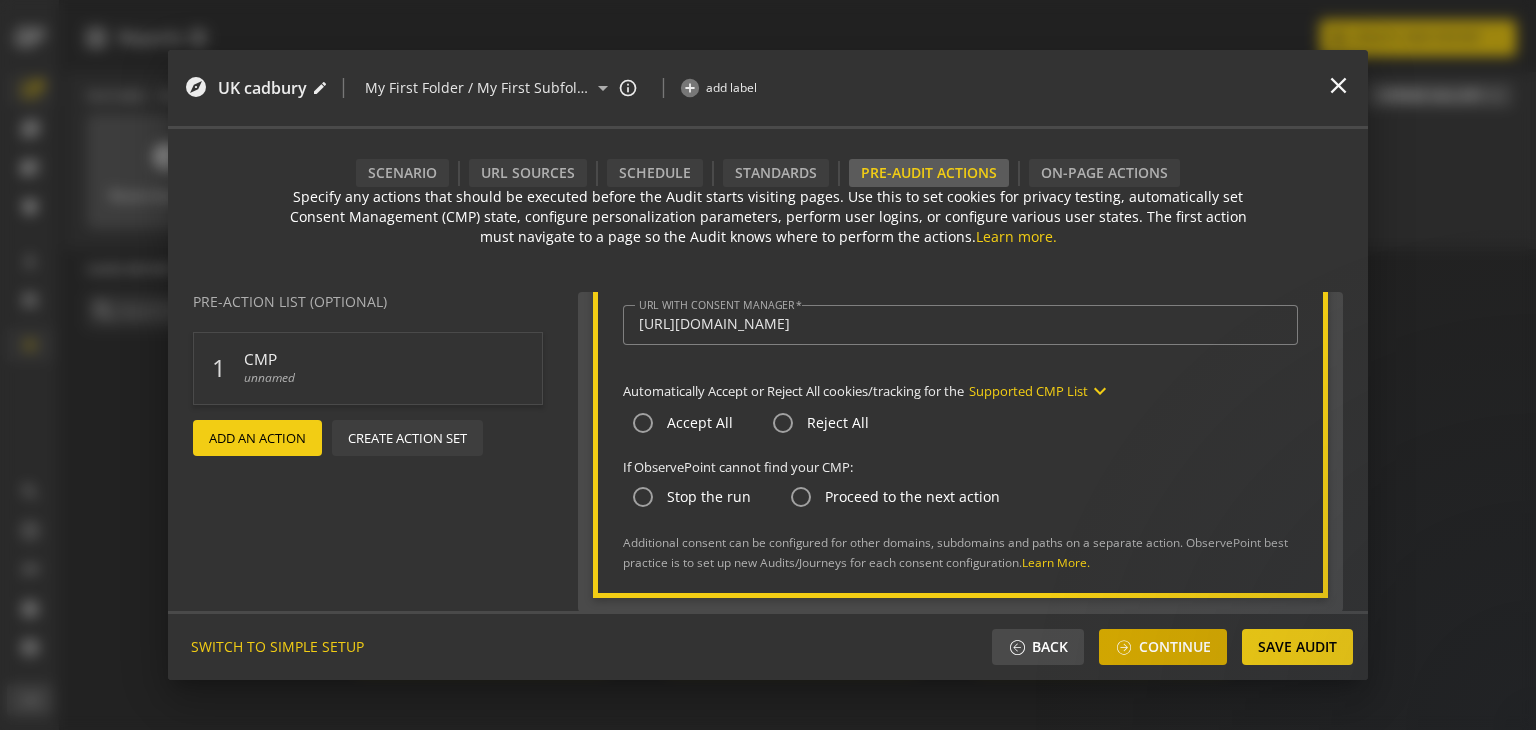 click on "Continue" at bounding box center [1175, 647] 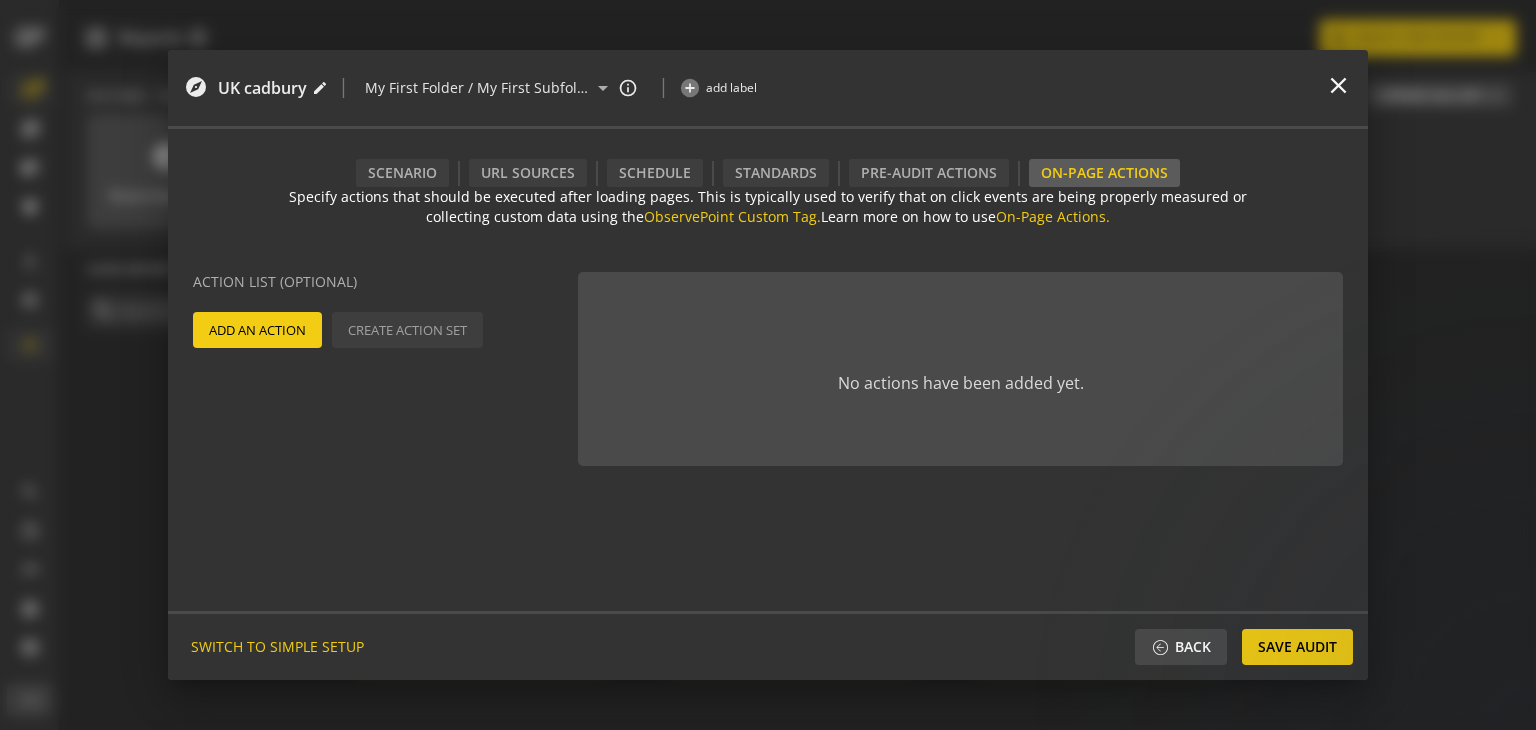 click on "Add An Action" at bounding box center [257, 330] 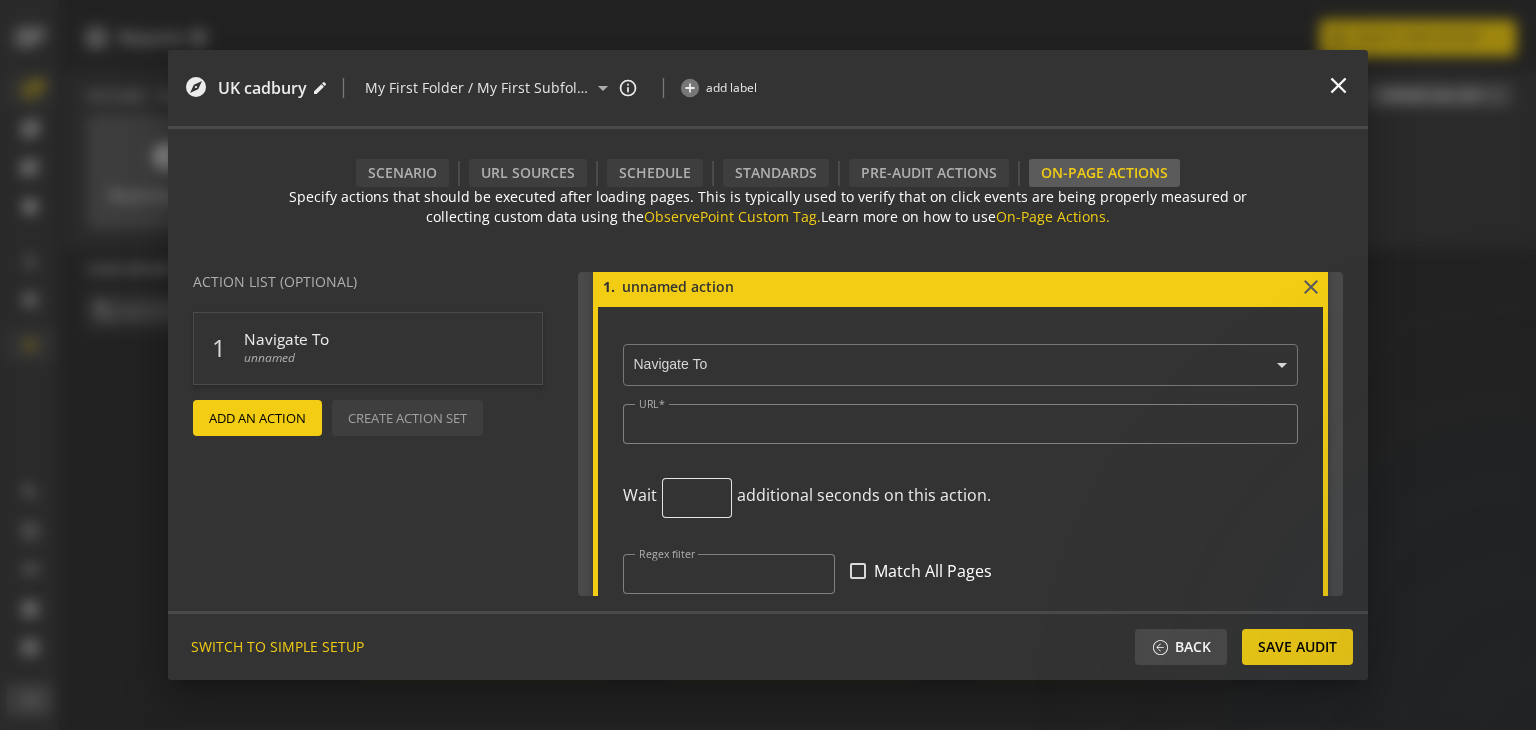 scroll, scrollTop: 0, scrollLeft: 0, axis: both 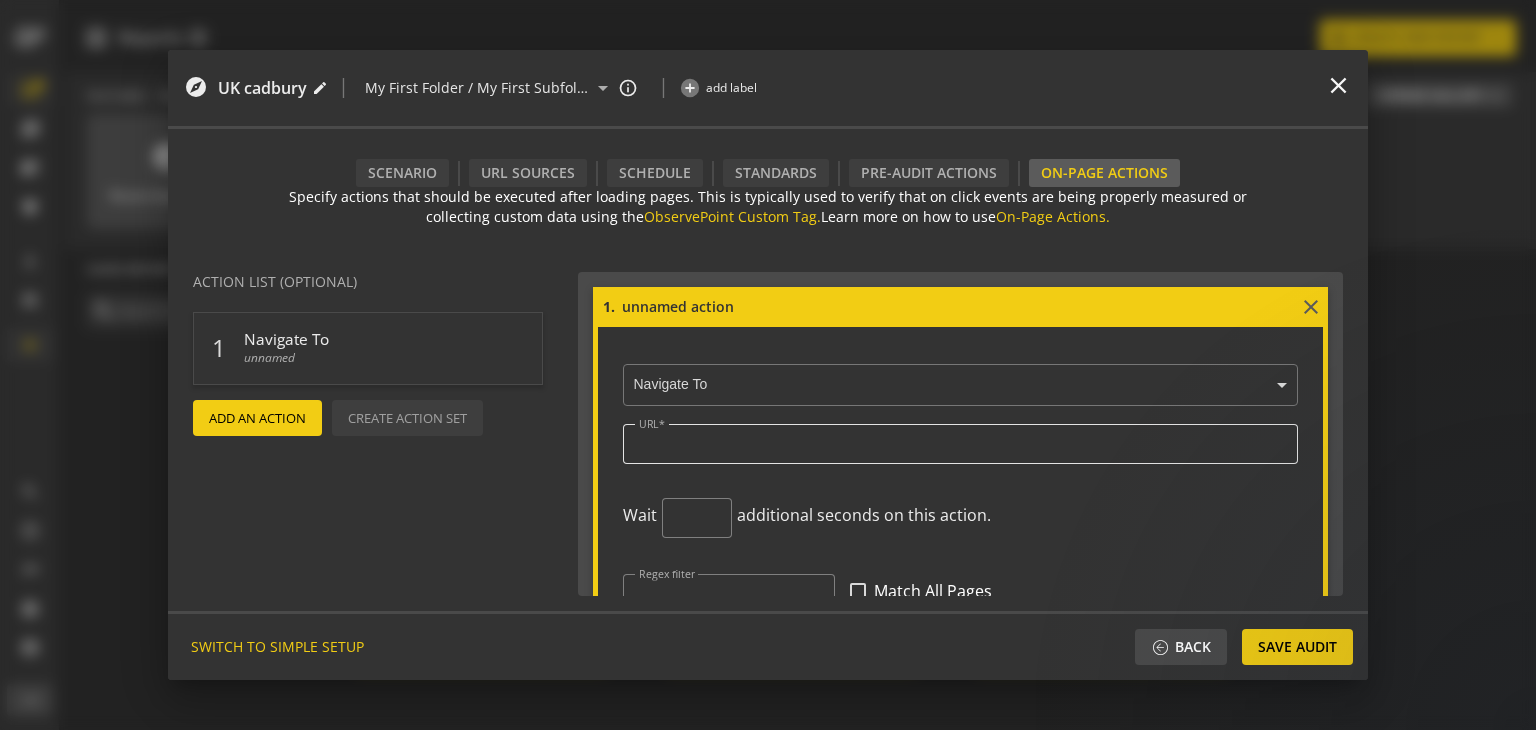 drag, startPoint x: 720, startPoint y: 423, endPoint x: 722, endPoint y: 441, distance: 18.110771 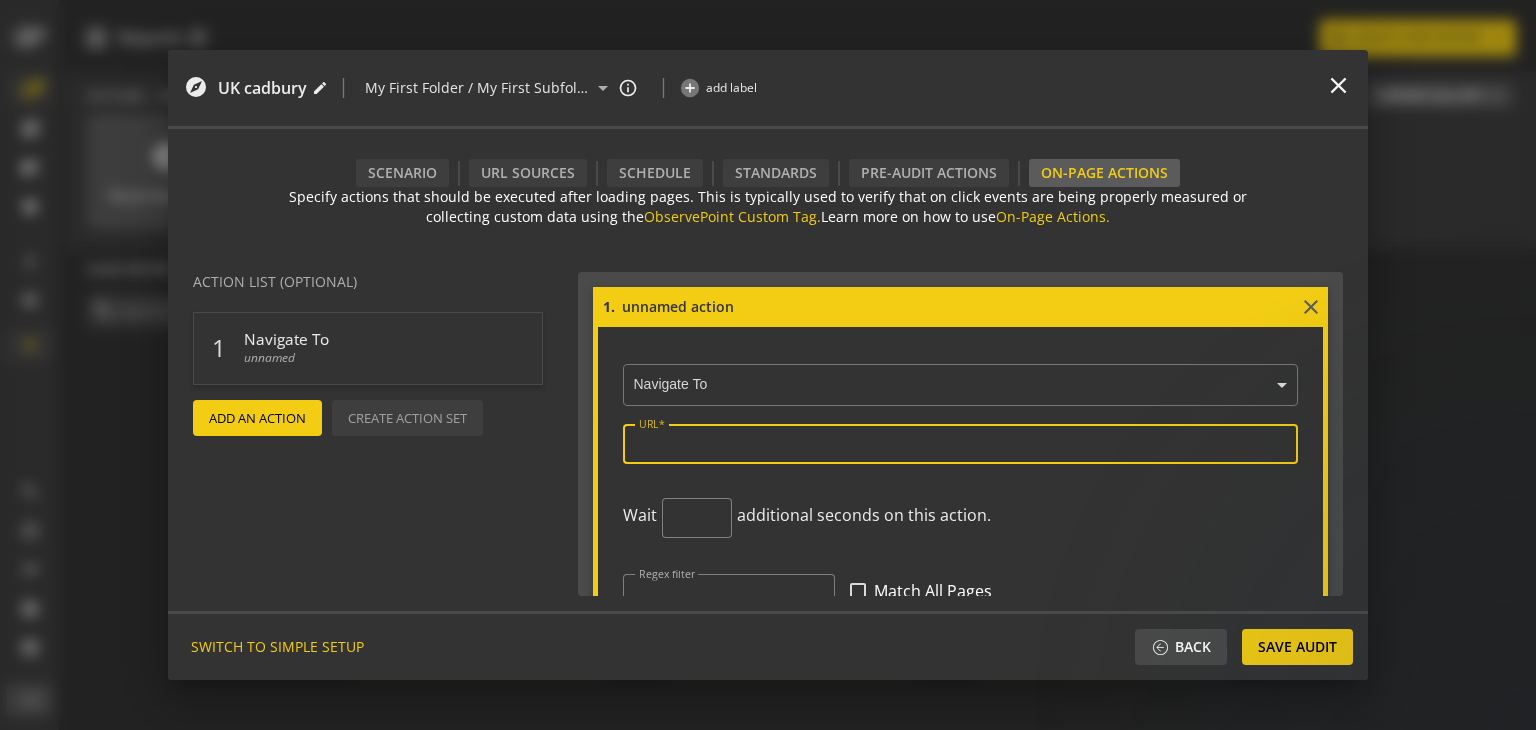 click on "URL" at bounding box center [960, 443] 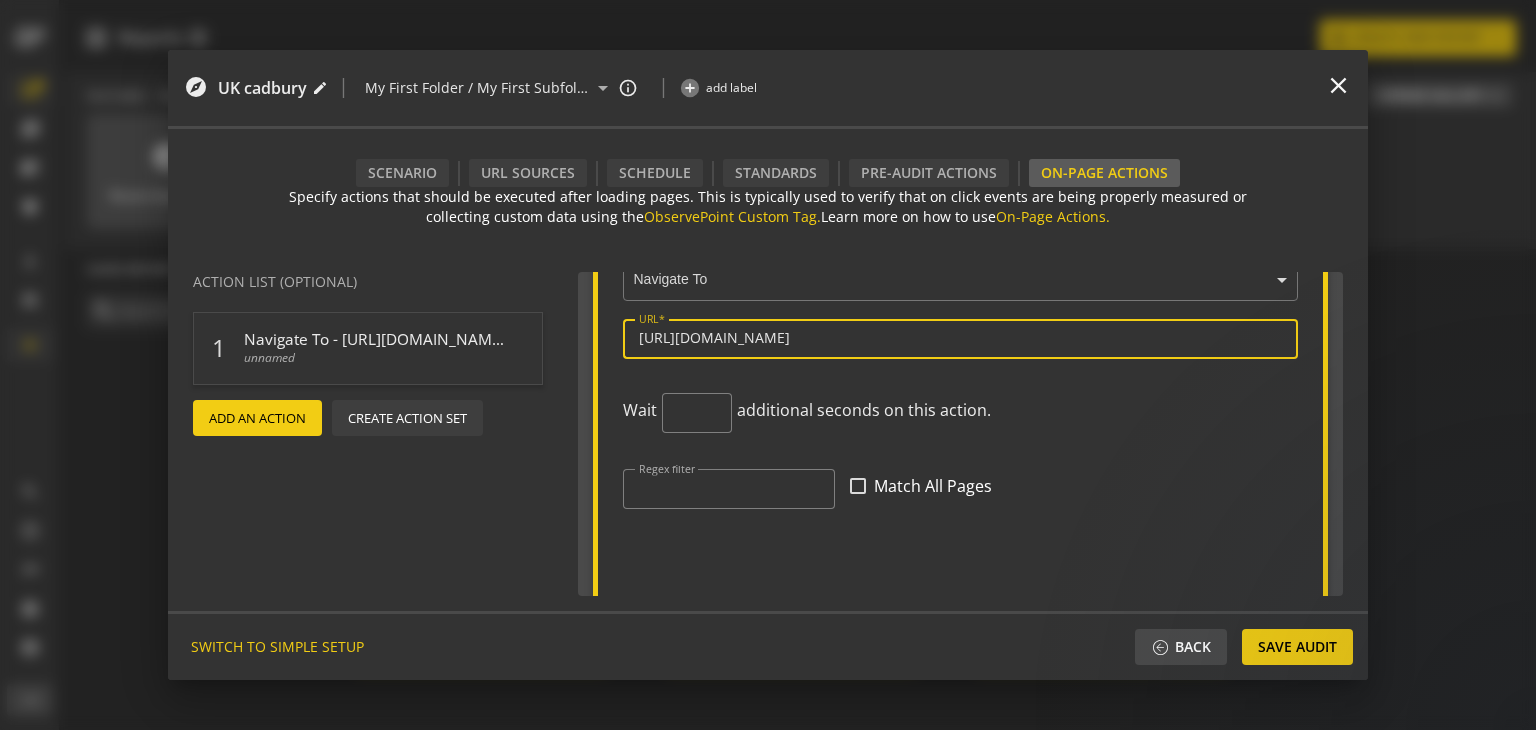 scroll, scrollTop: 195, scrollLeft: 0, axis: vertical 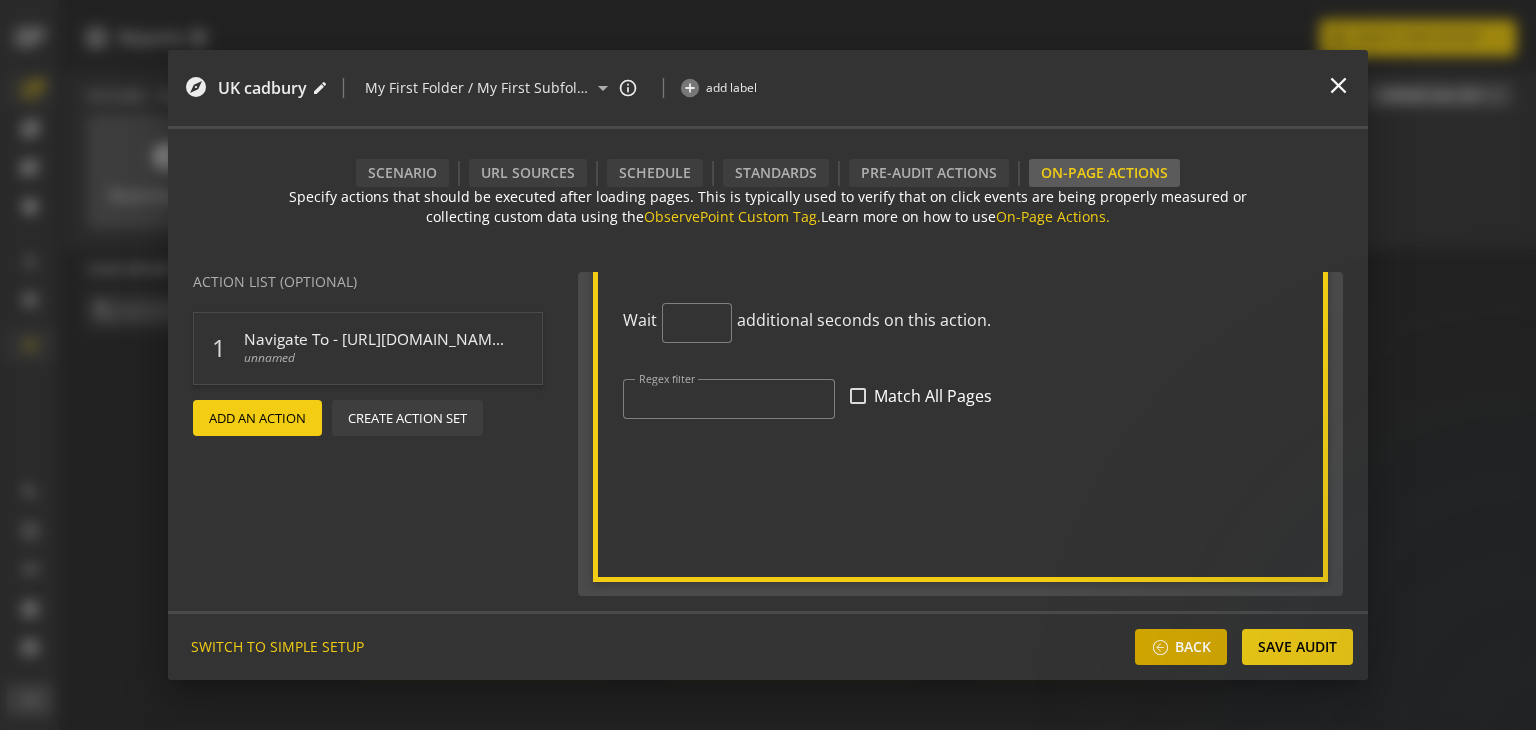 type on "[URL][DOMAIN_NAME]" 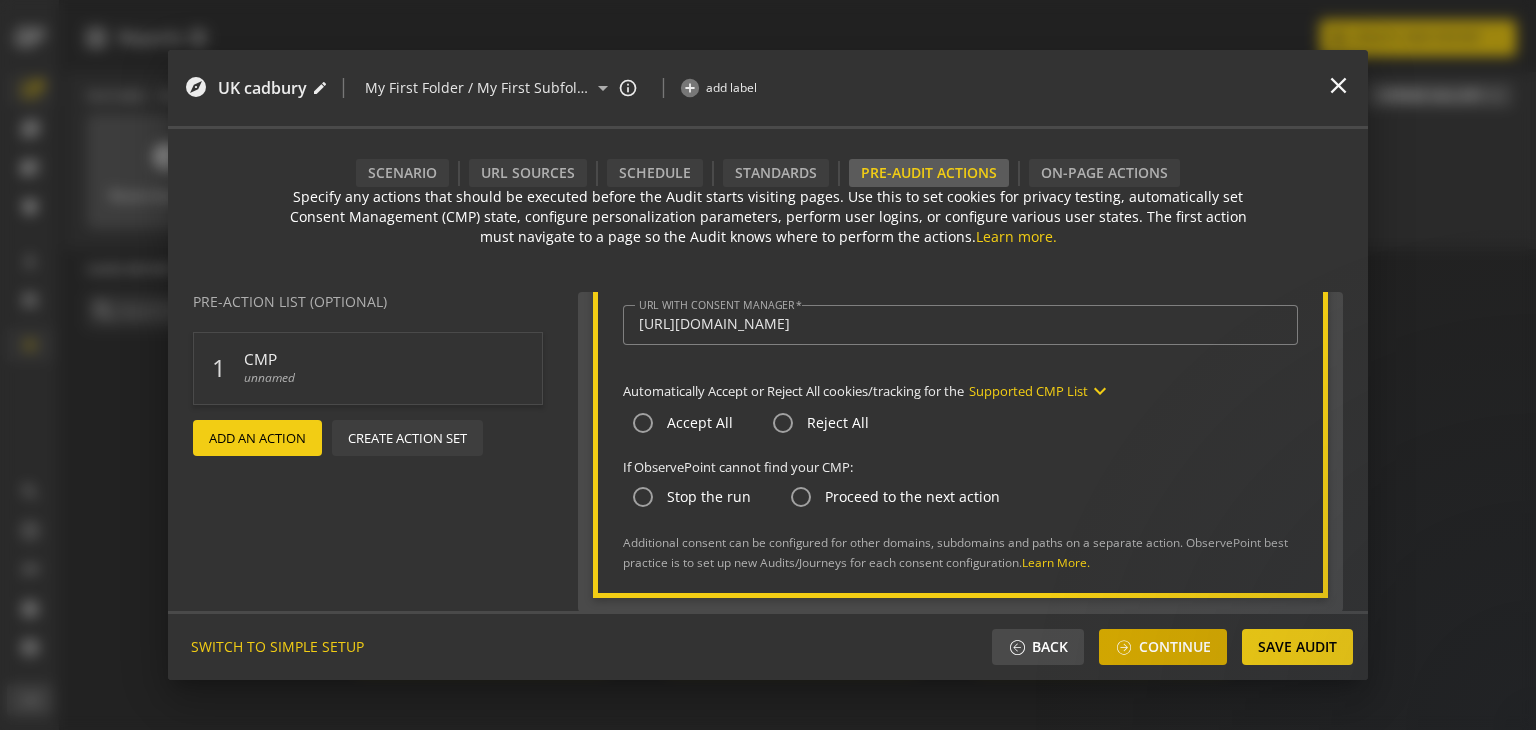 click on "Continue" at bounding box center [1175, 647] 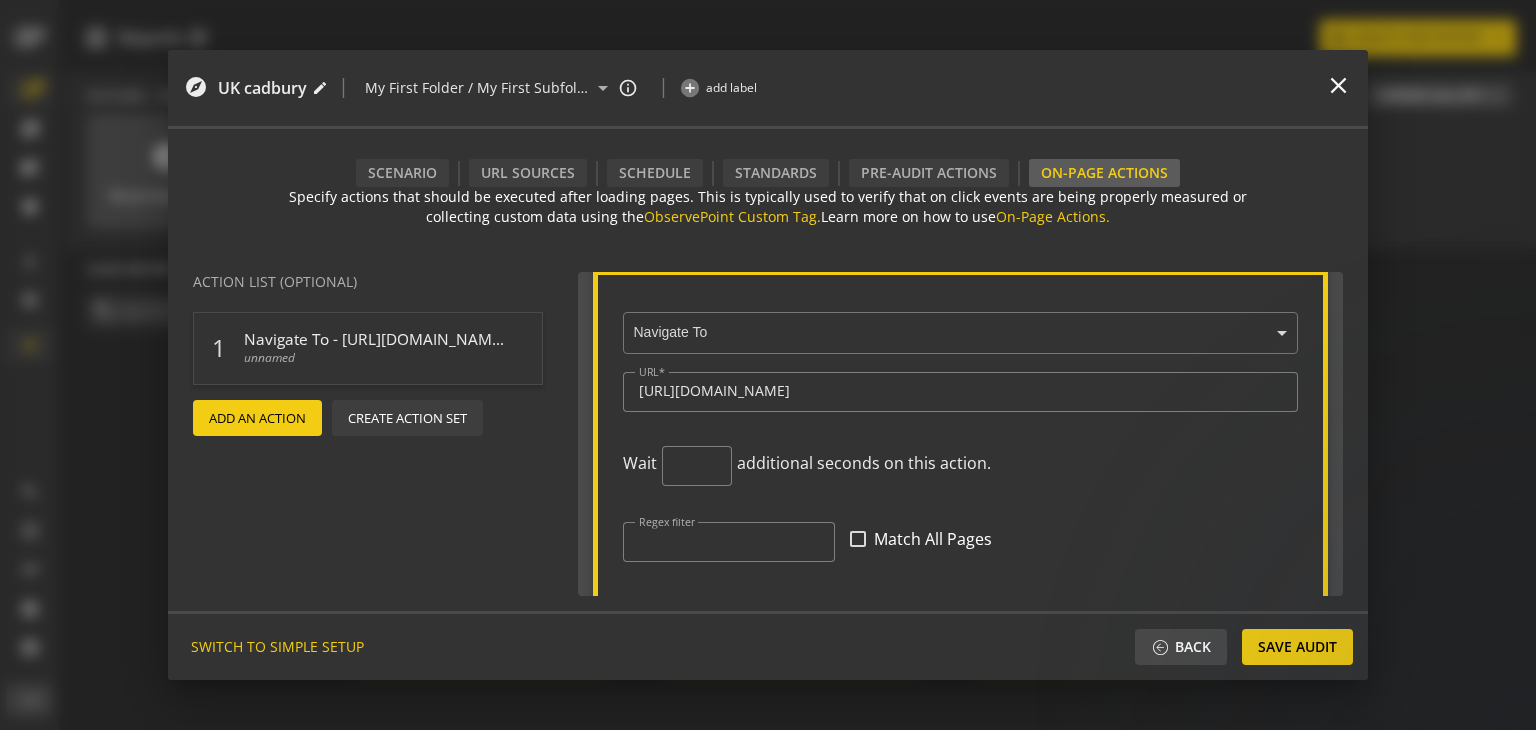 scroll, scrollTop: 100, scrollLeft: 0, axis: vertical 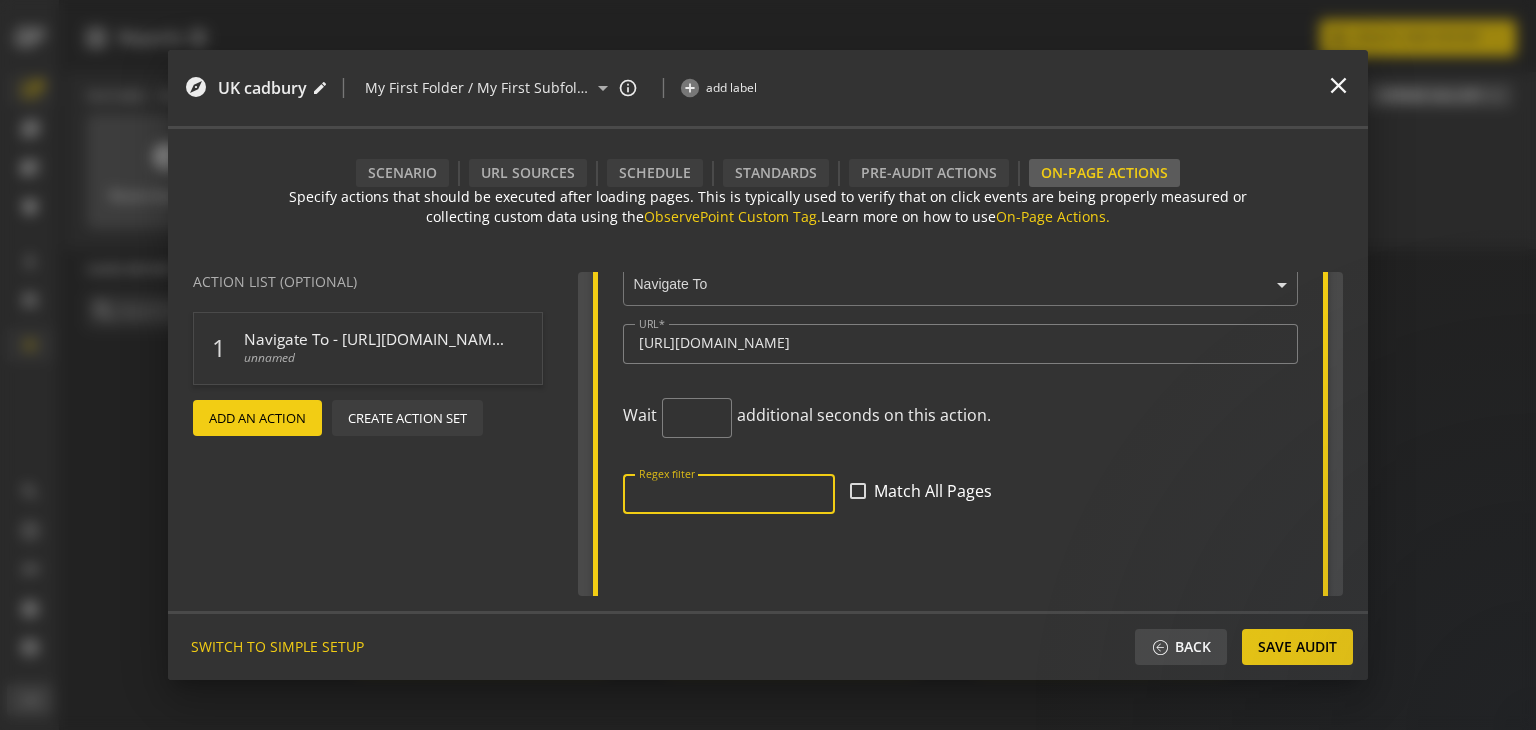 click on "Regex filter" at bounding box center (729, 494) 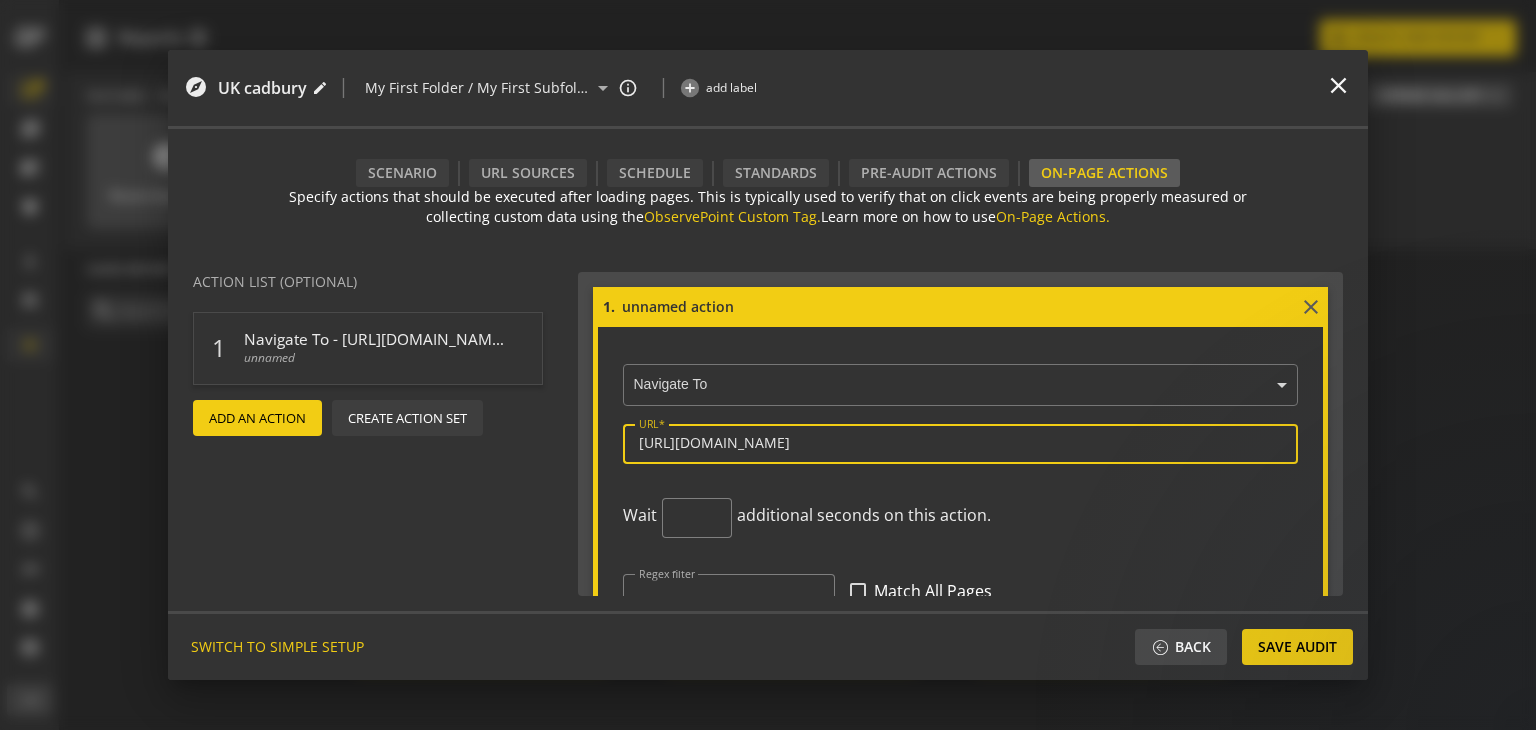 click on "[URL][DOMAIN_NAME]" at bounding box center (960, 443) 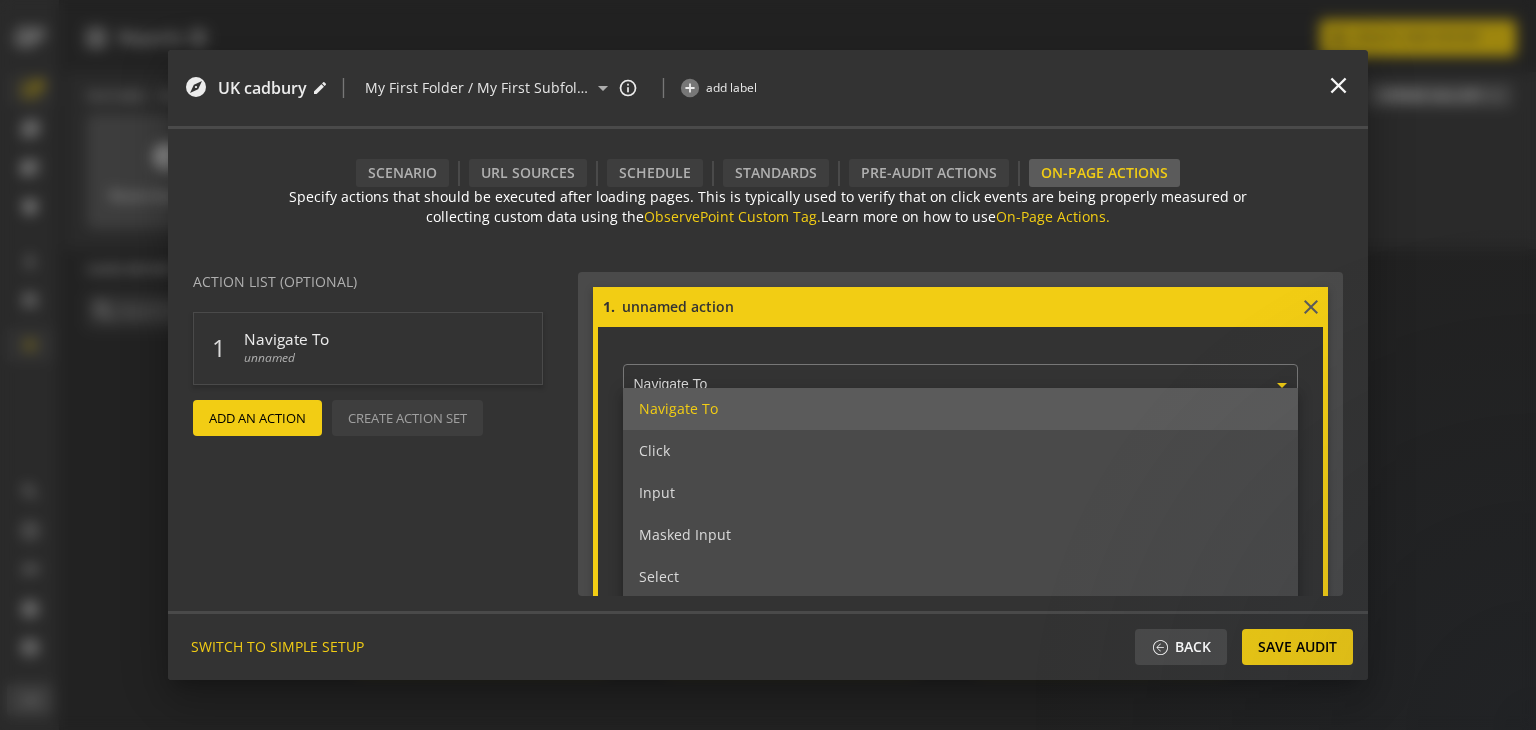 click on "× Navigate To" at bounding box center [951, 383] 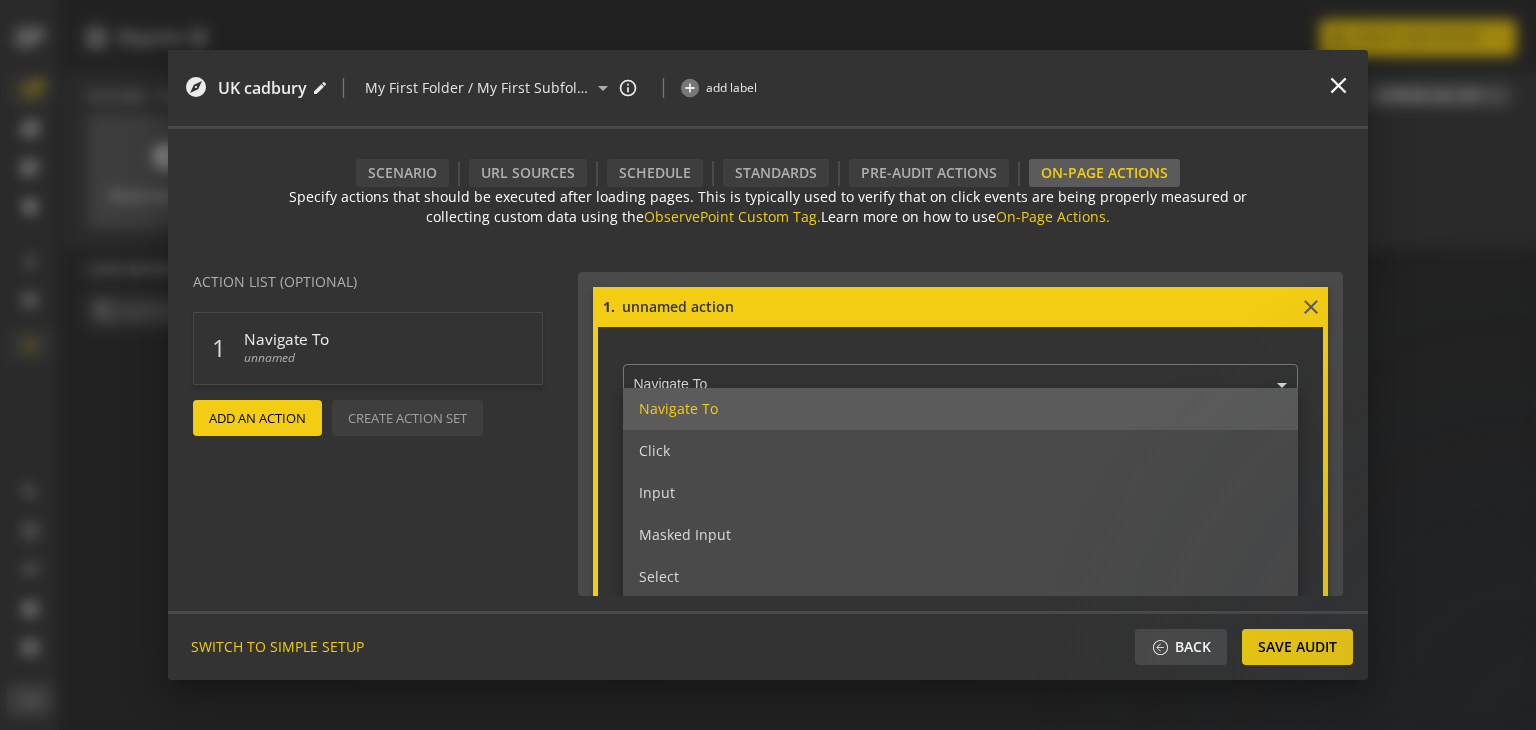 click on "Action List (Optional) 1  Navigate To   unnamed  delete add  Add An Action   Create Action Set" at bounding box center (373, 434) 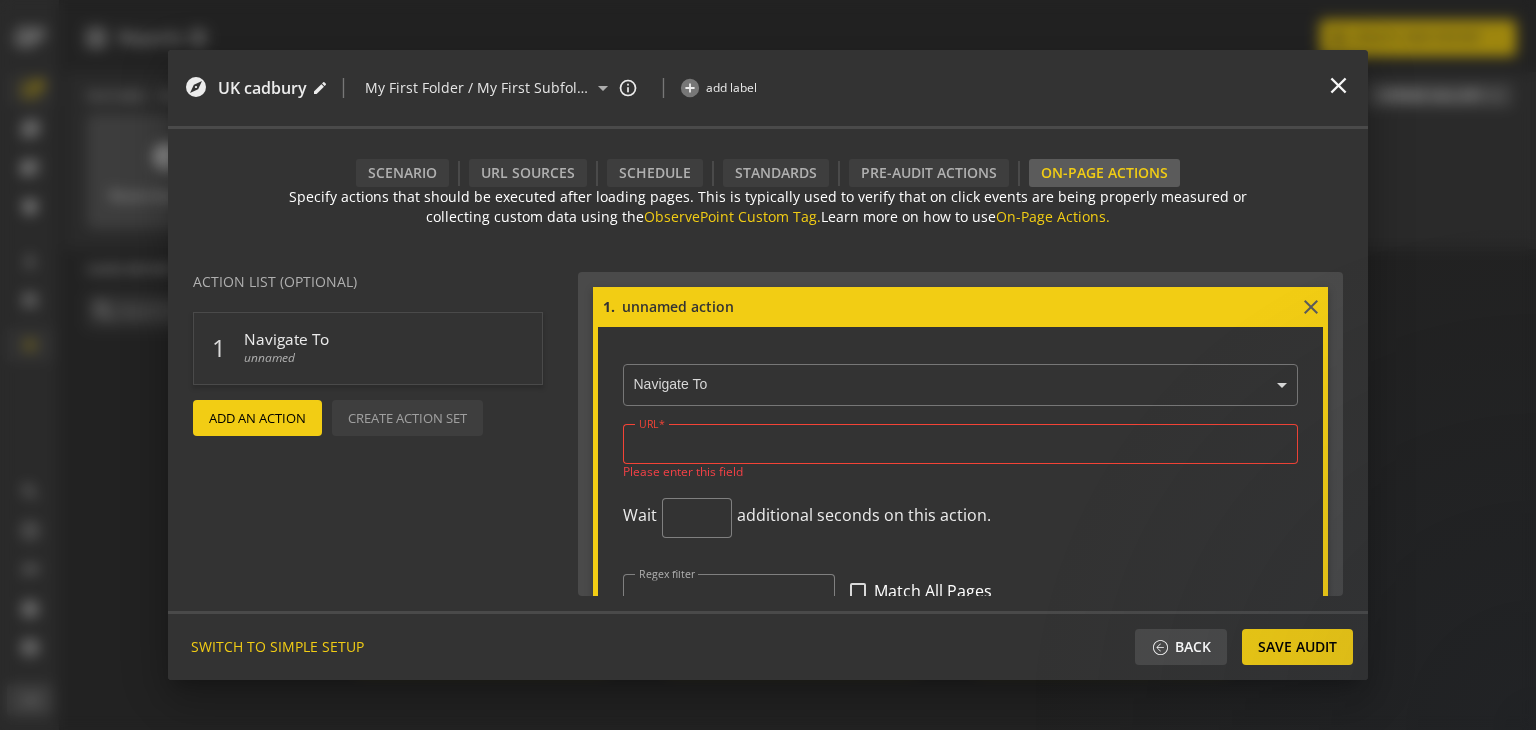 click on "Add An Action   Create Action Set" at bounding box center (383, 418) 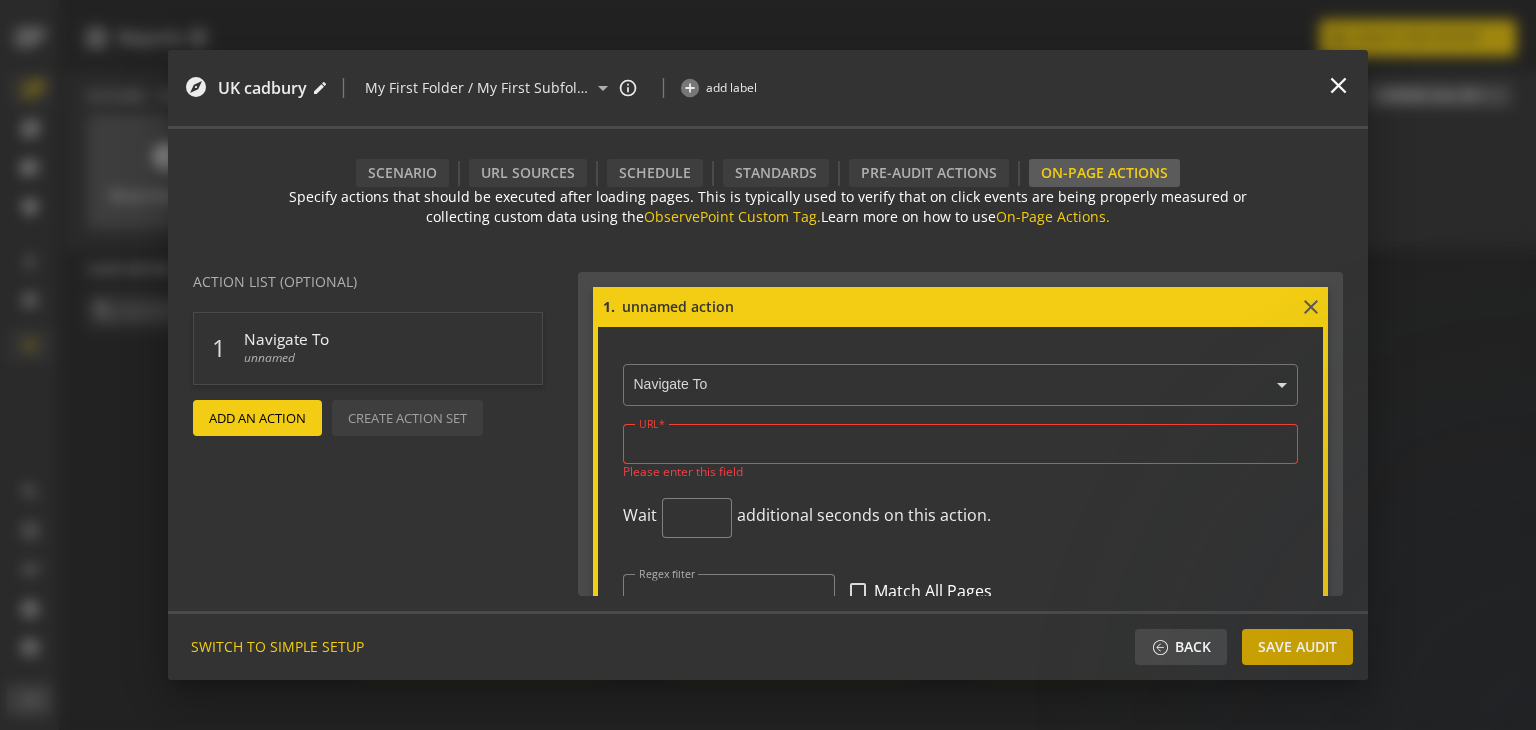 click on "Save Audit" at bounding box center [1297, 647] 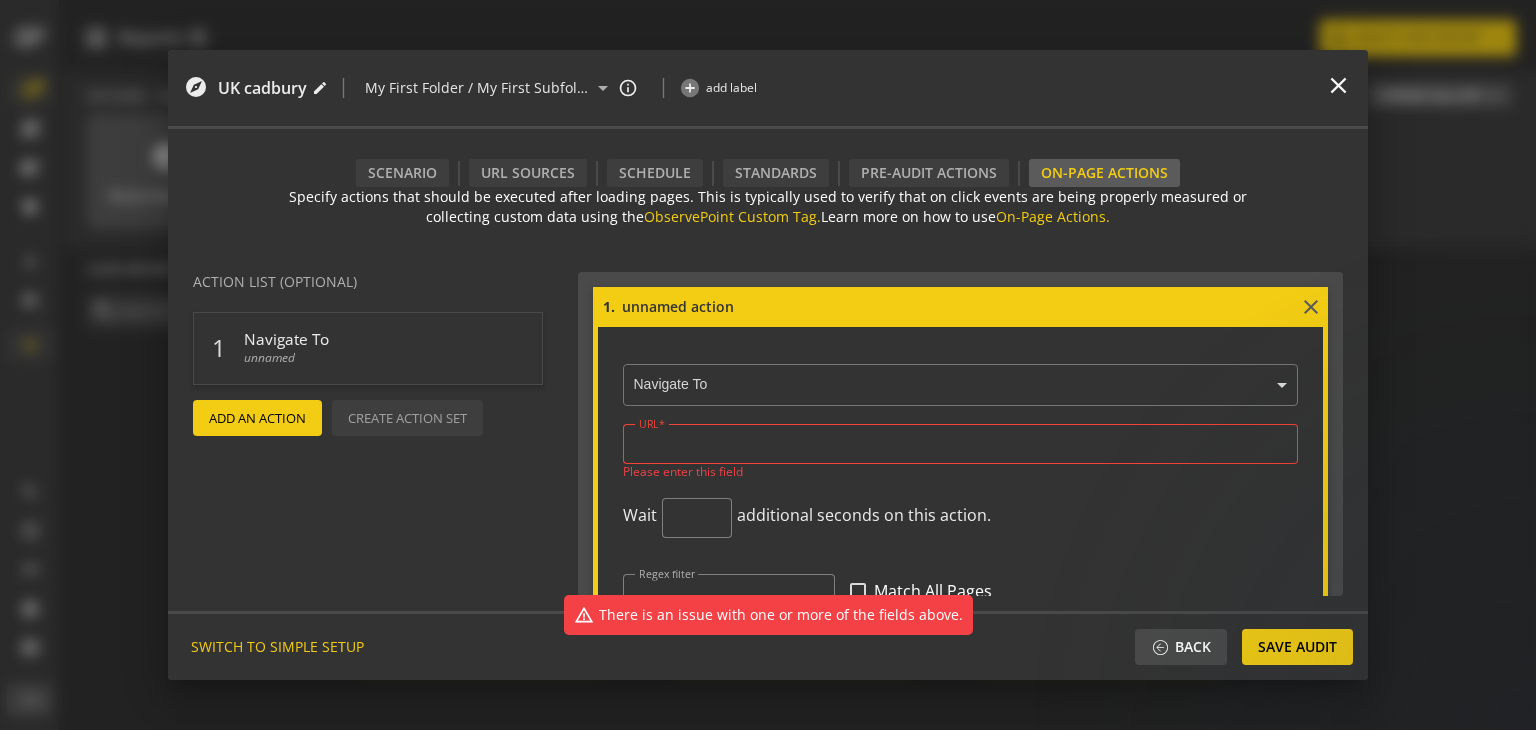 click on "× Navigate To URL  Please enter this field" at bounding box center [960, 420] 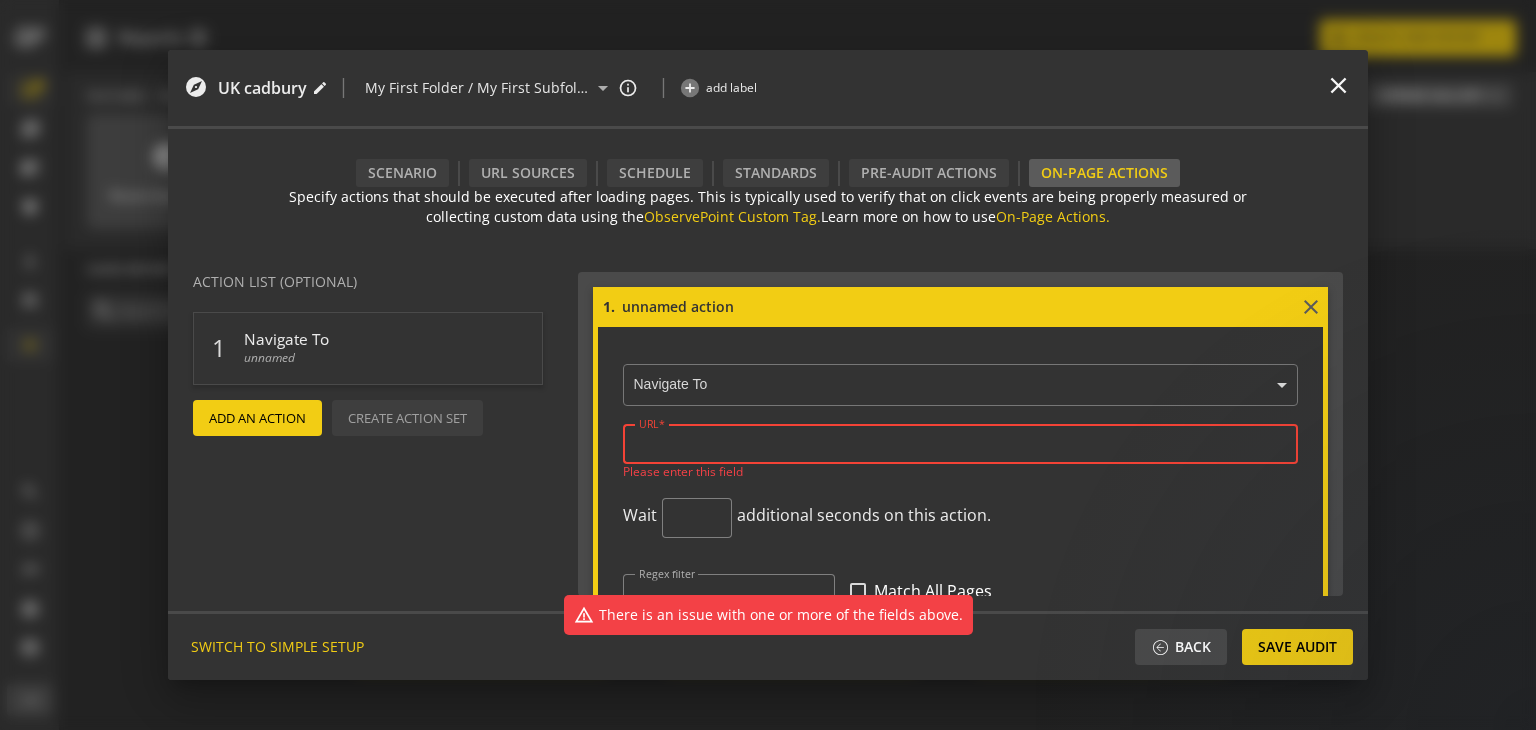 click on "URL" at bounding box center [960, 443] 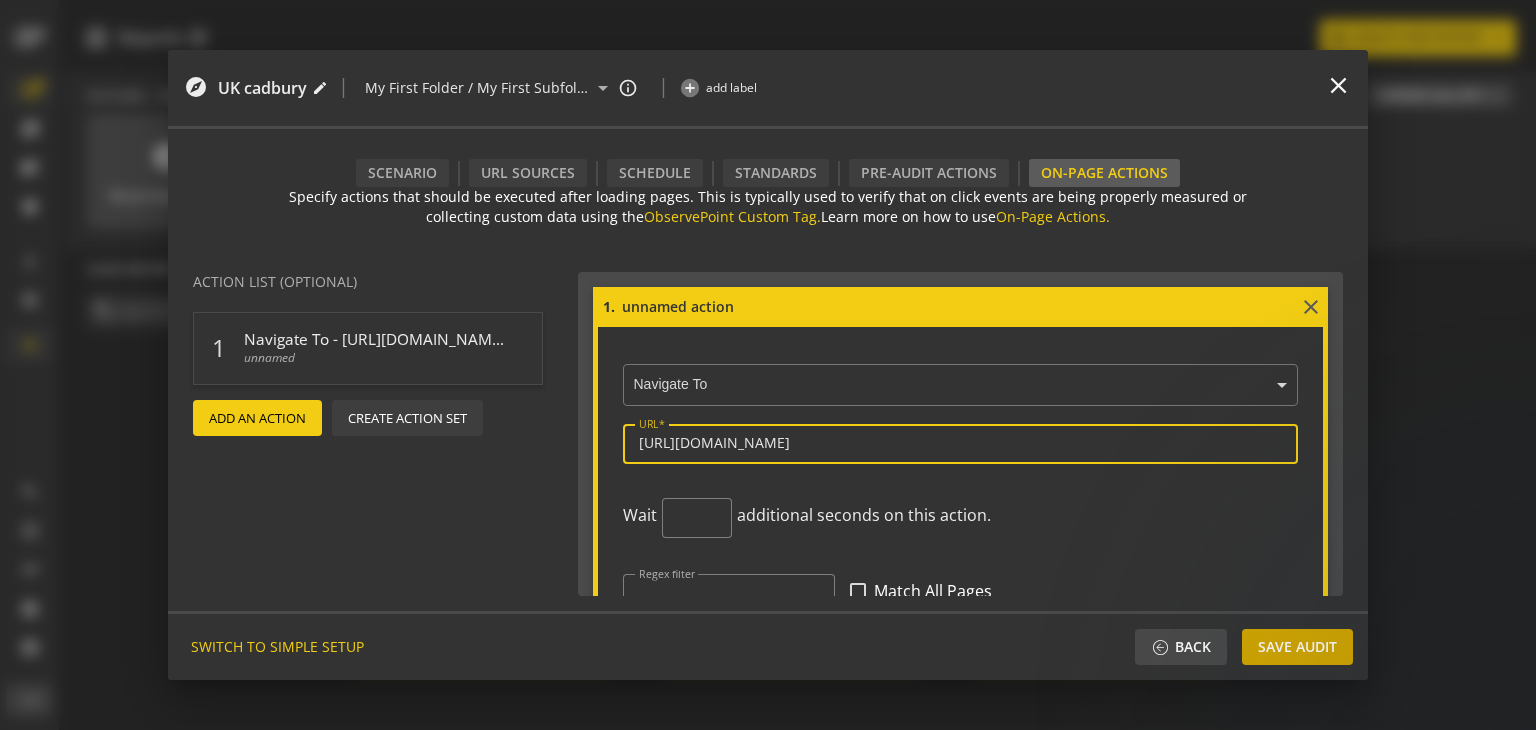 type on "[URL][DOMAIN_NAME]" 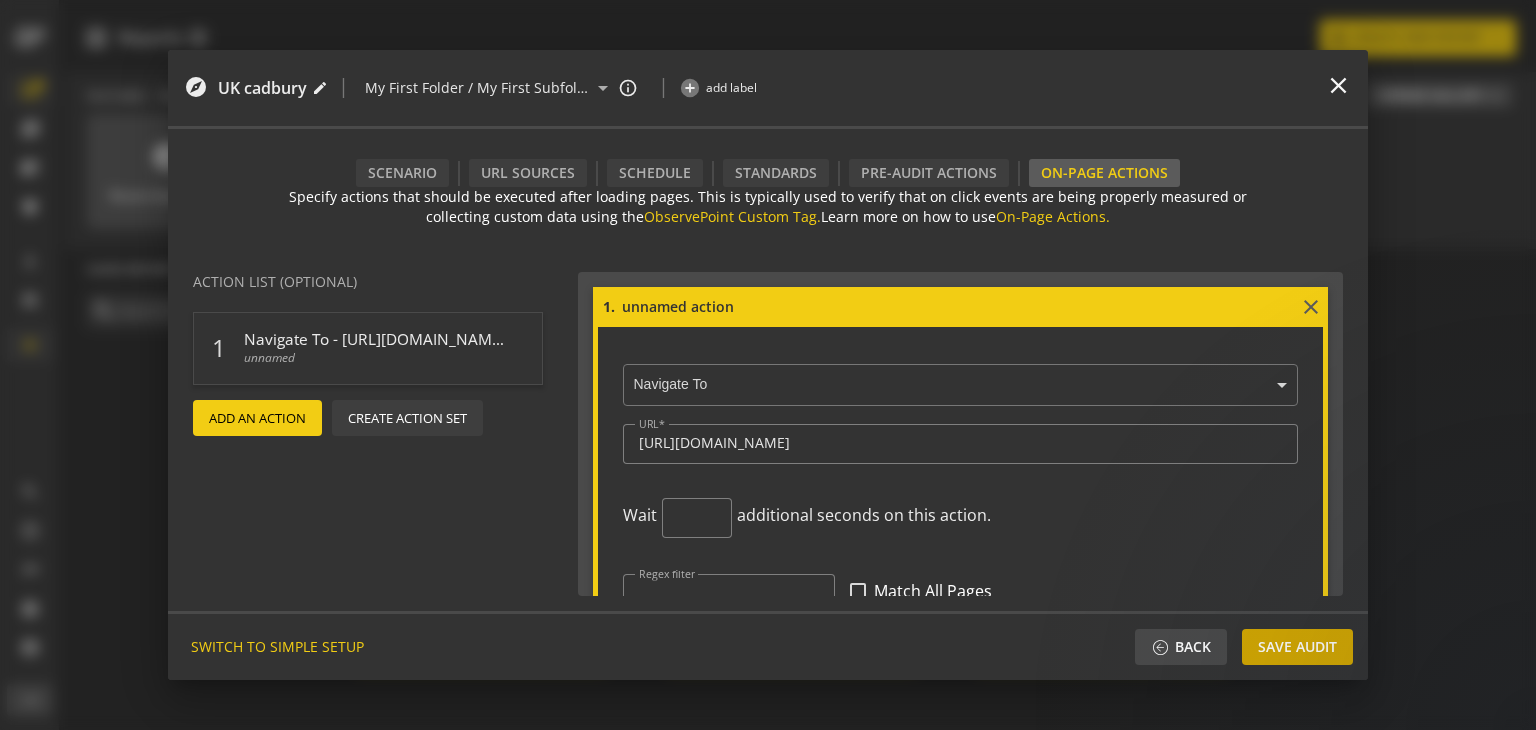 click on "Save Audit" at bounding box center (1297, 647) 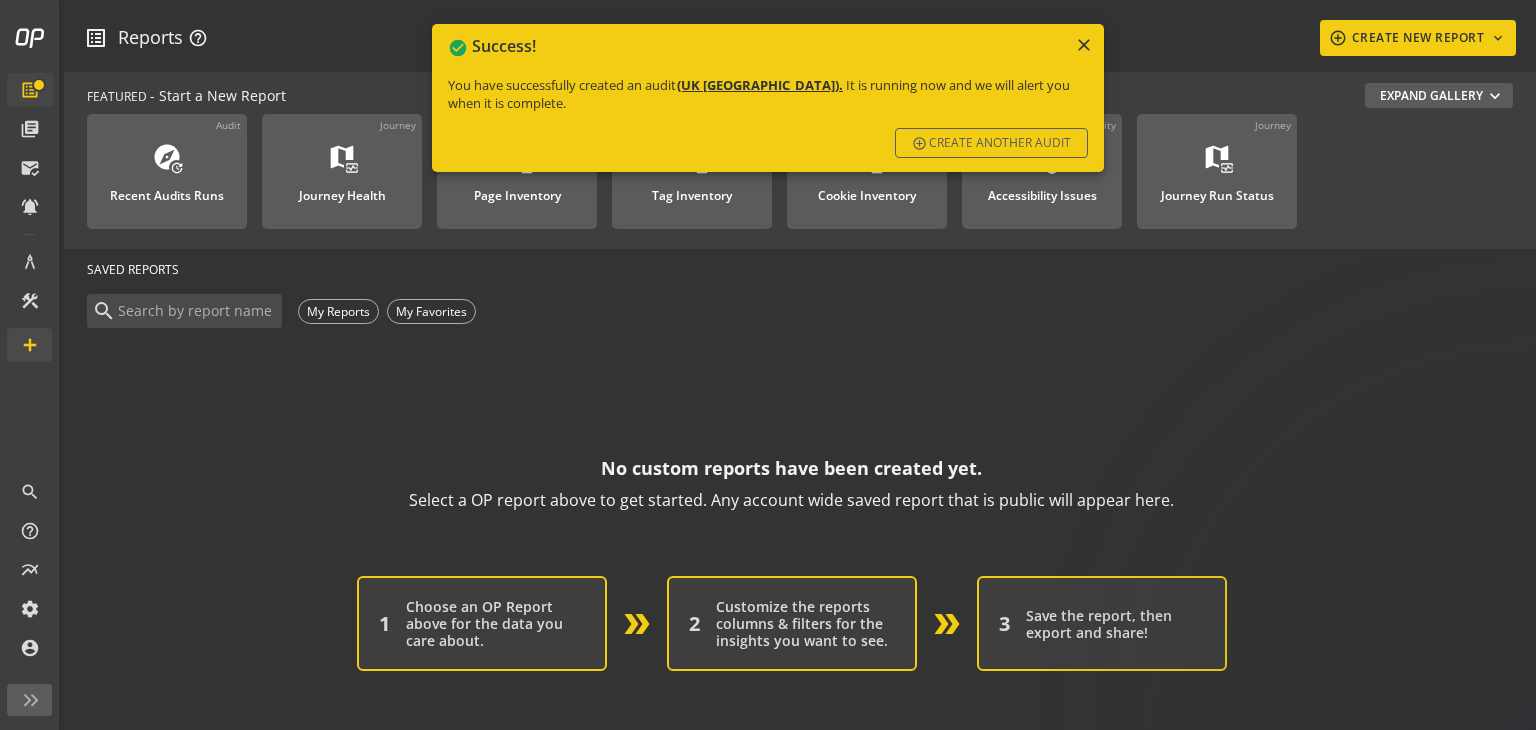 click on "(UK [GEOGRAPHIC_DATA])." at bounding box center (760, 85) 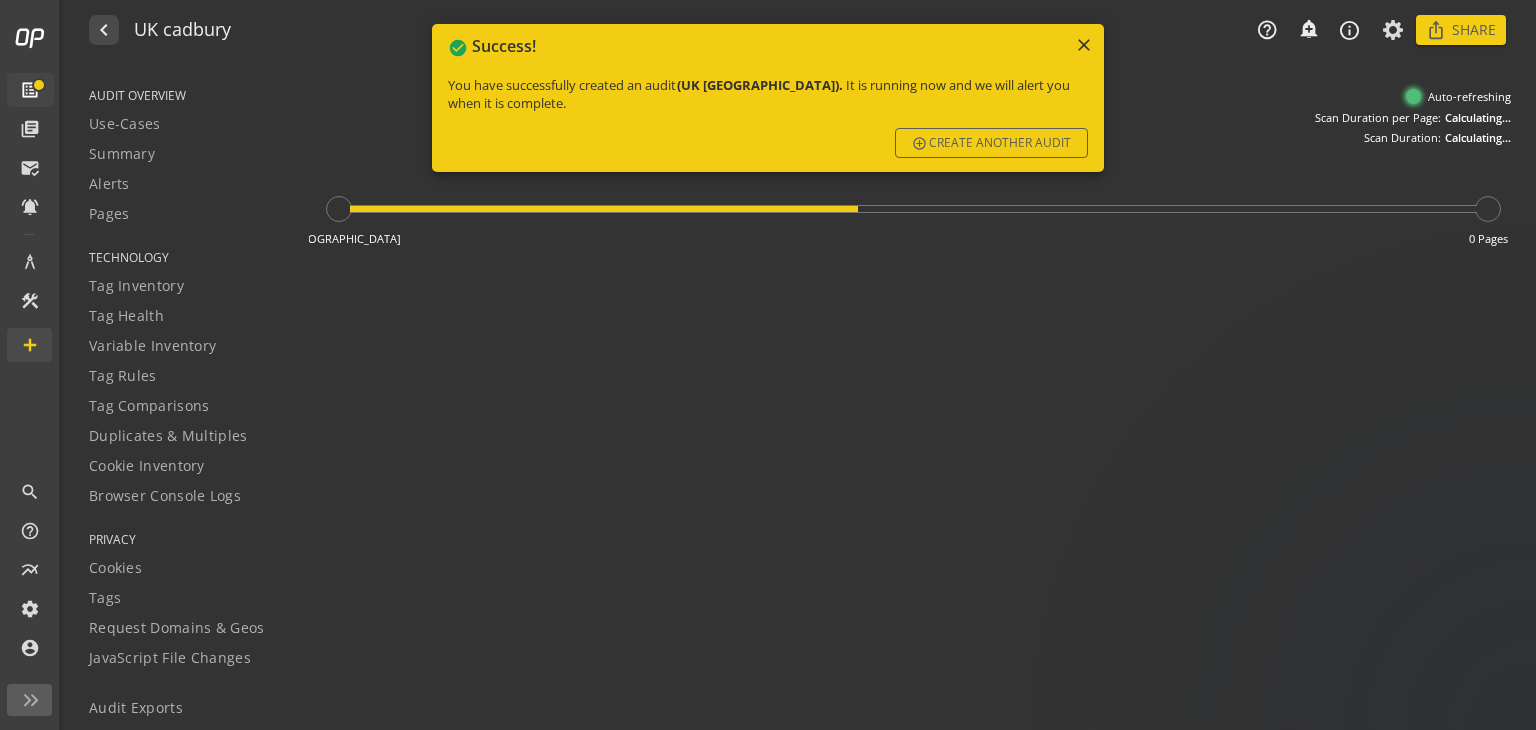 type on "Notes can include:
-a description of what this audit is validating
-changes in audit settings
-discoveries in the report of outstanding rule failures or items needing remediation" 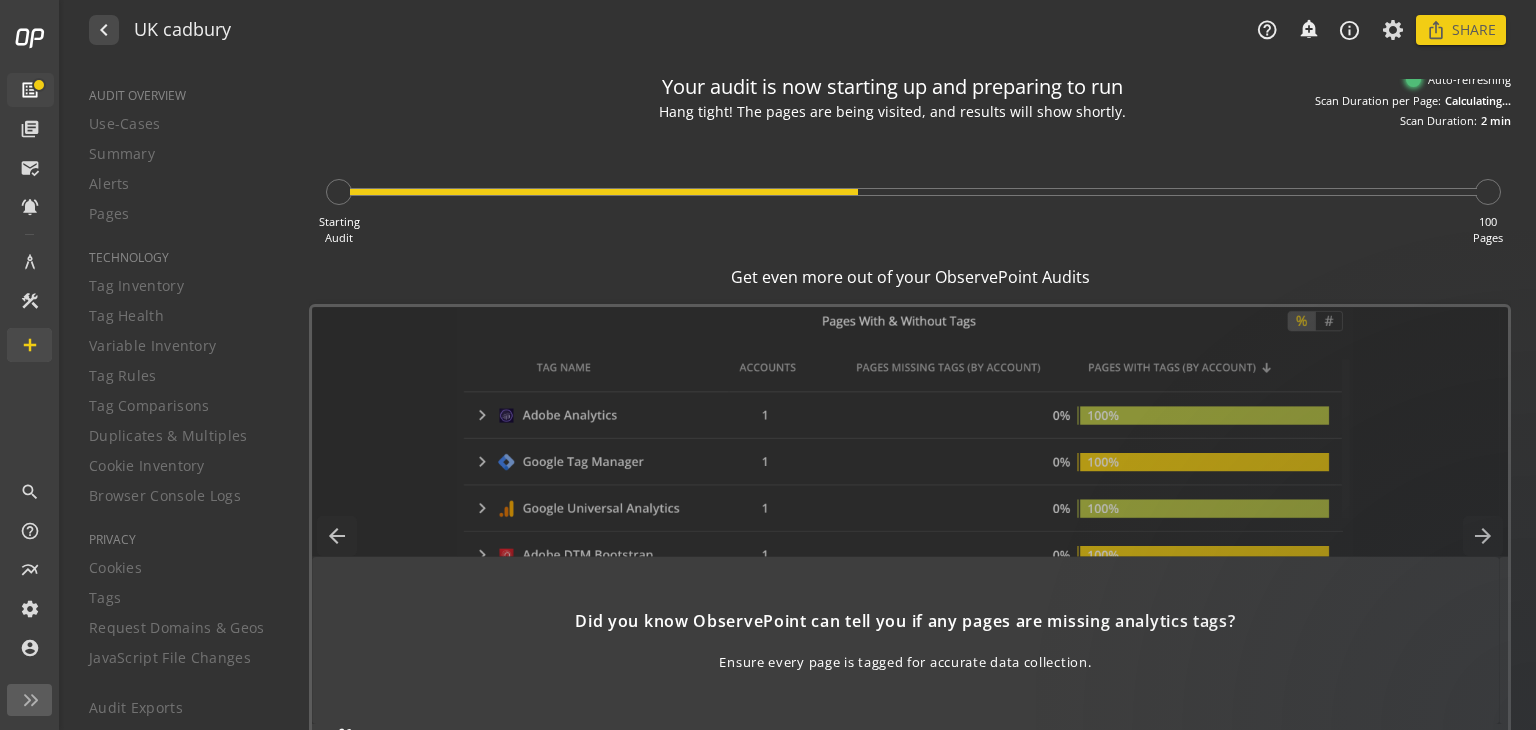 scroll, scrollTop: 0, scrollLeft: 0, axis: both 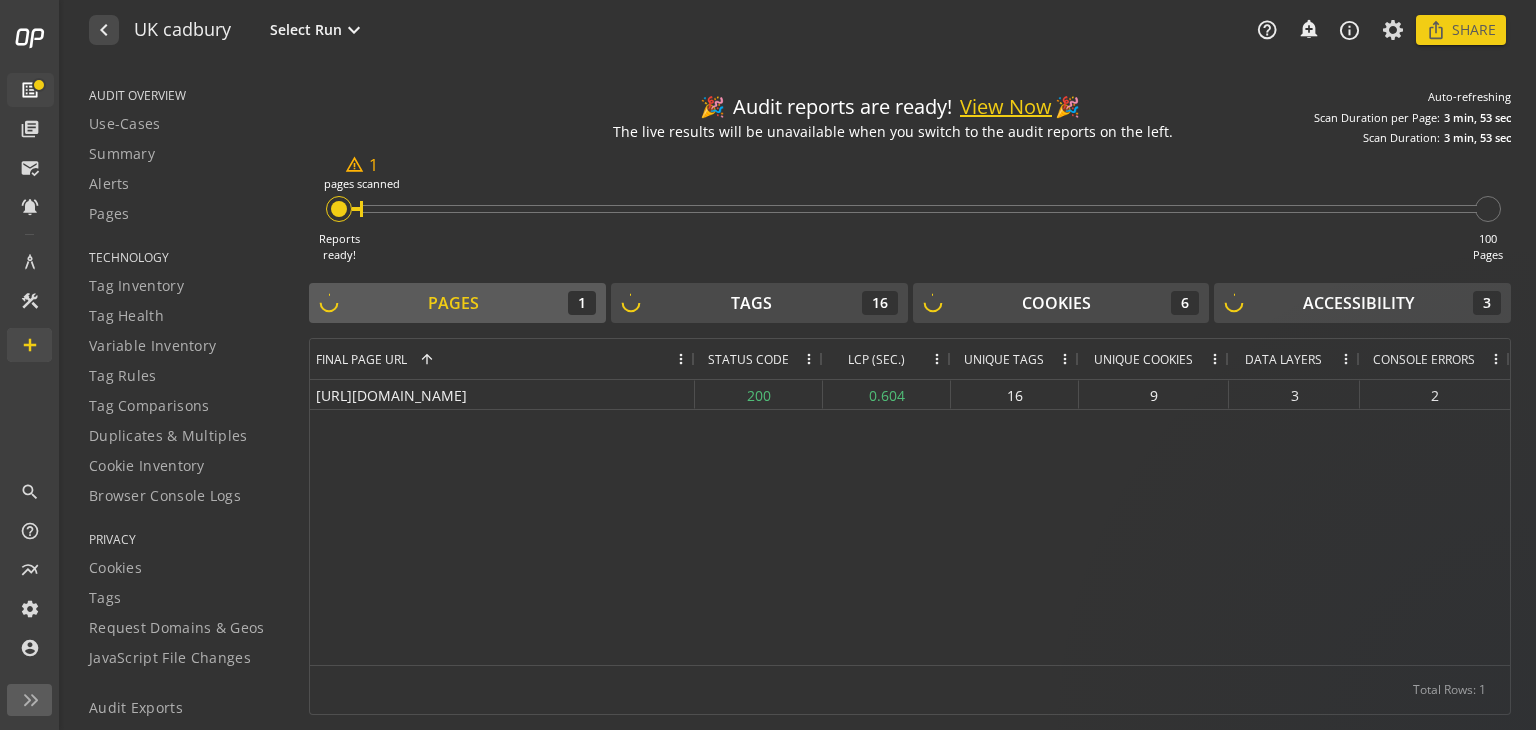 click on "Data Layers" 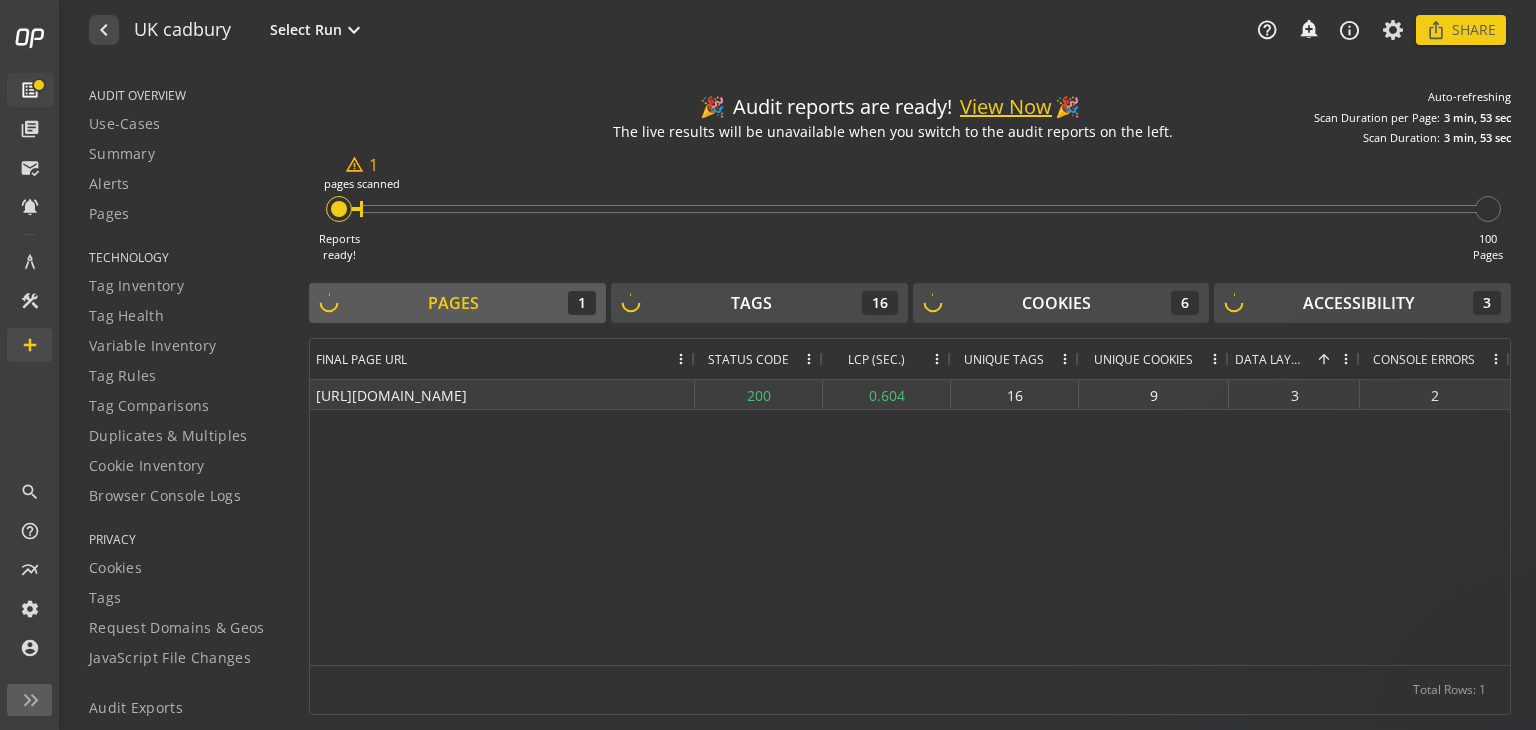 click on "3" 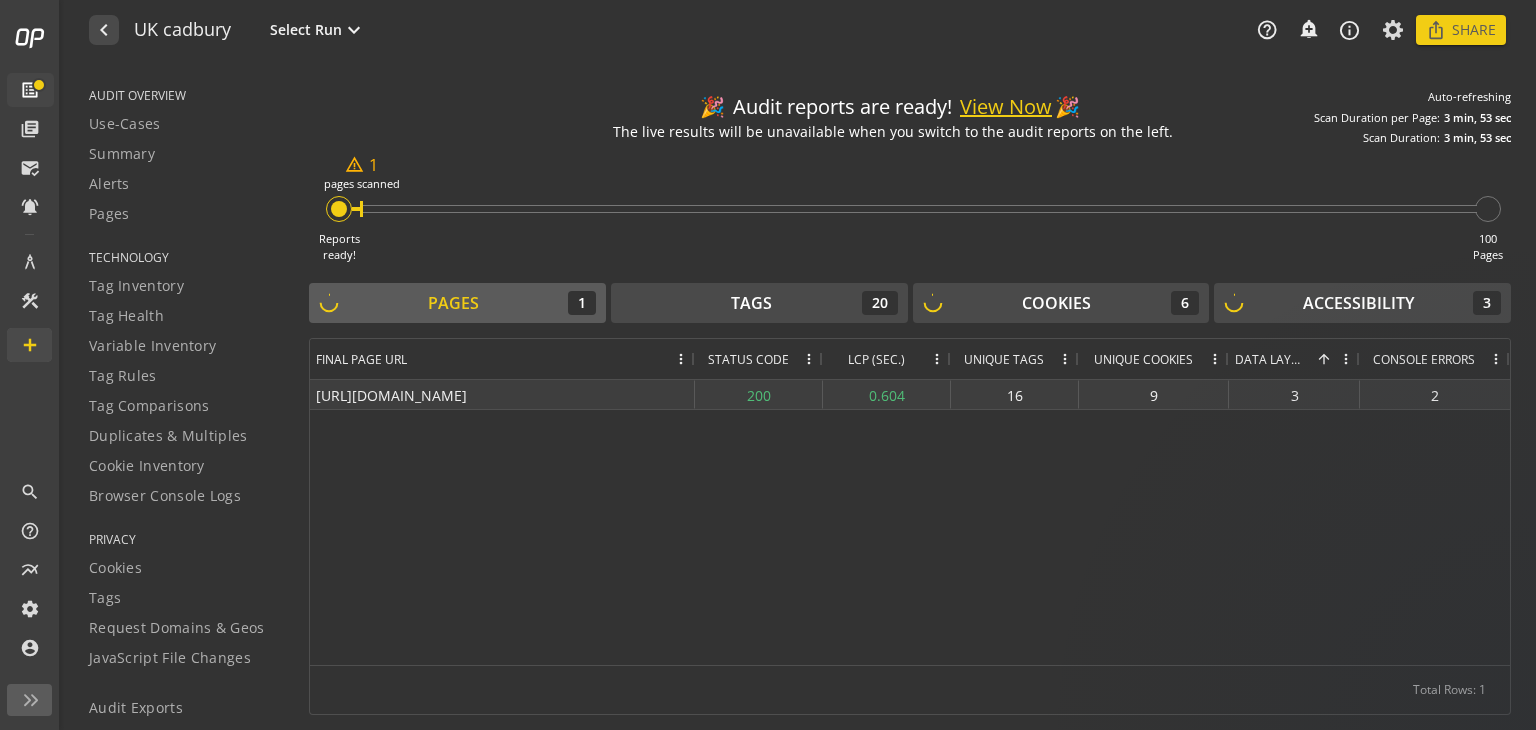 click on "3" 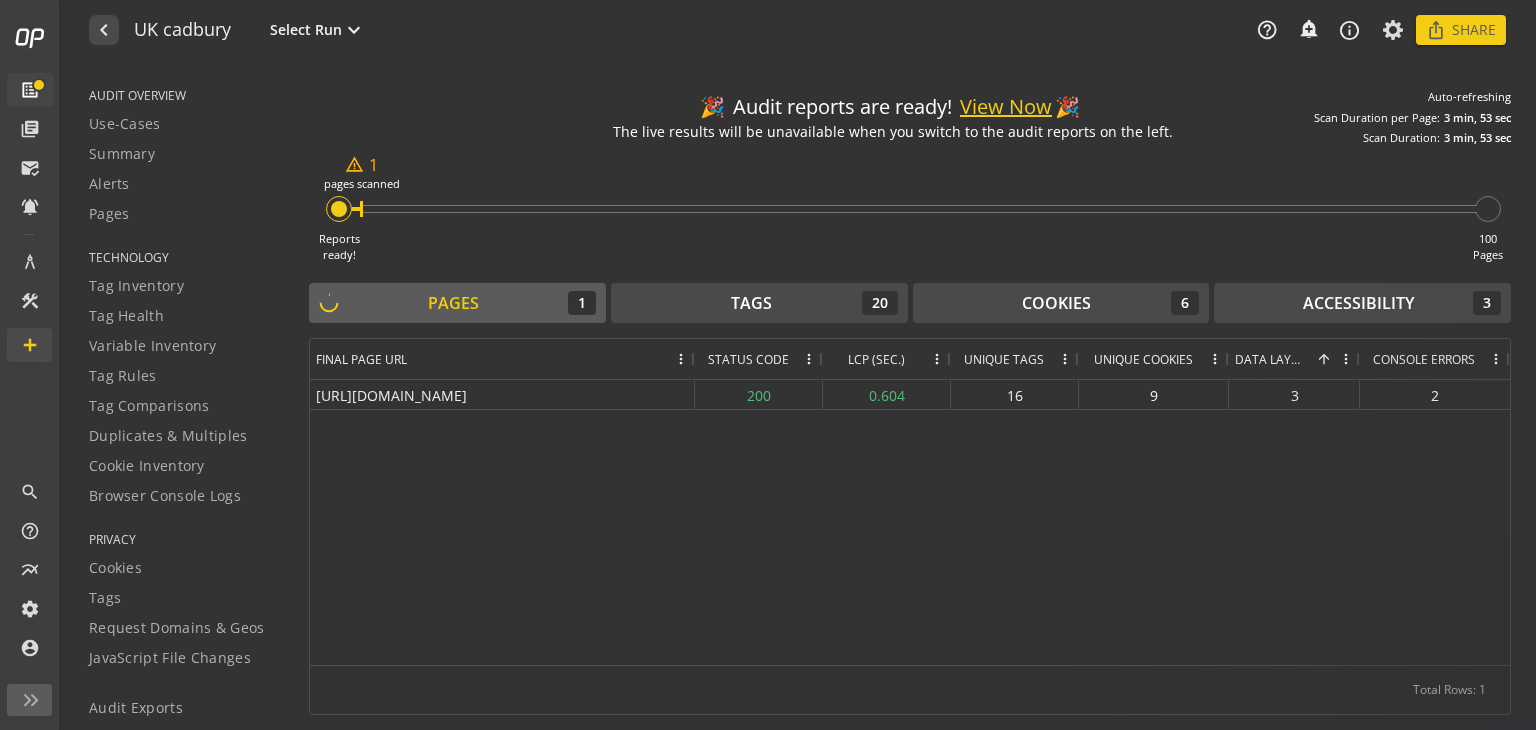 click on "Data Layers" 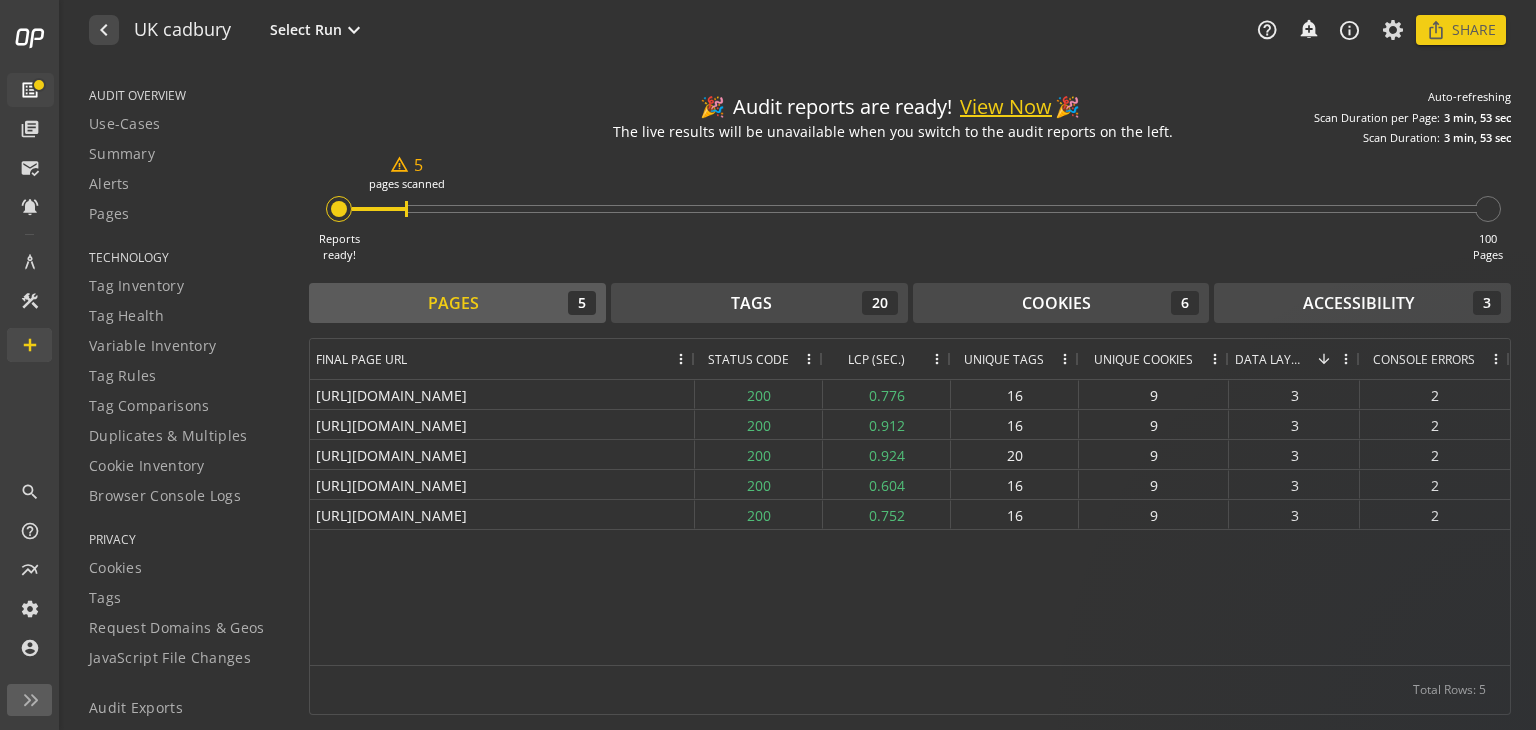 click on "Data Layers" 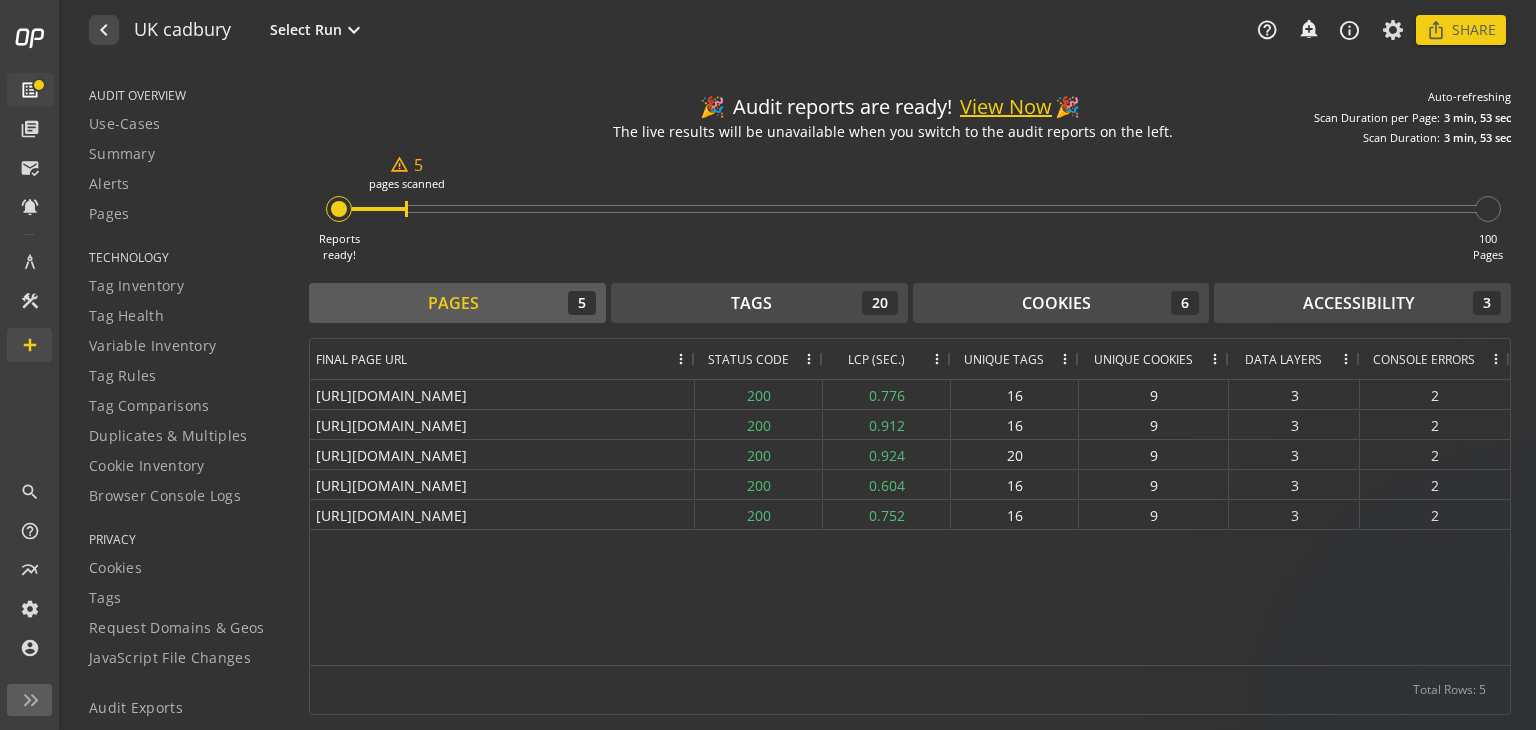 click on "Data Layers" 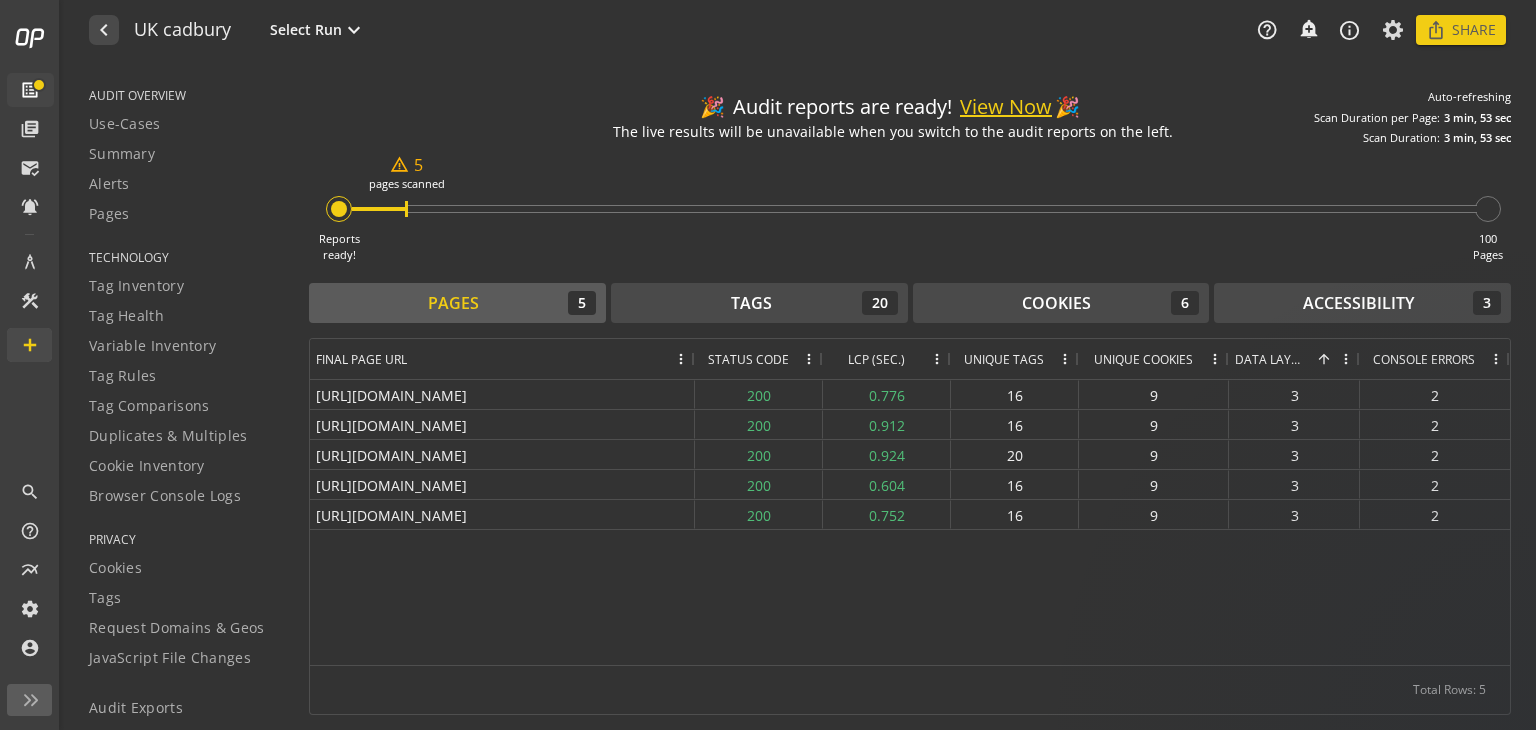 click 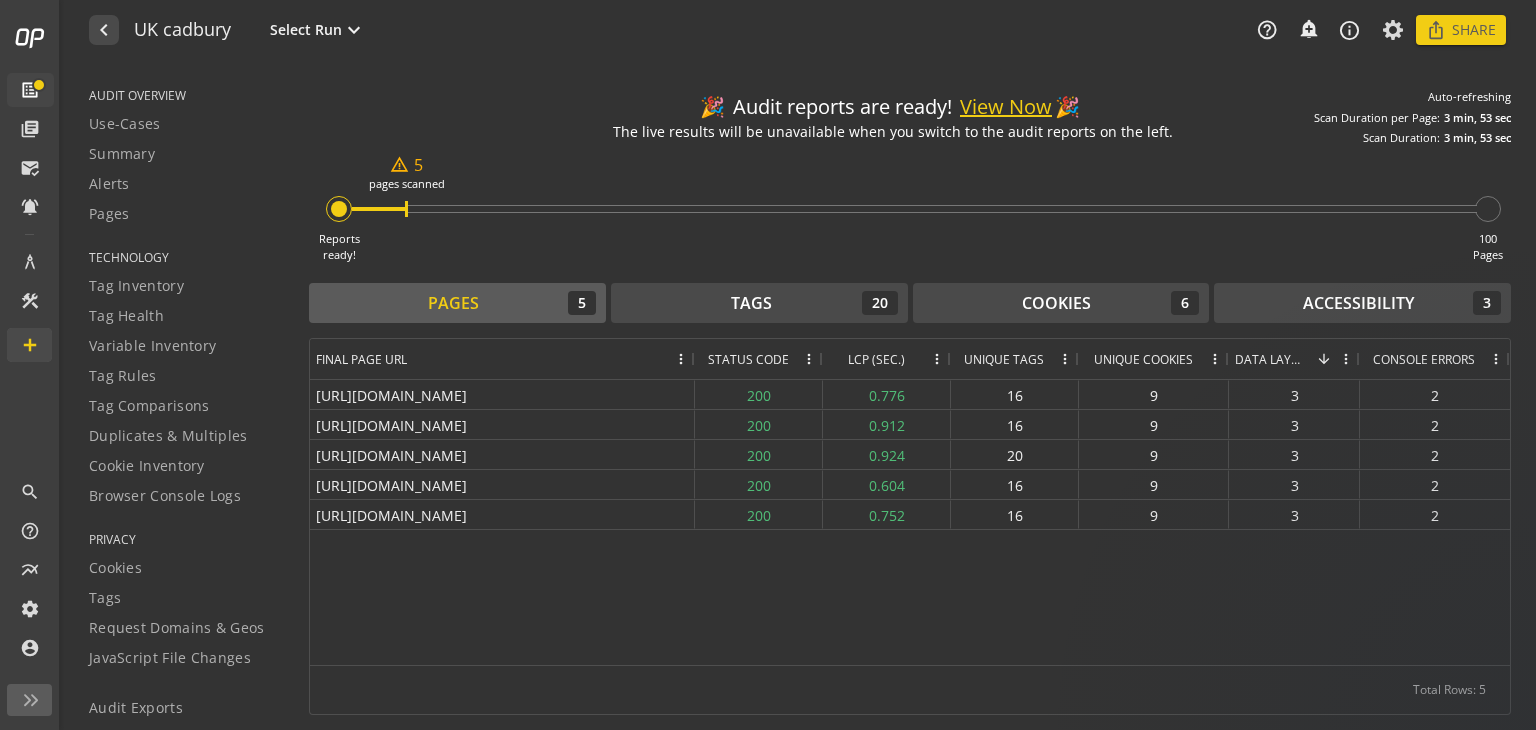 click on "Pages  5" 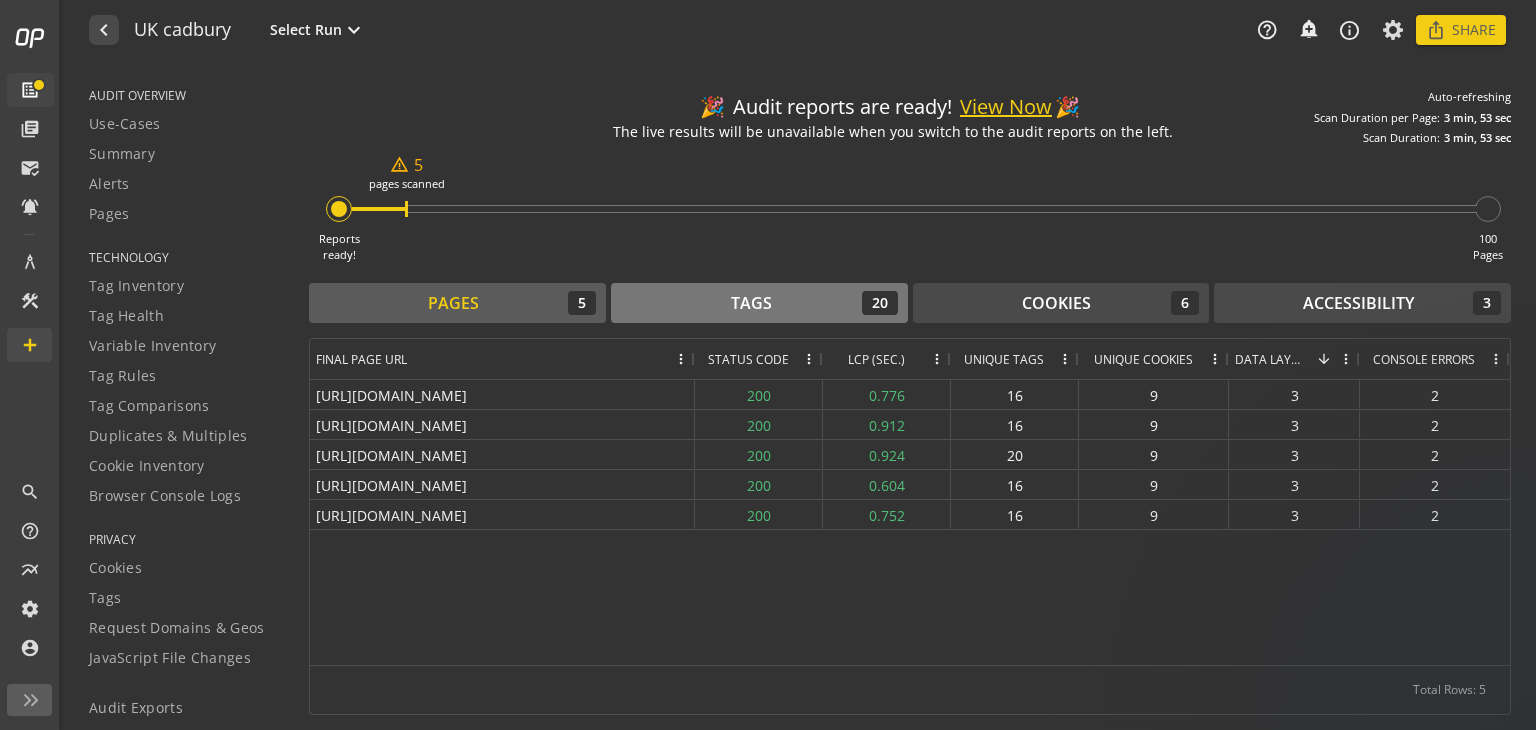 click on "Tags  20" 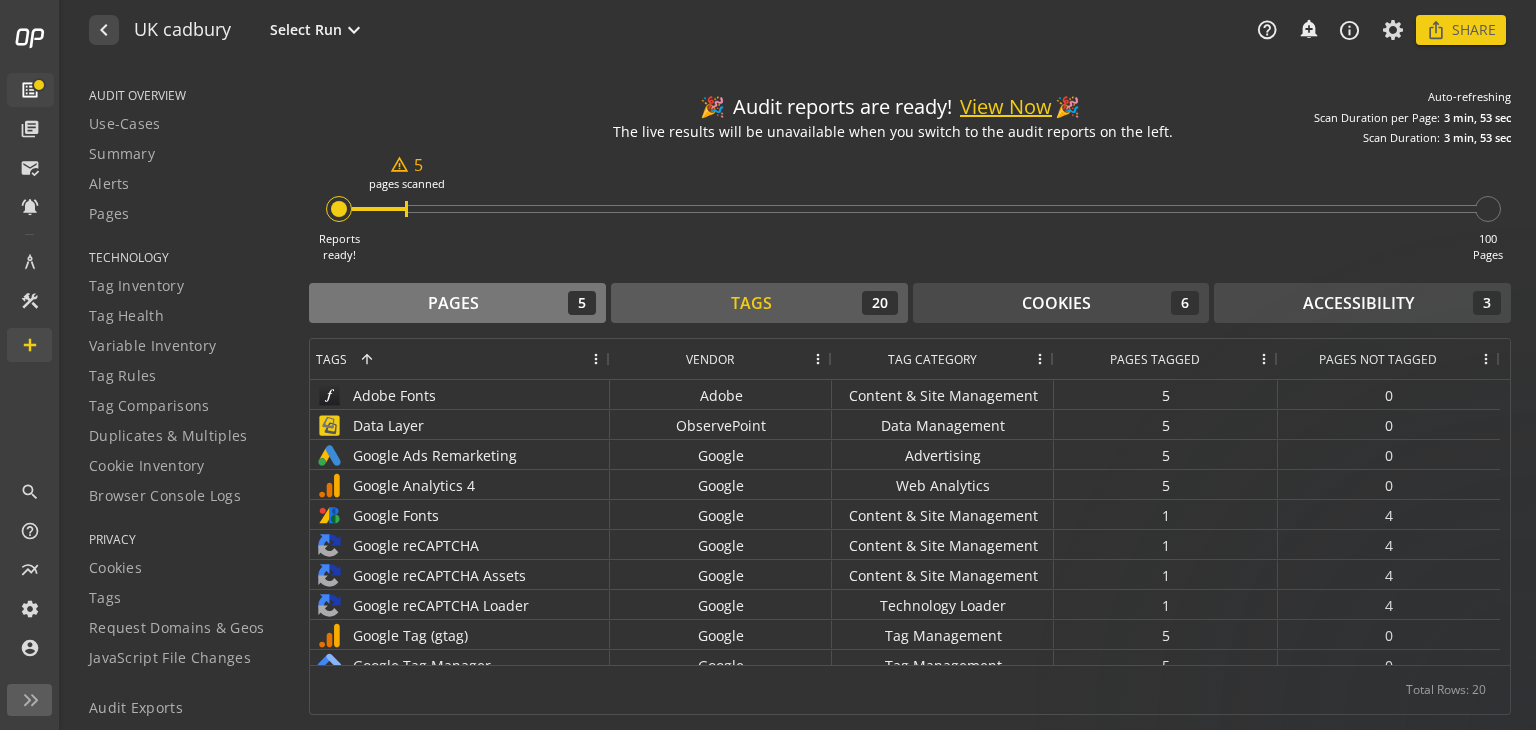 click on "Pages  5" 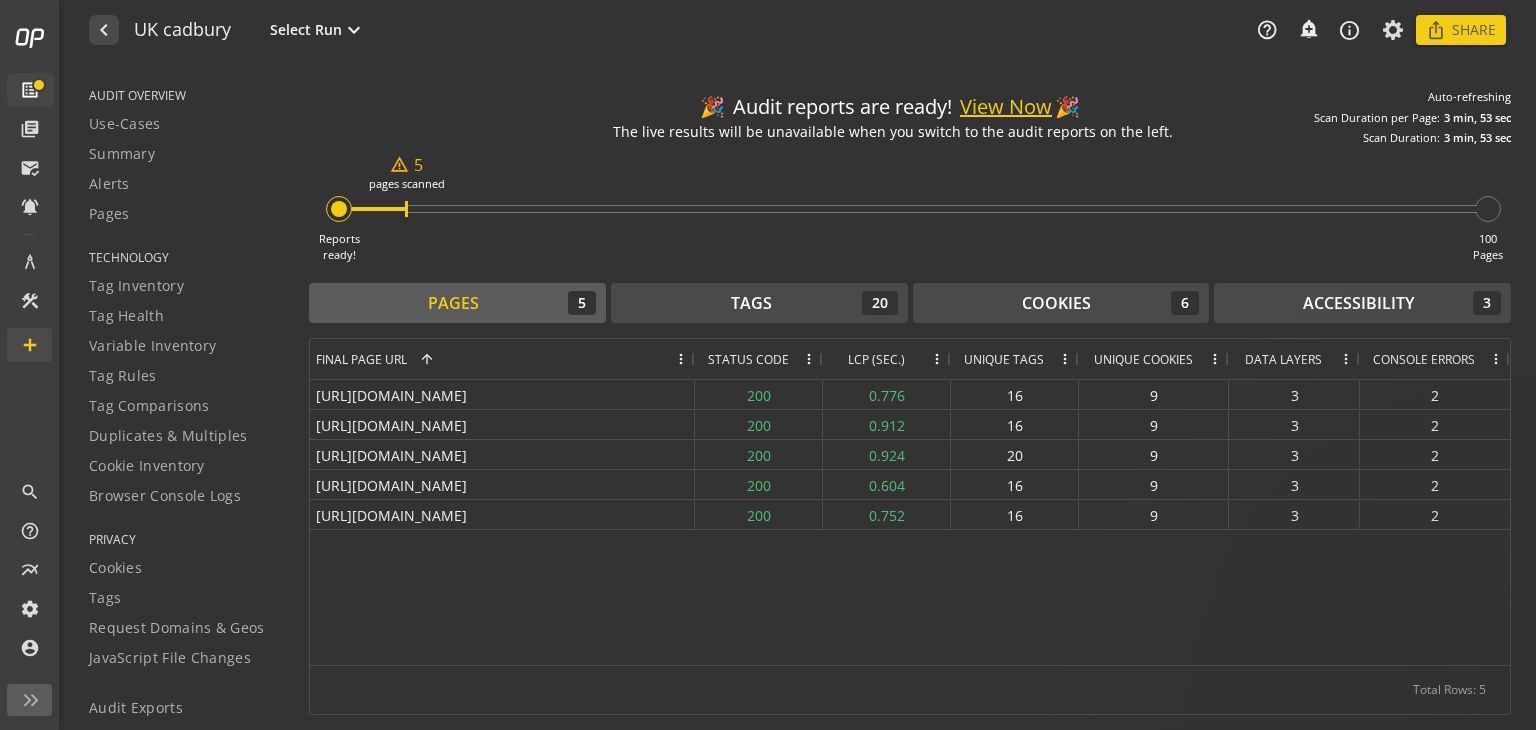 drag, startPoint x: 404, startPoint y: 204, endPoint x: 761, endPoint y: 177, distance: 358.01956 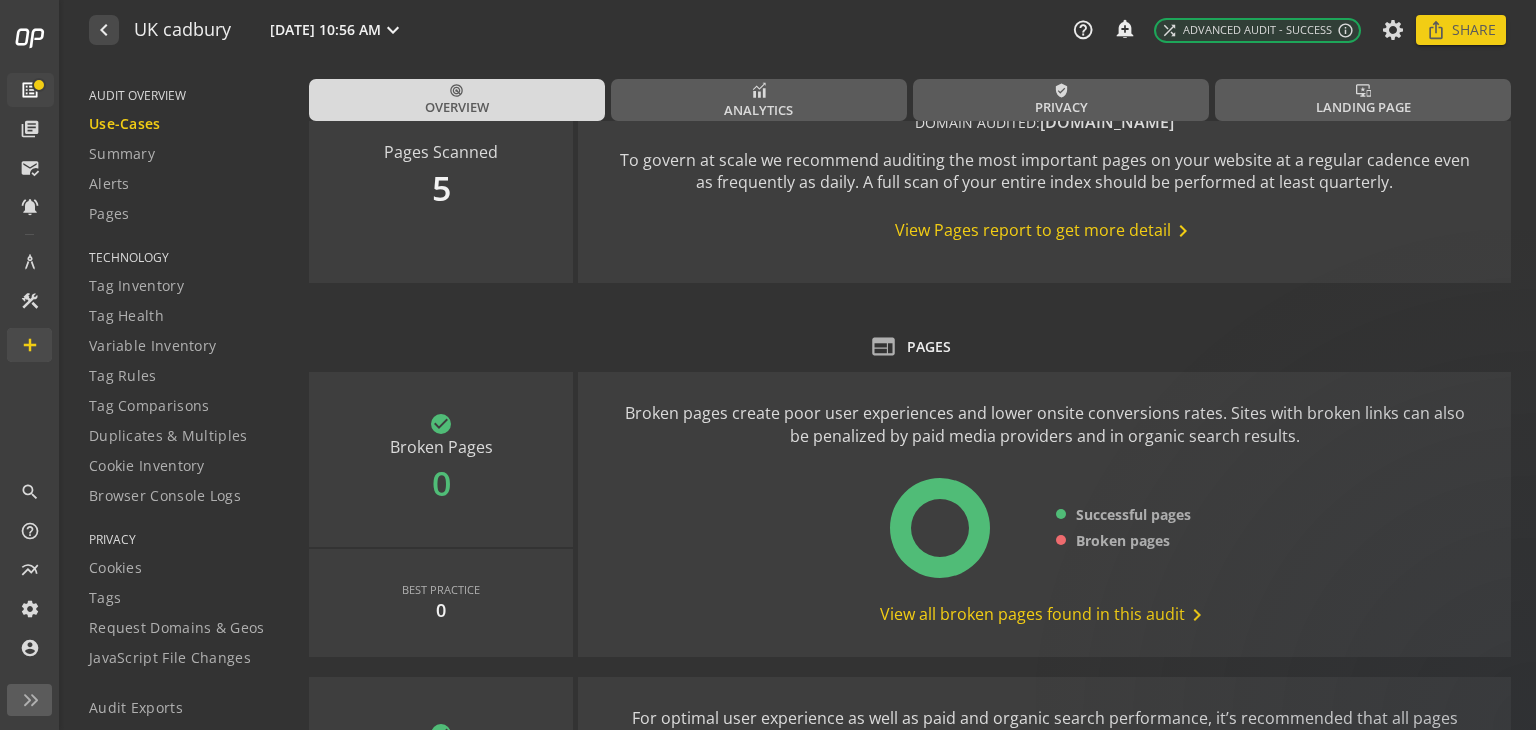 scroll, scrollTop: 0, scrollLeft: 0, axis: both 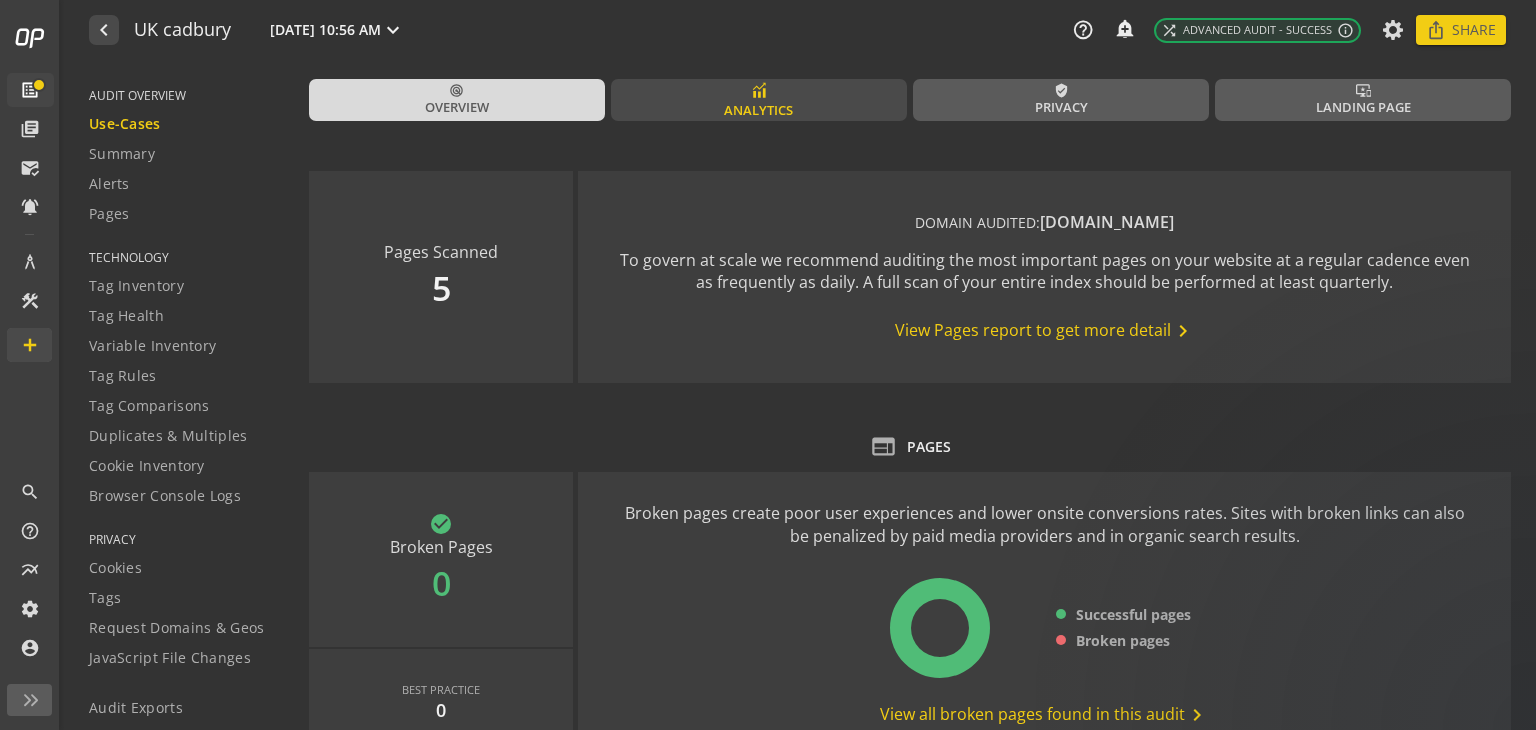 click on "Analytics" 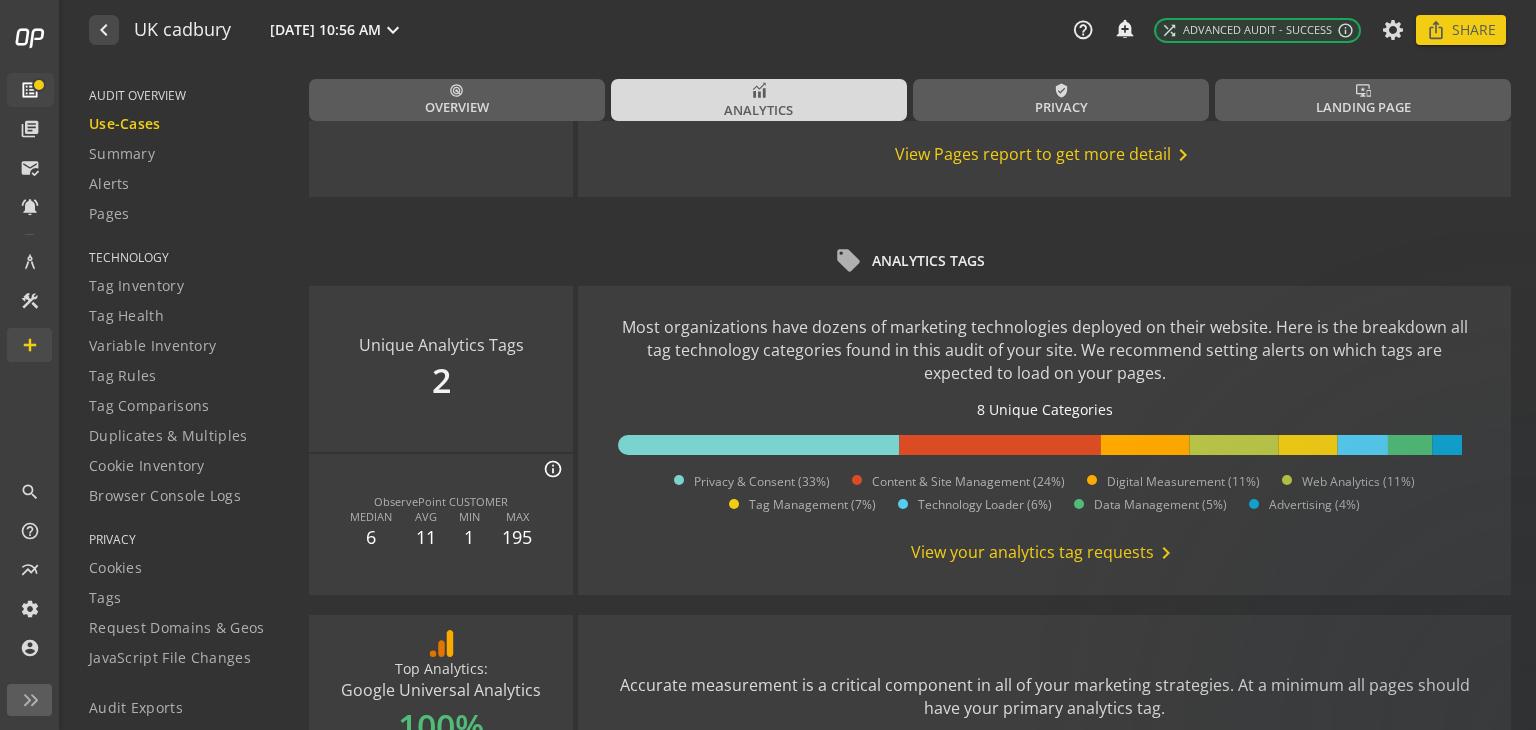scroll, scrollTop: 200, scrollLeft: 0, axis: vertical 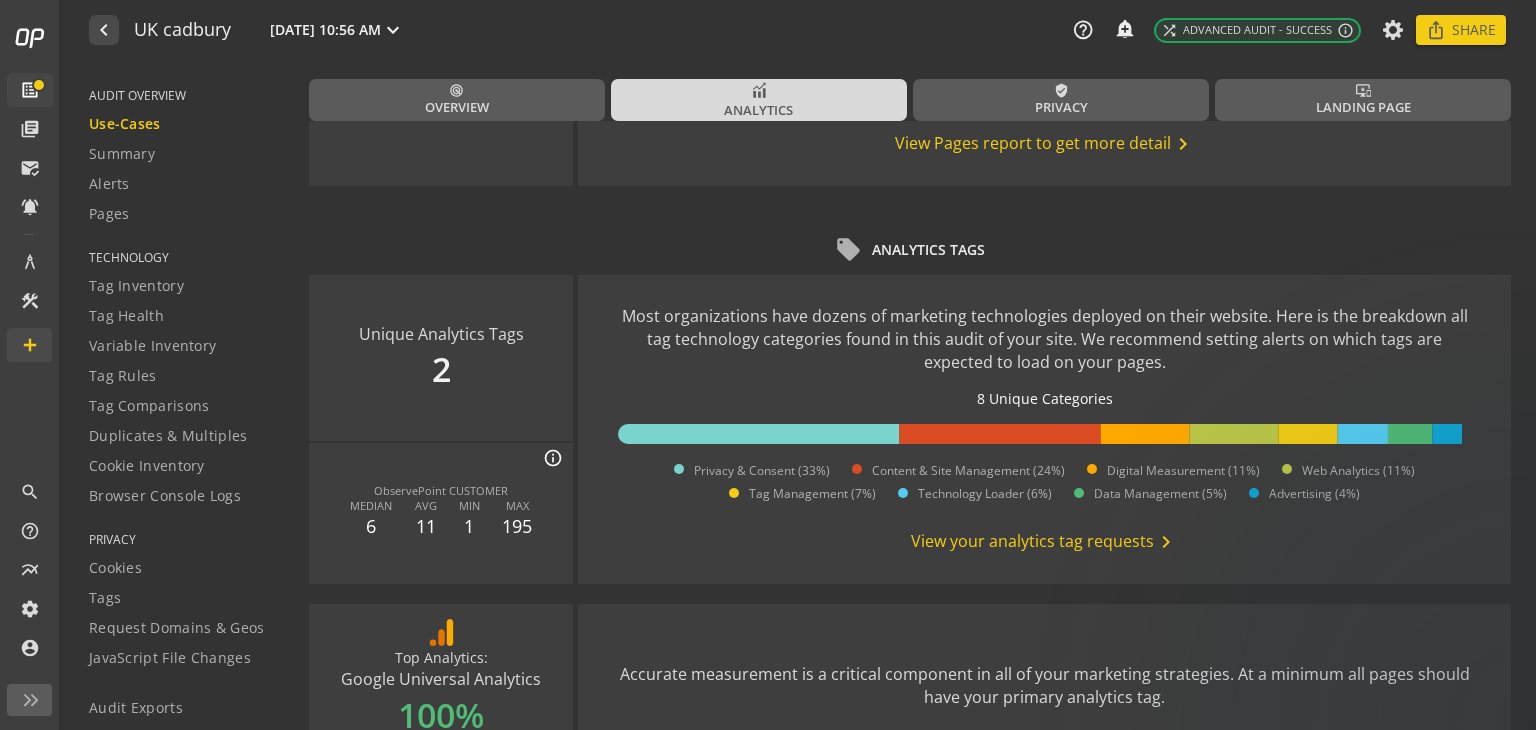 click on "View your analytics tag requests  chevron_right" 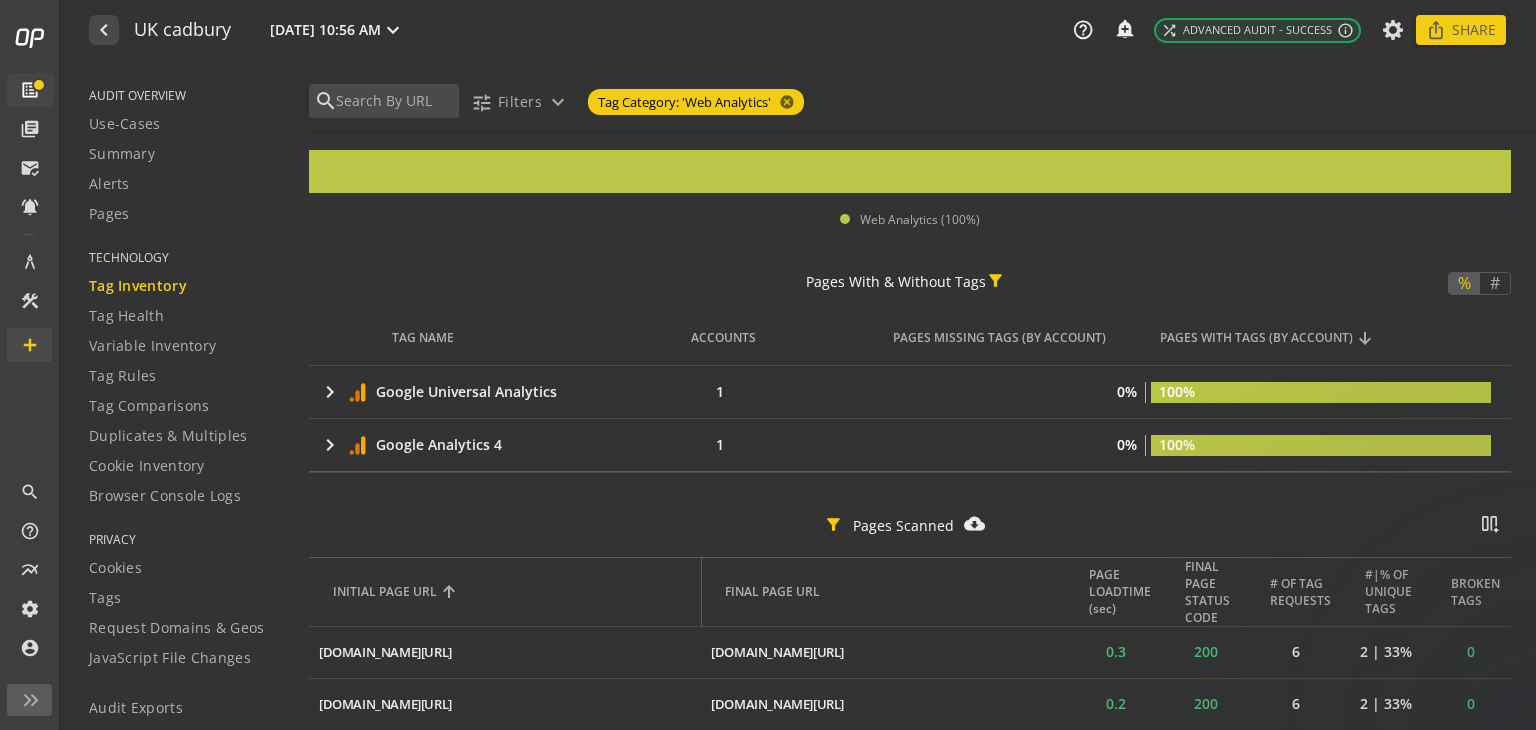 scroll, scrollTop: 417, scrollLeft: 0, axis: vertical 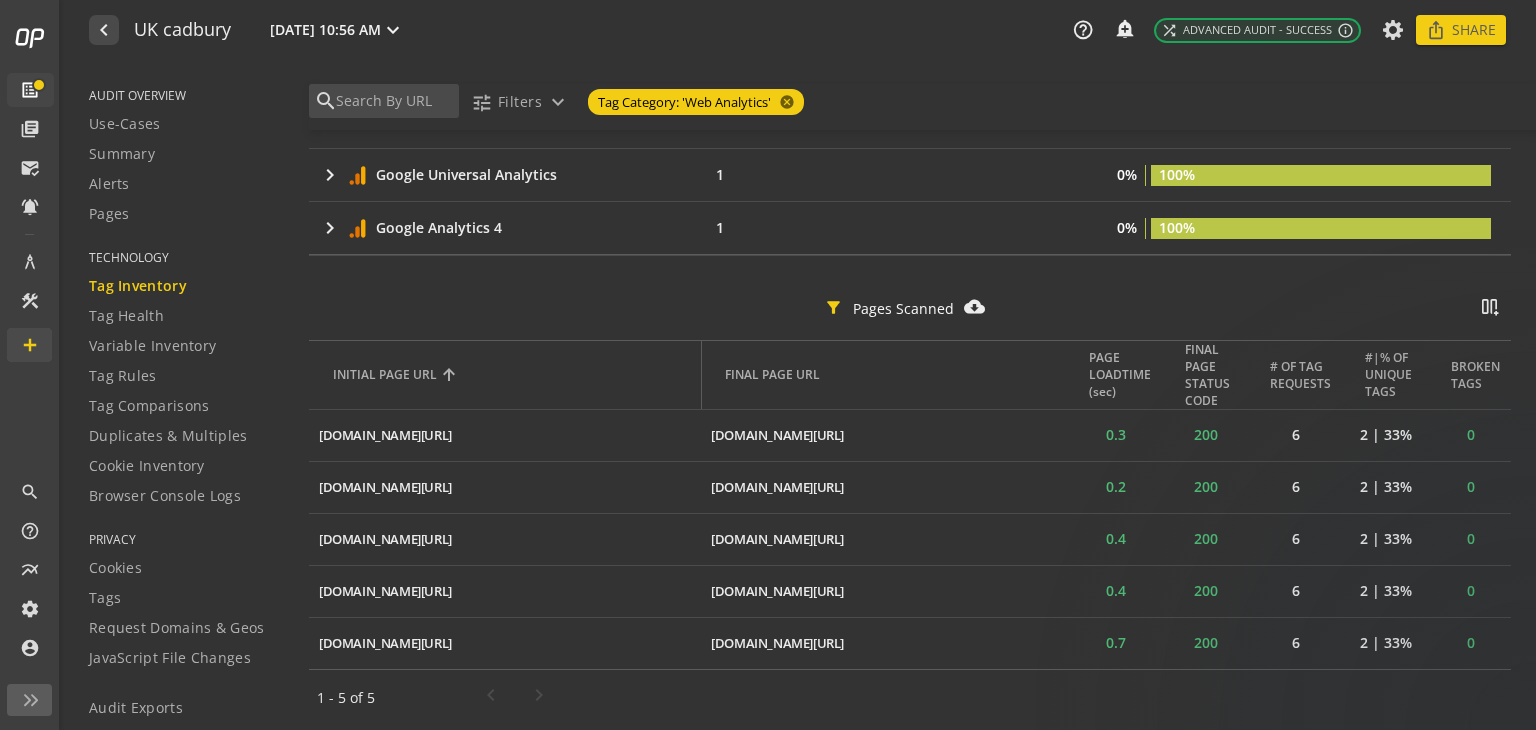 click 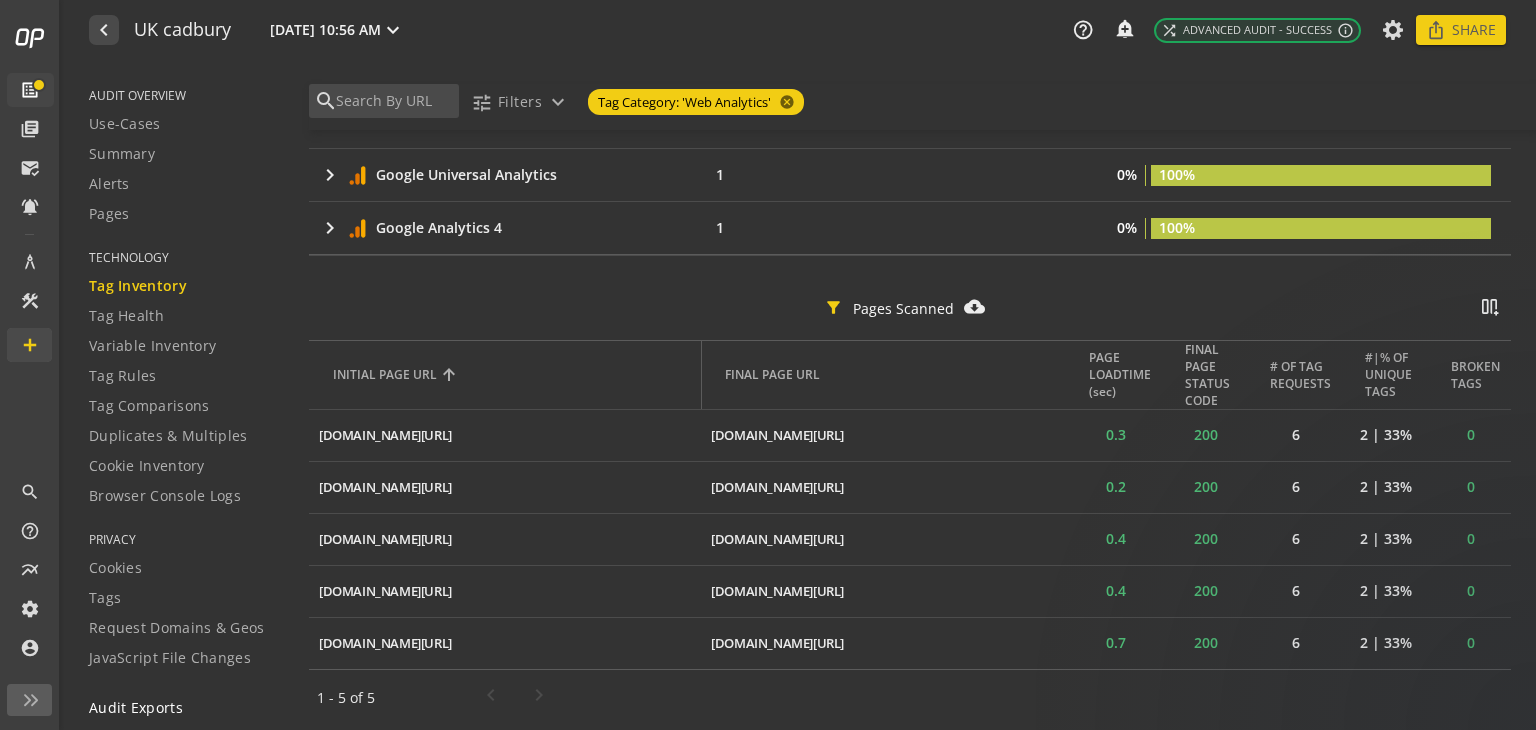 click on "Audit Exports" 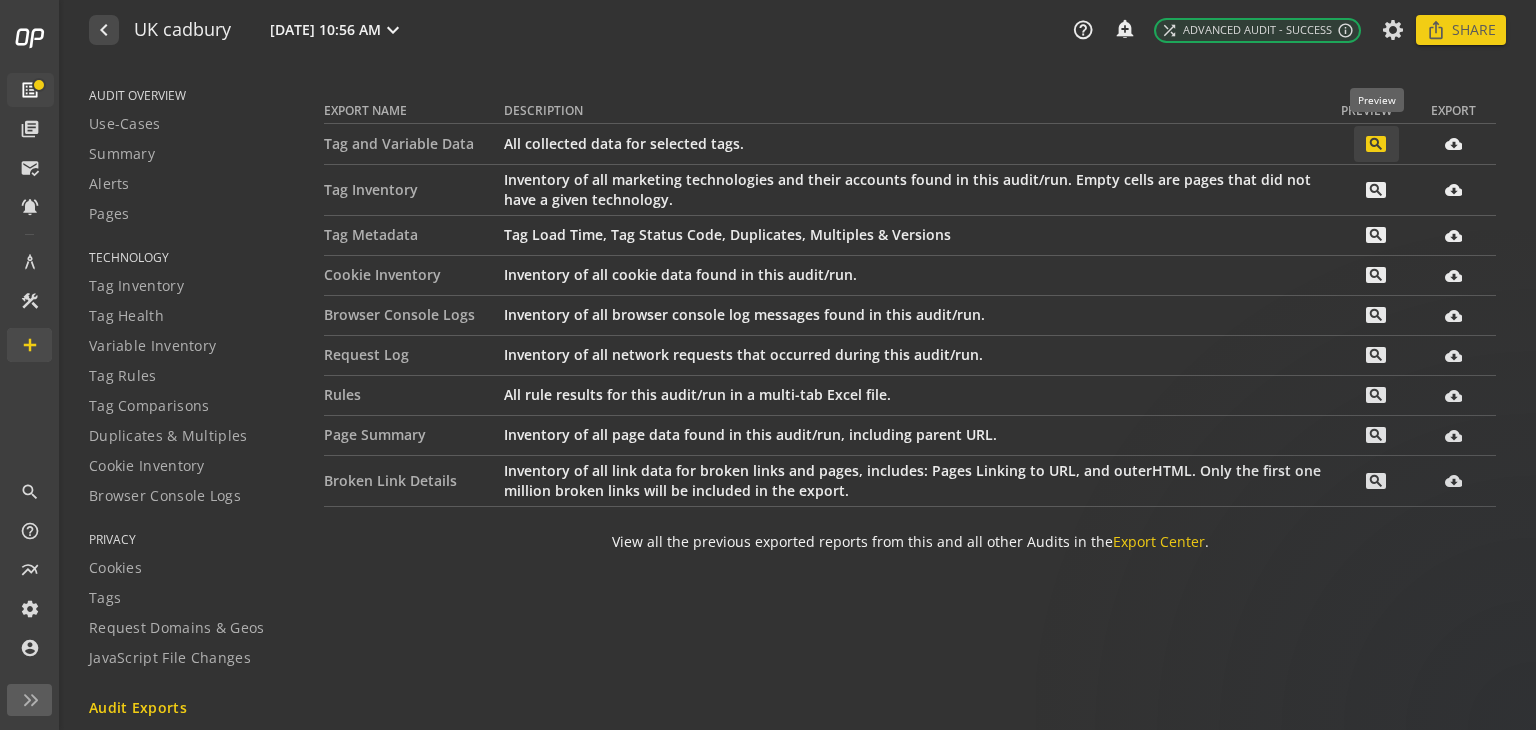 click on "search" 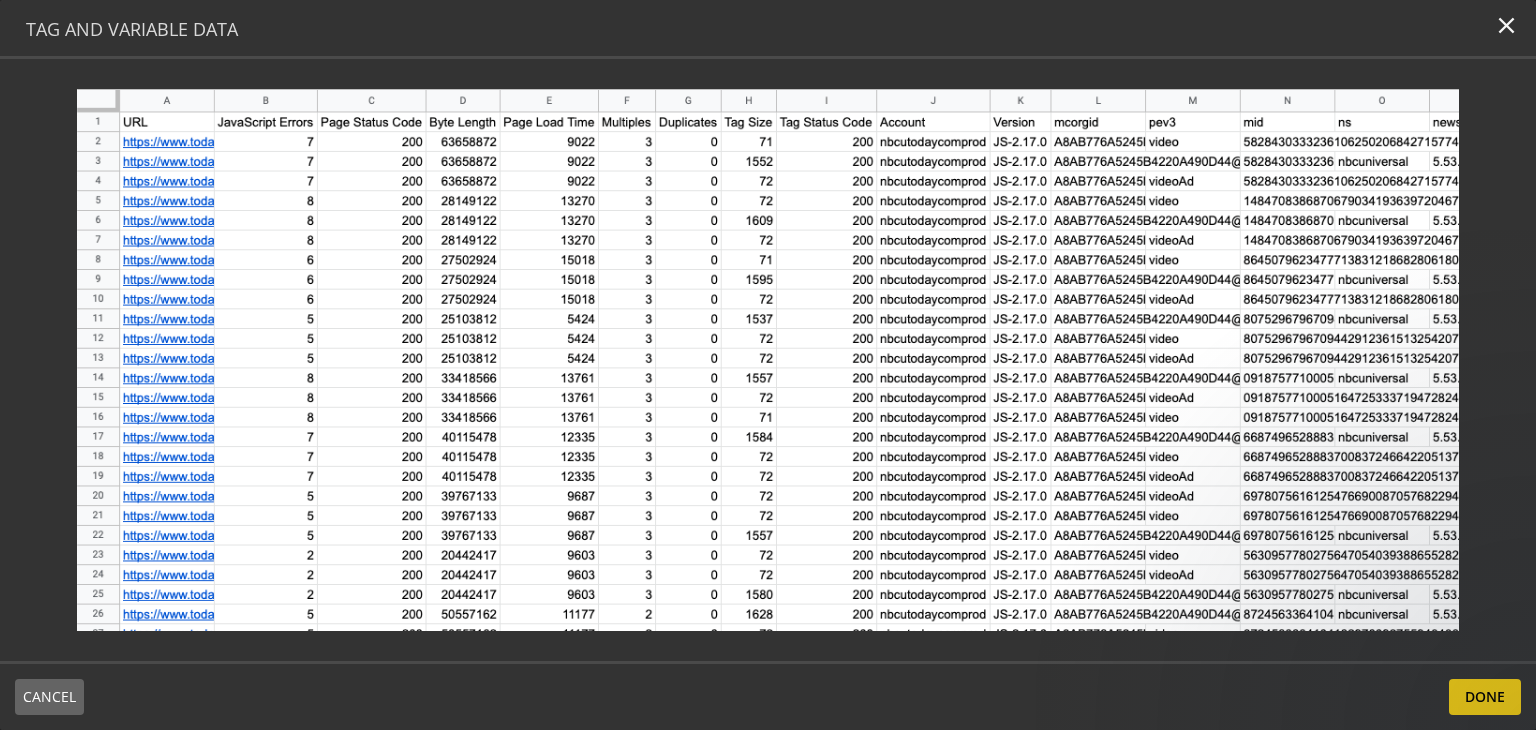 type 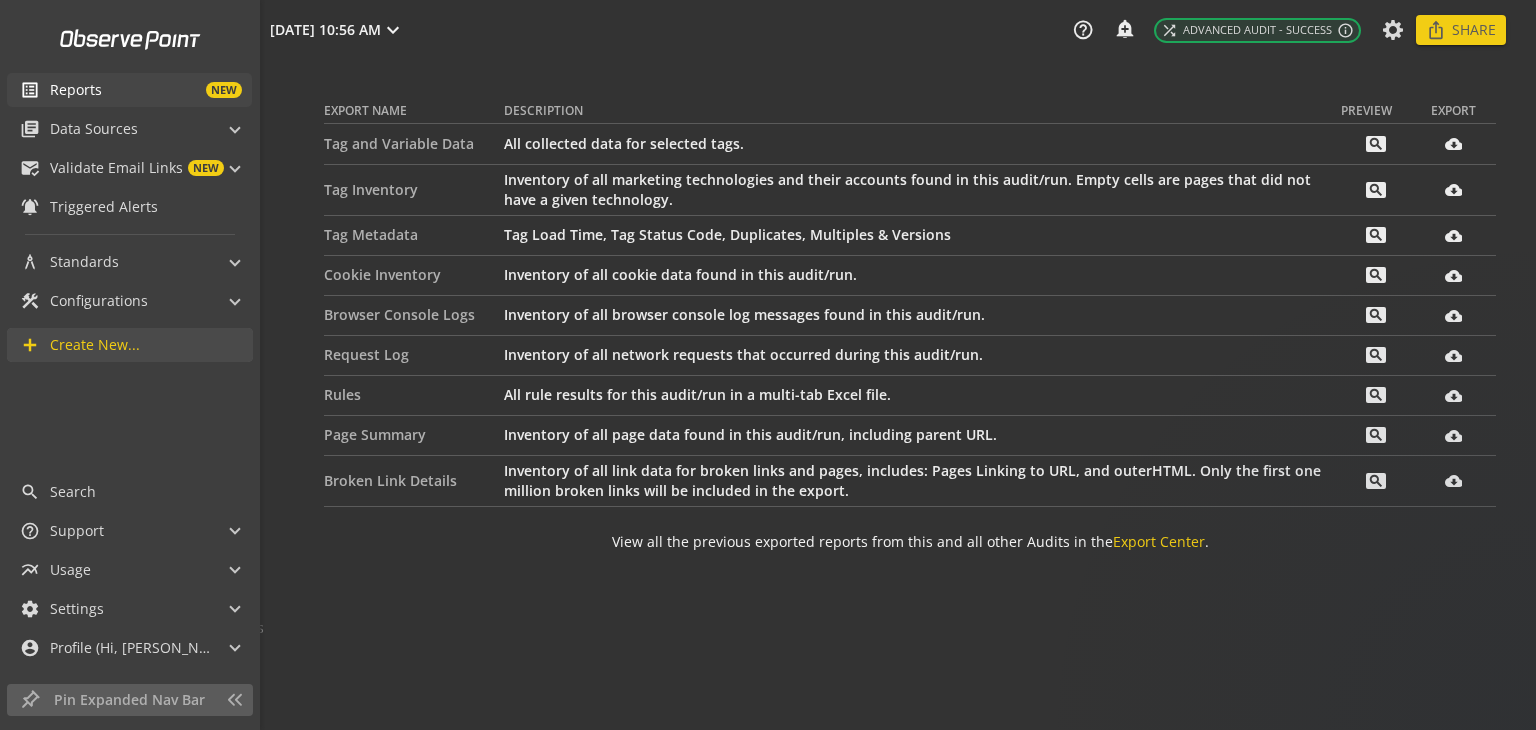 click on "NEW" at bounding box center (172, 90) 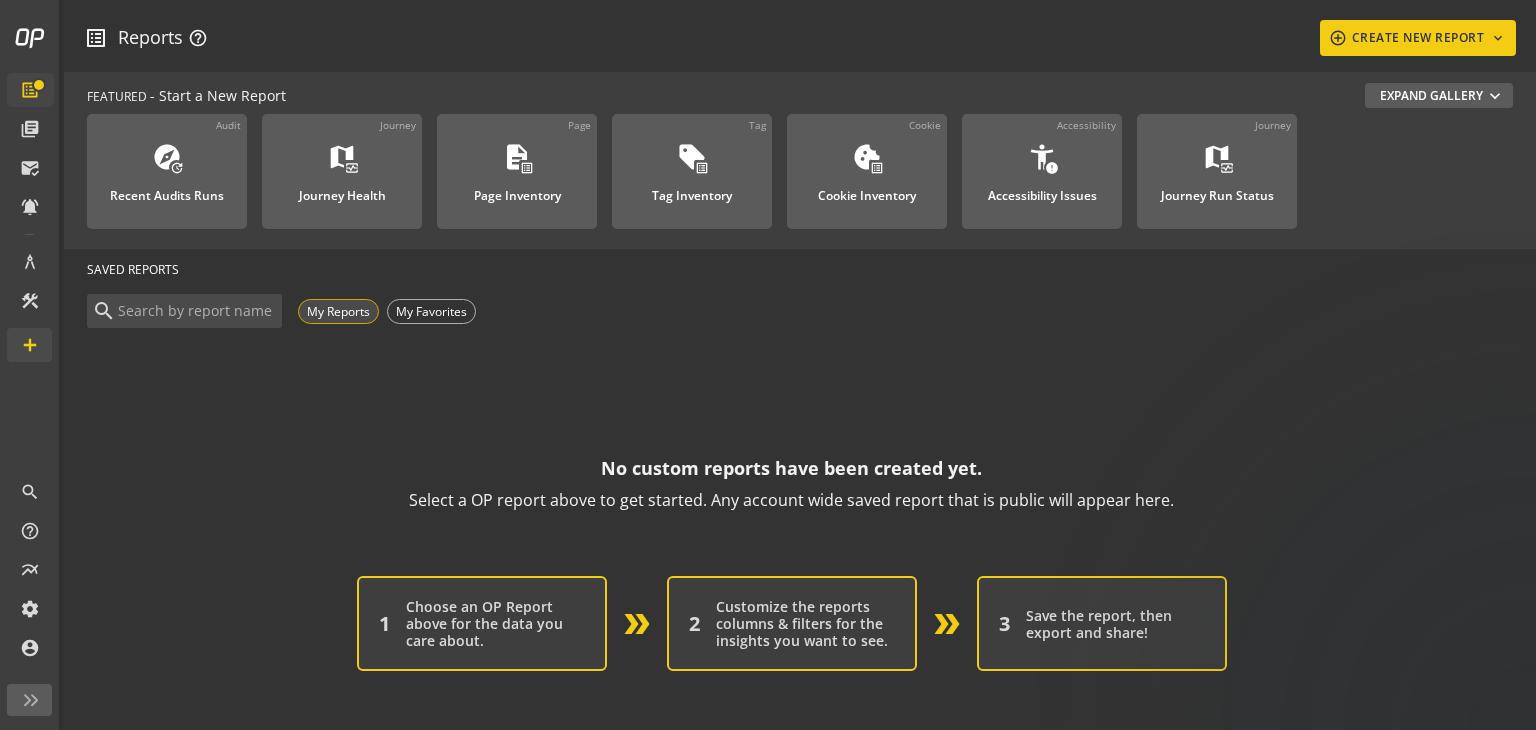 click on "My Reports" 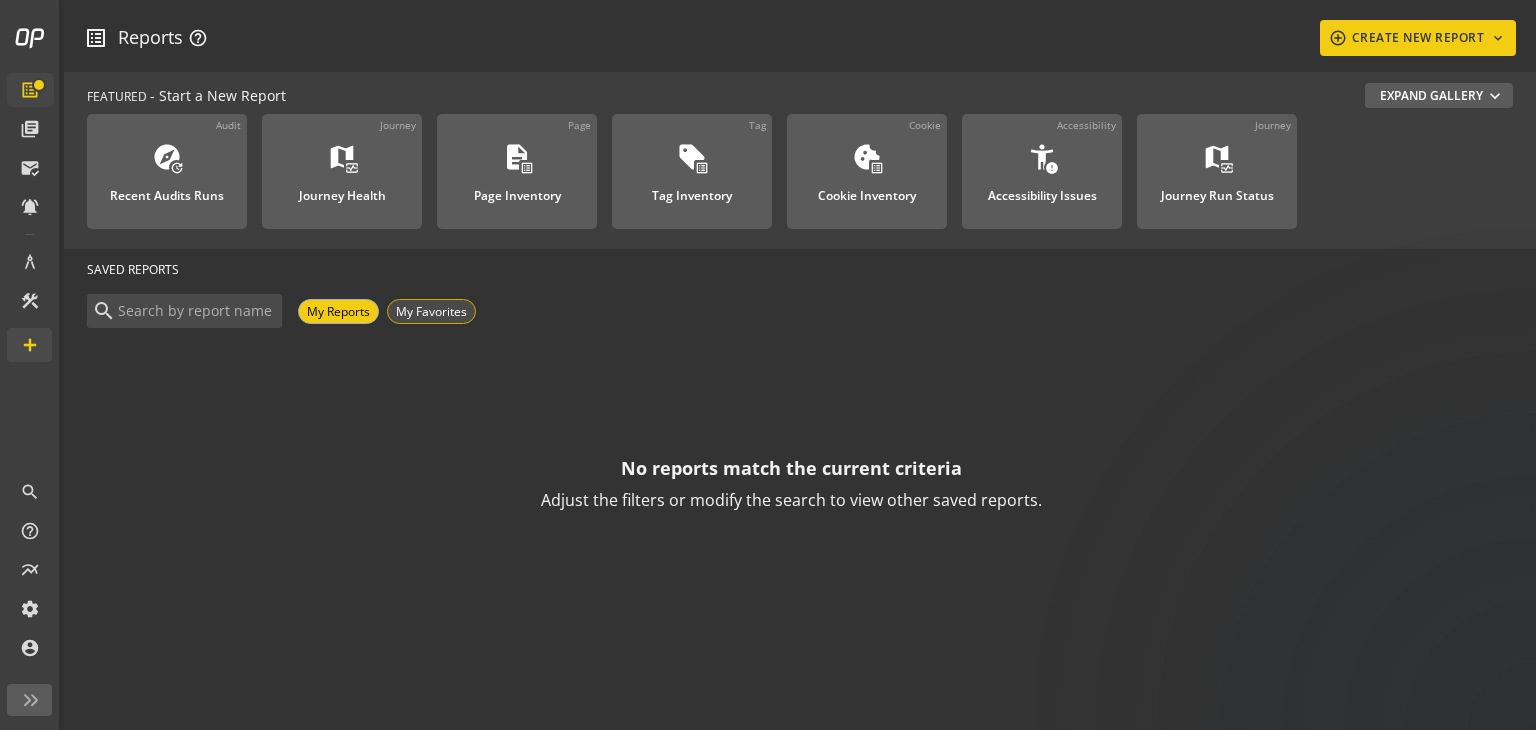 click on "My Favorites" 